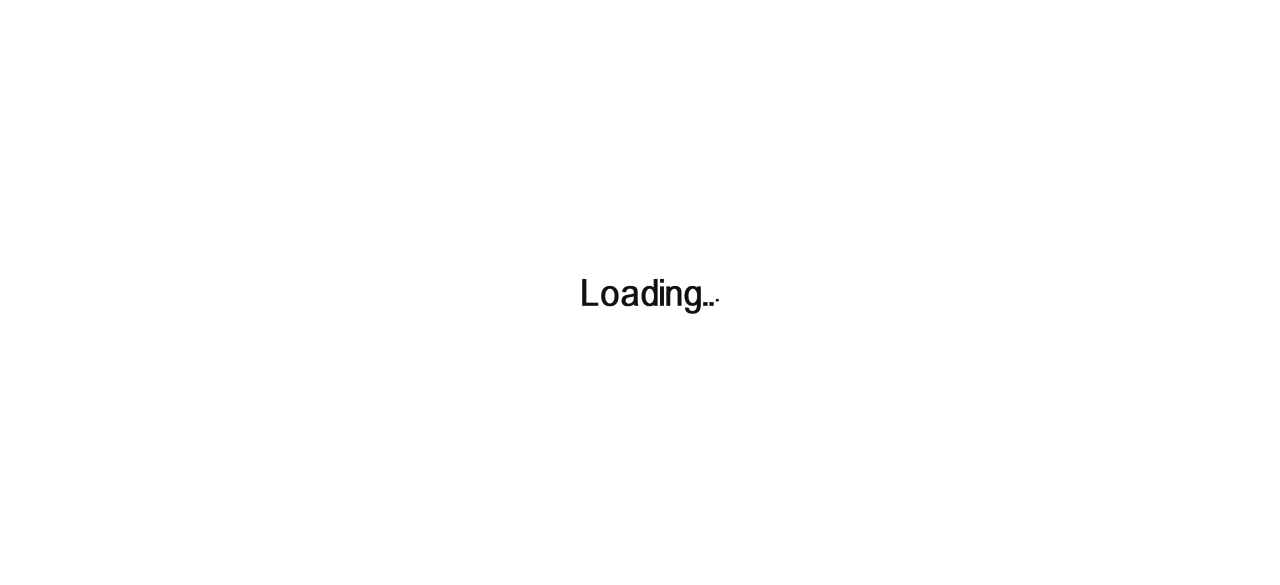 scroll, scrollTop: 0, scrollLeft: 0, axis: both 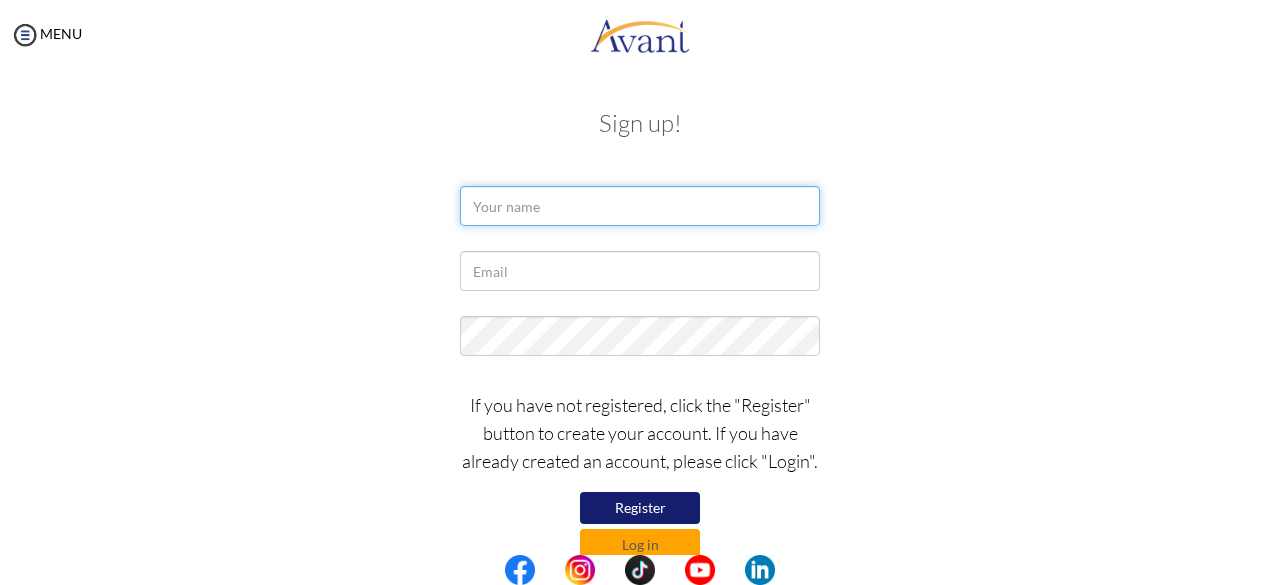 click at bounding box center [640, 206] 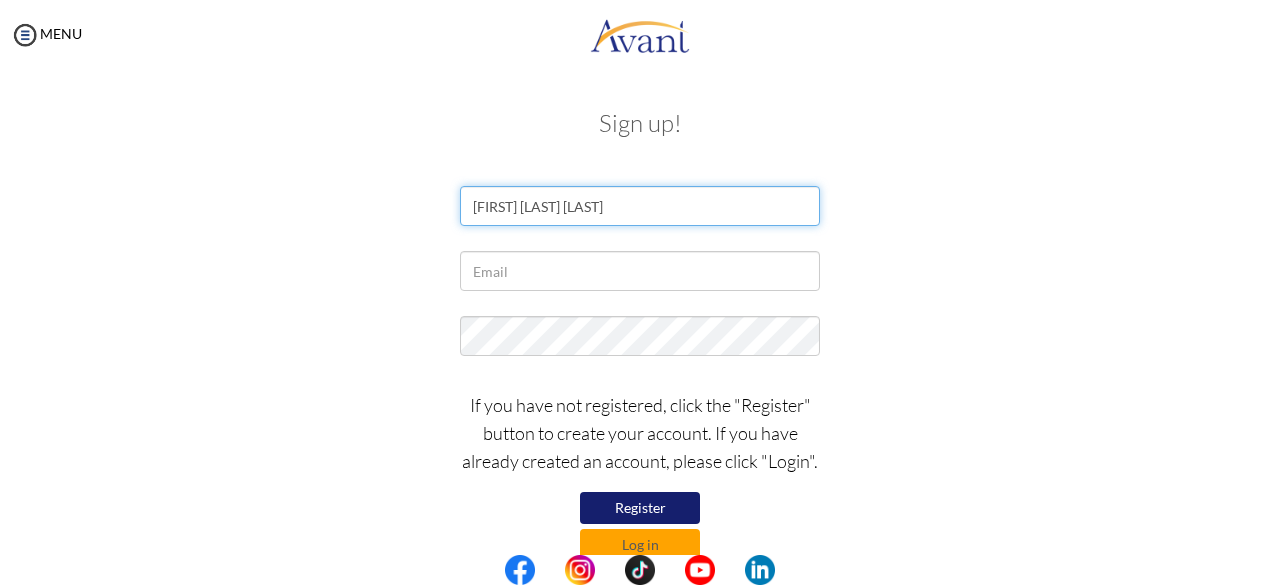 type on "jemimah nakhumicha B" 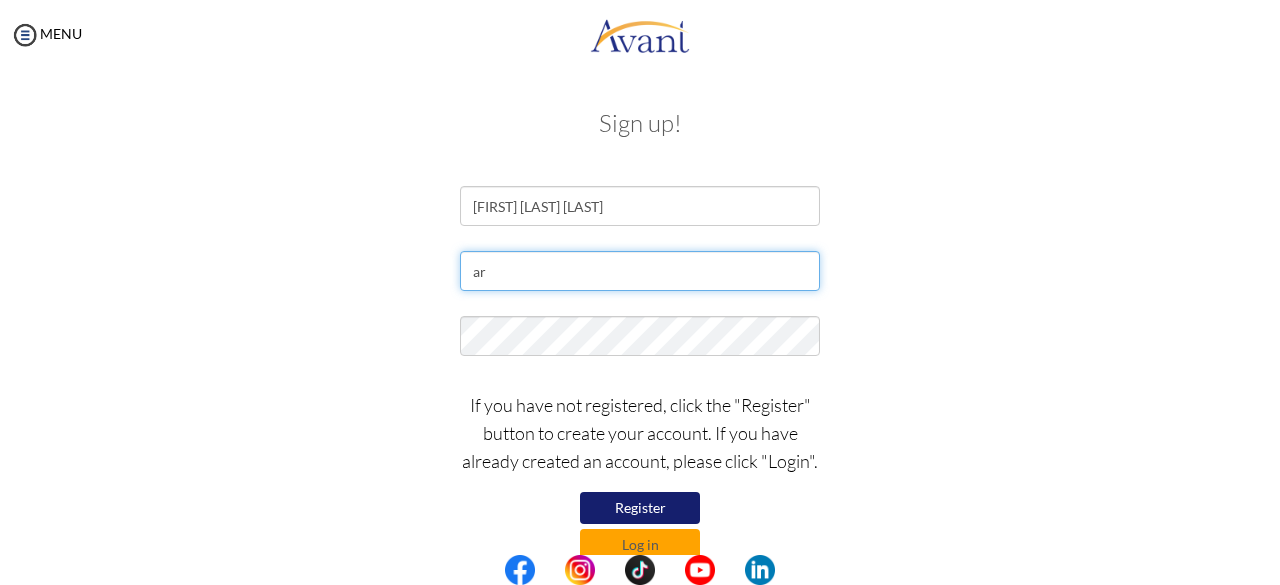type on "a" 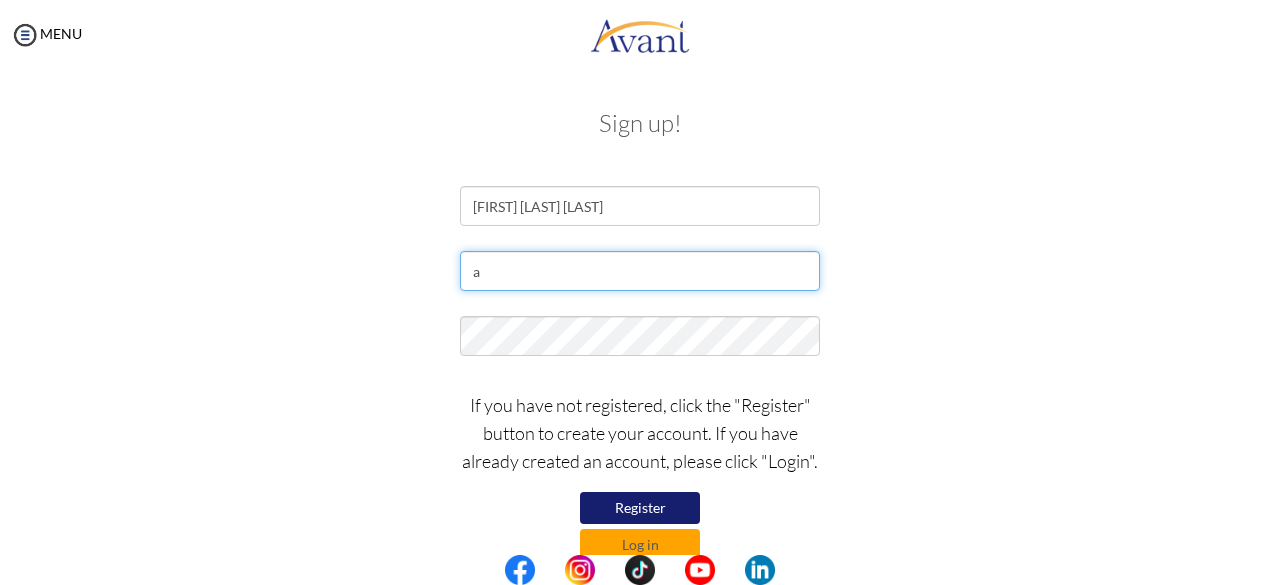 type 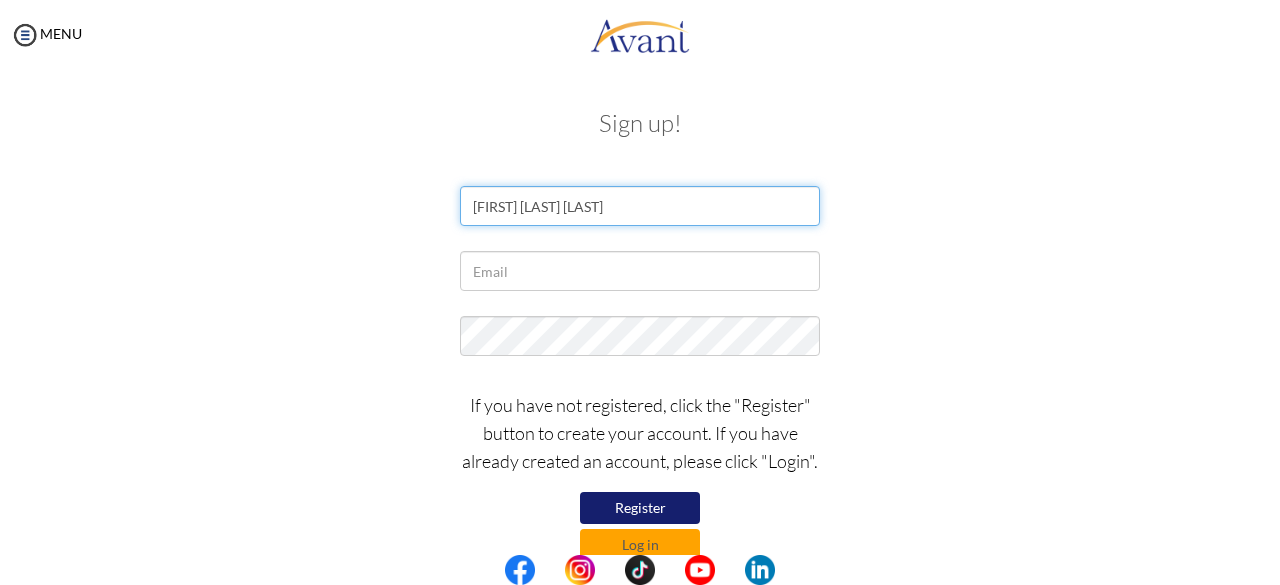 click on "jemimah nakhumicha B" at bounding box center [640, 206] 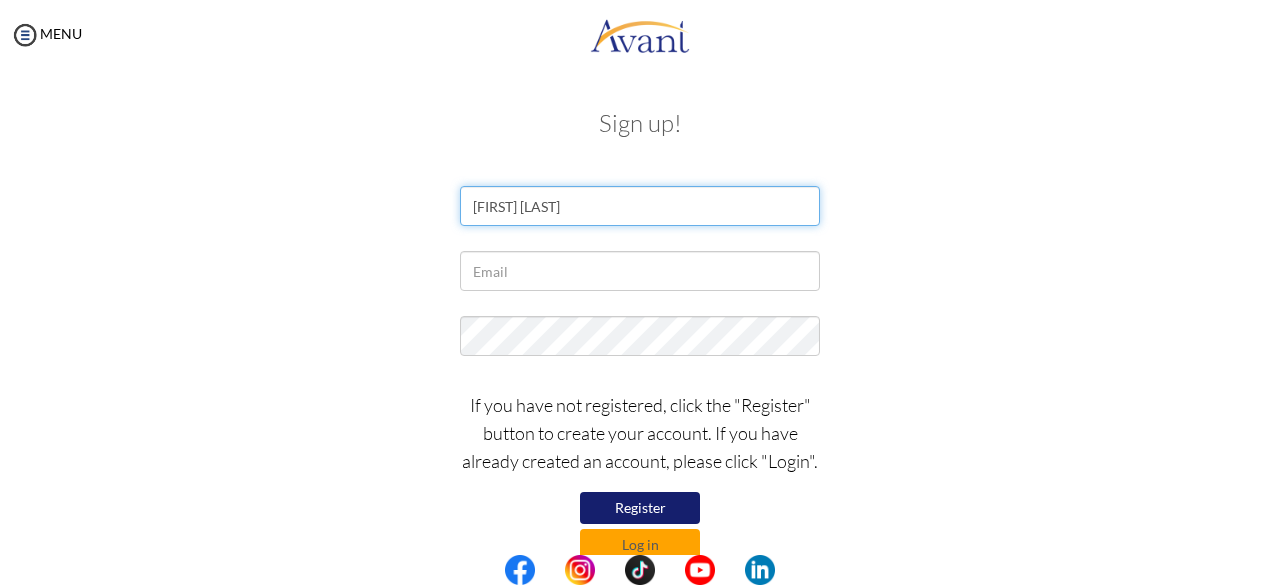 click on "jemimah nakhumicha Barasa" at bounding box center [640, 206] 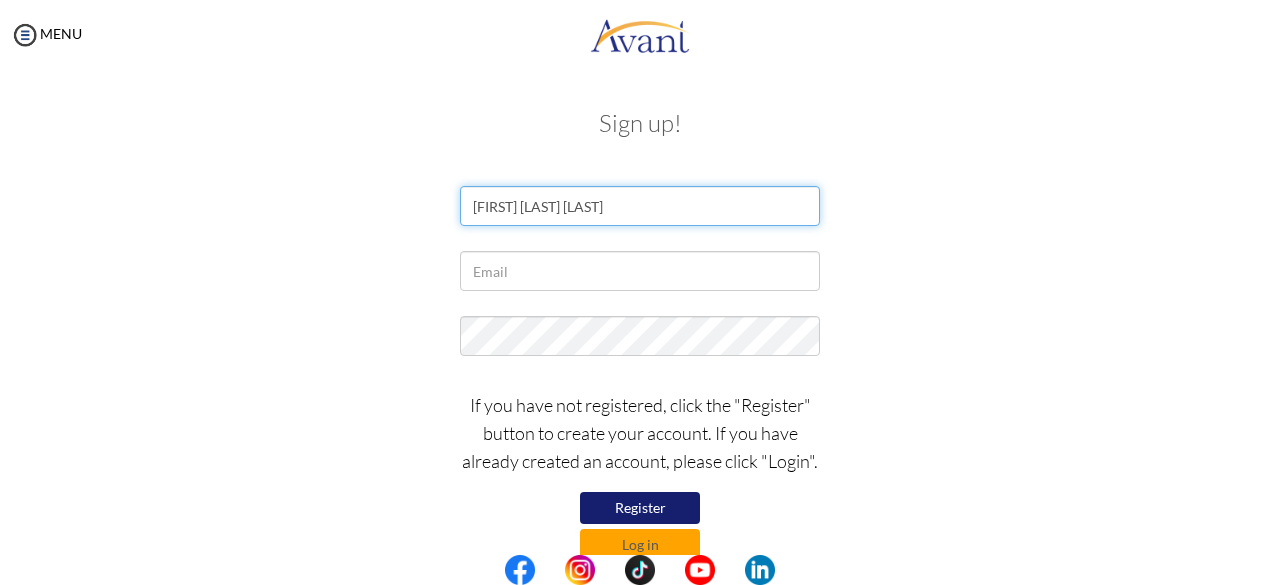 type on "Jemimah Nakhumicha Barasa" 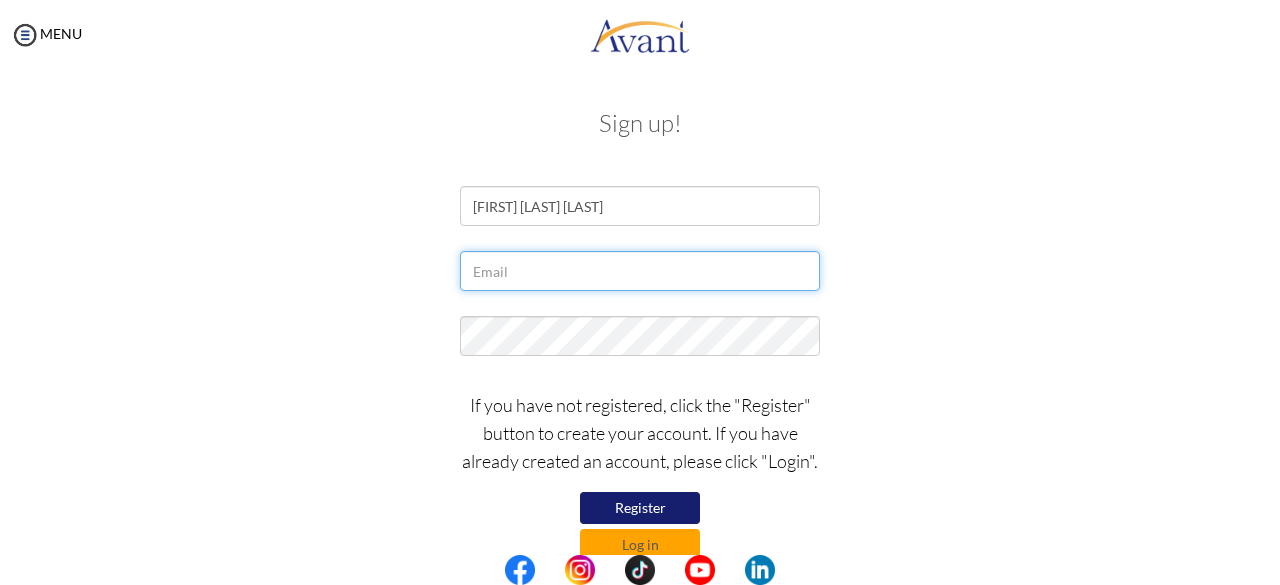 click at bounding box center [640, 271] 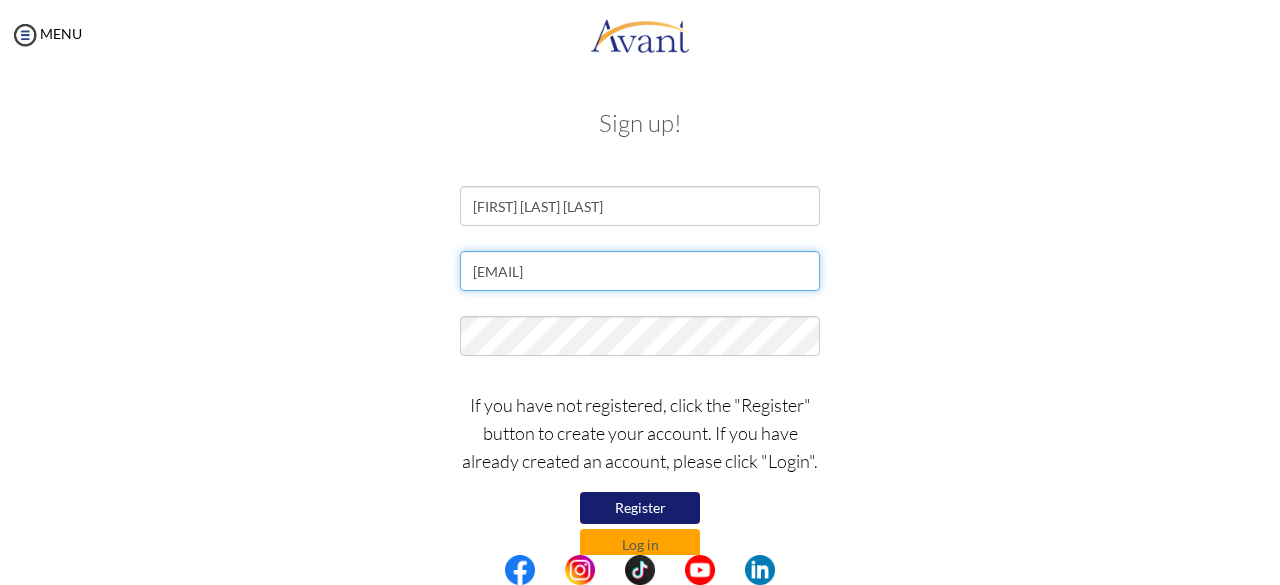 click on "barasaj415@gmail.comz" at bounding box center [640, 271] 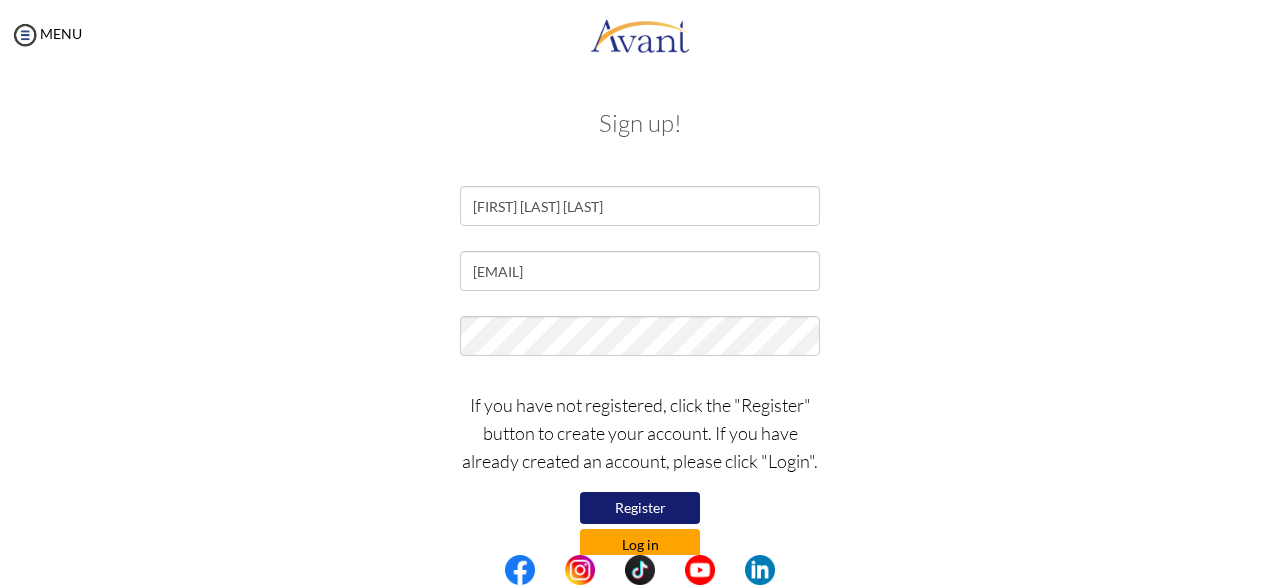 click on "Log in" at bounding box center (640, 545) 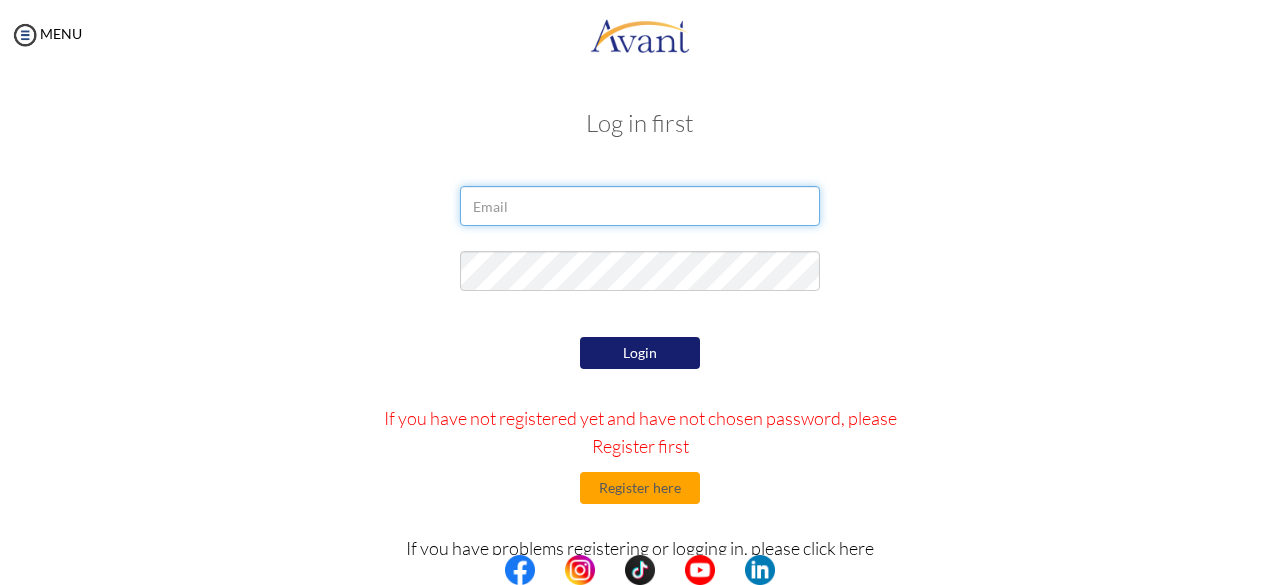 click at bounding box center [640, 206] 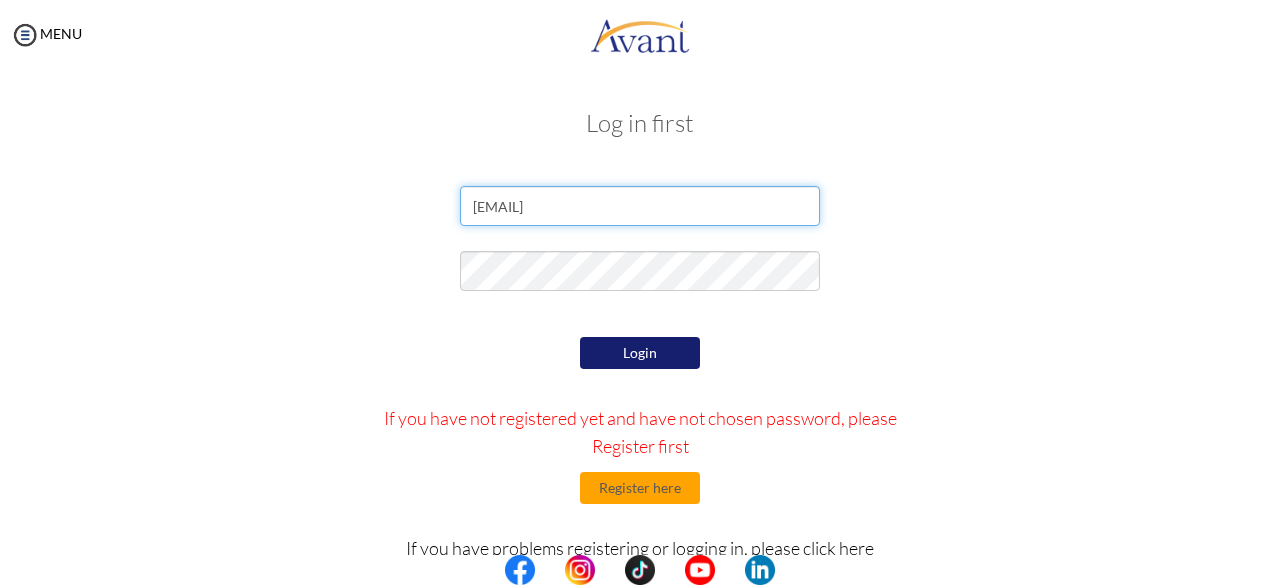 type on "barasaj415@gmail.com" 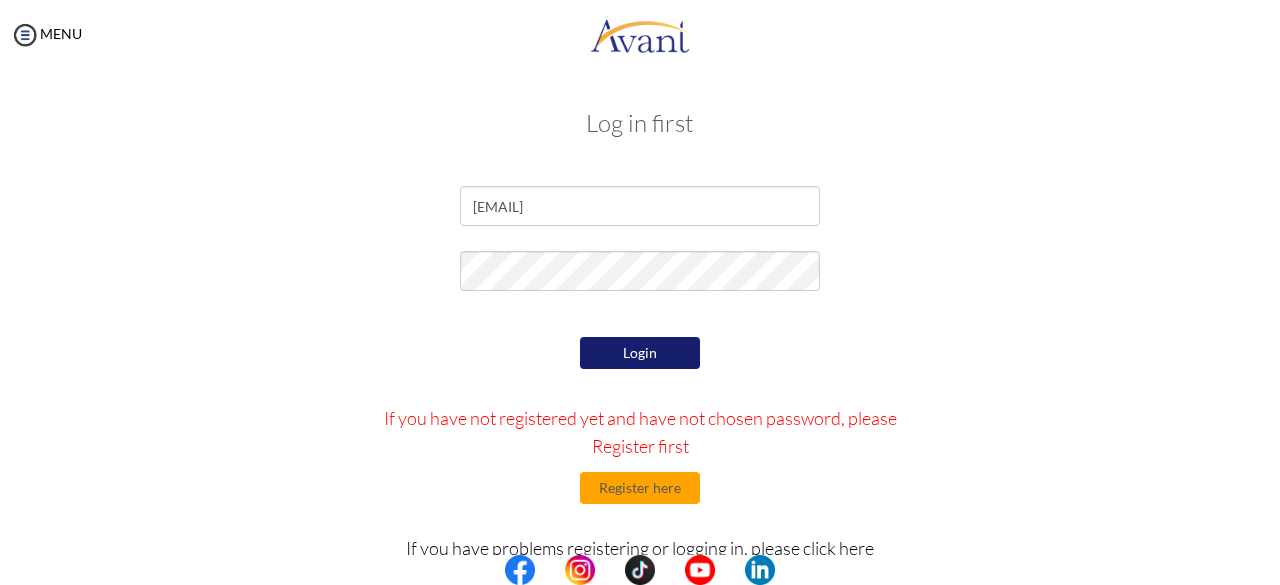 click on "Login" at bounding box center [640, 353] 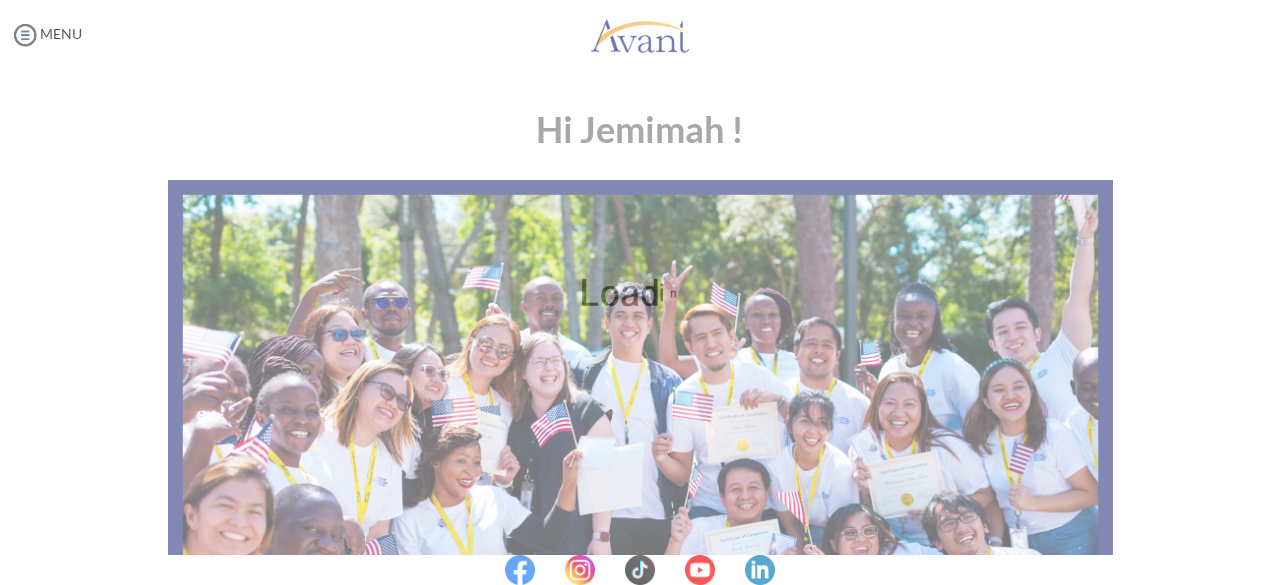 scroll, scrollTop: 0, scrollLeft: 0, axis: both 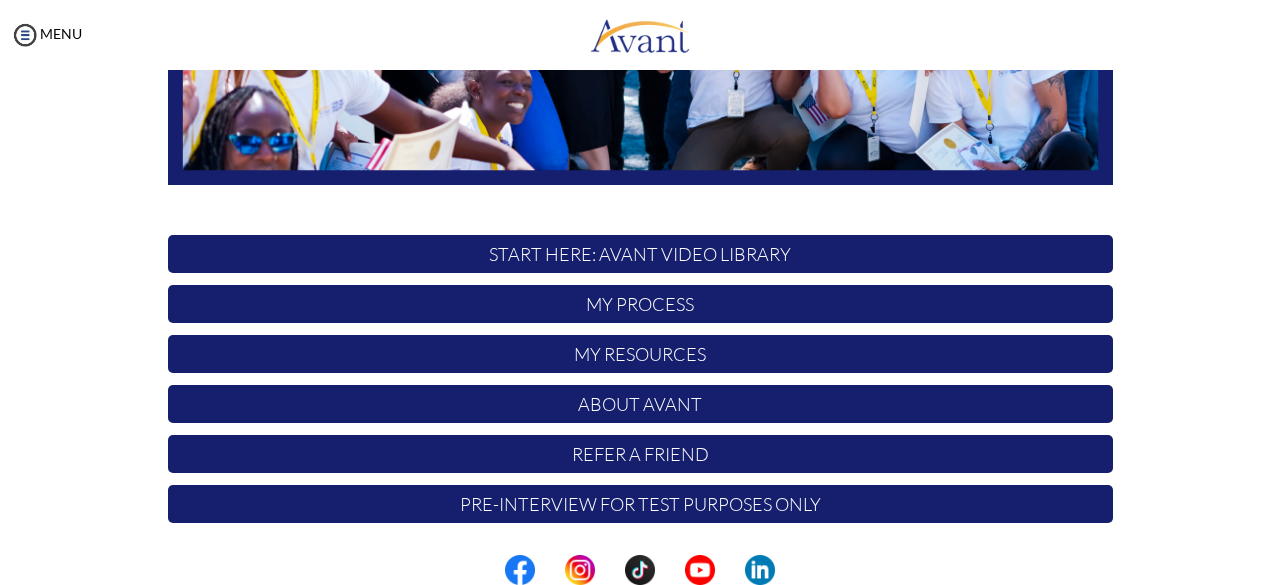 click on "START HERE: Avant Video Library" at bounding box center [640, 254] 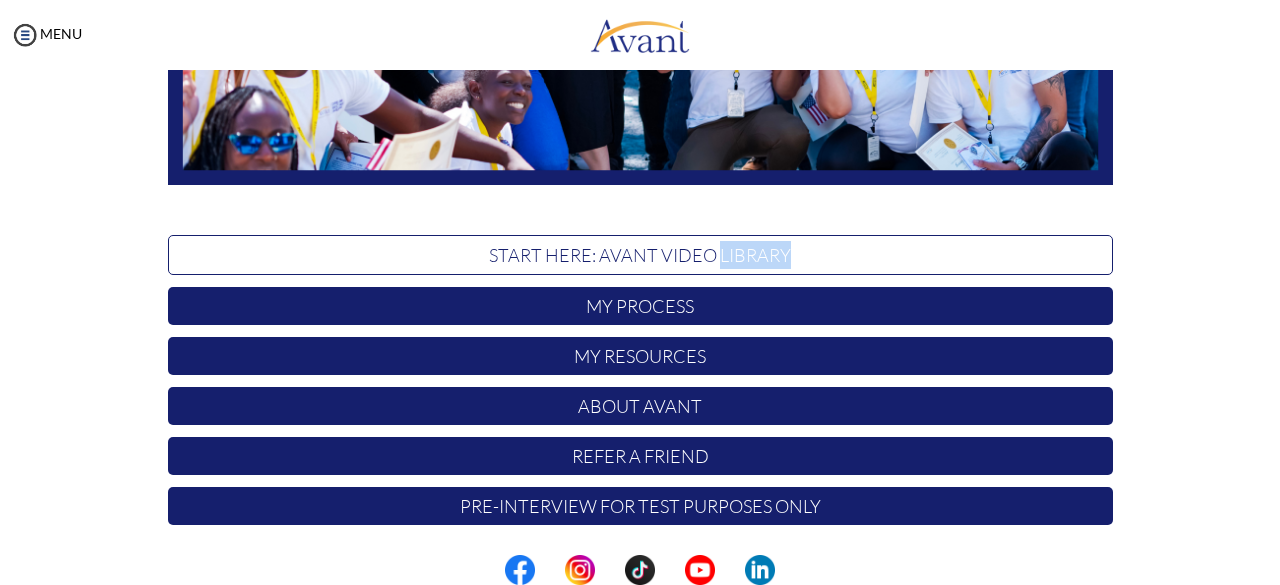 click on "START HERE: Avant Video Library" at bounding box center [640, 255] 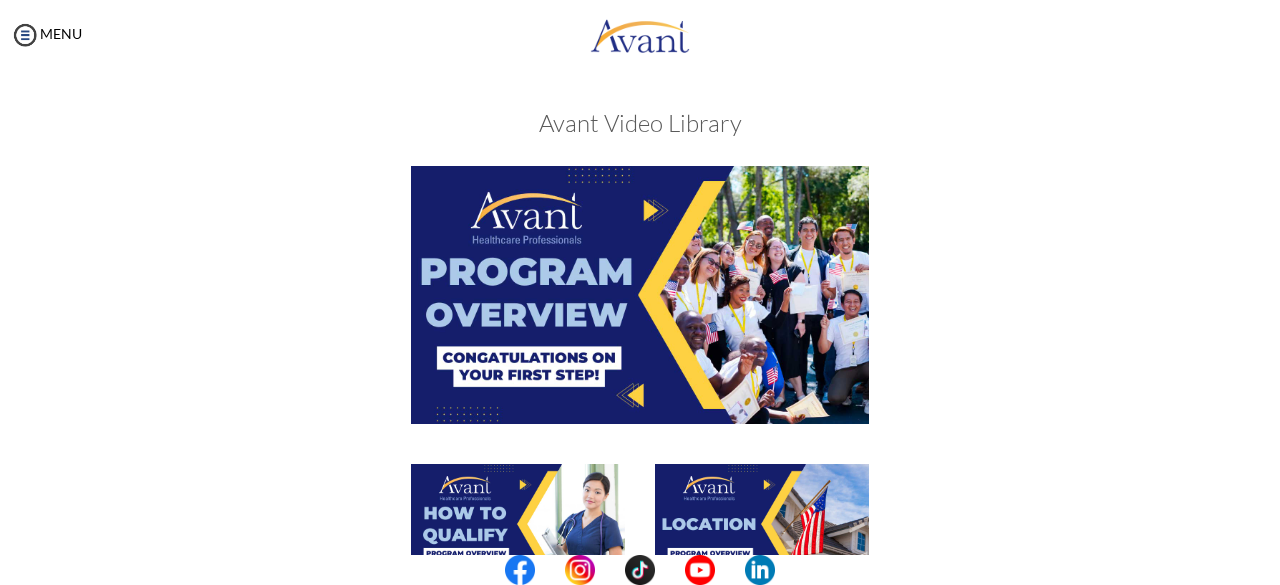 click at bounding box center (640, 294) 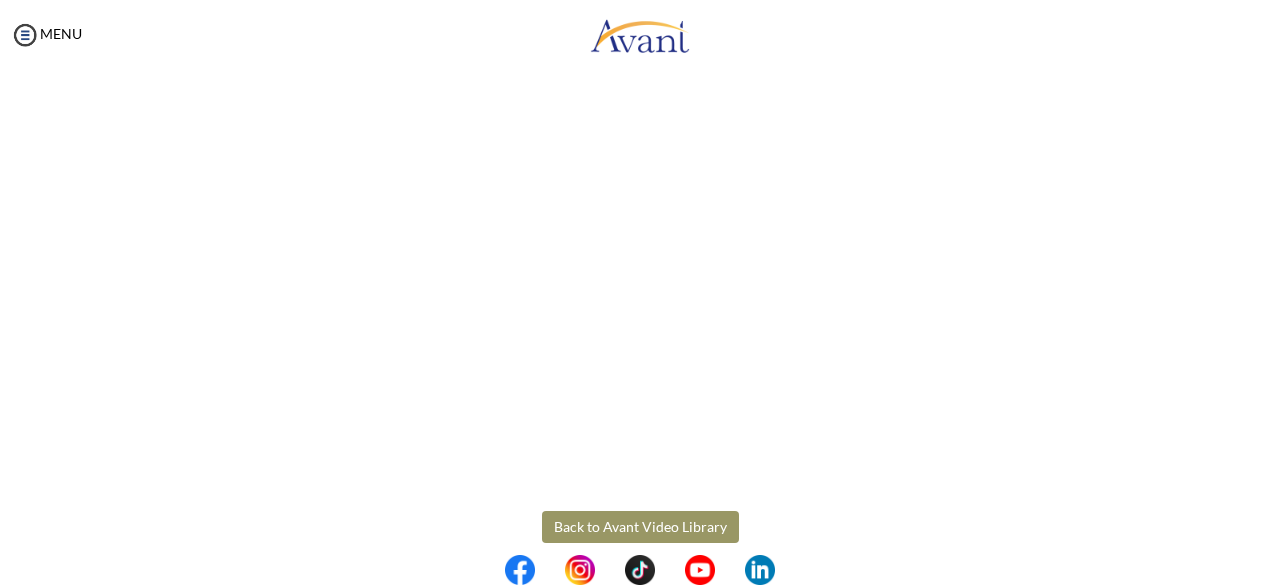 scroll, scrollTop: 358, scrollLeft: 0, axis: vertical 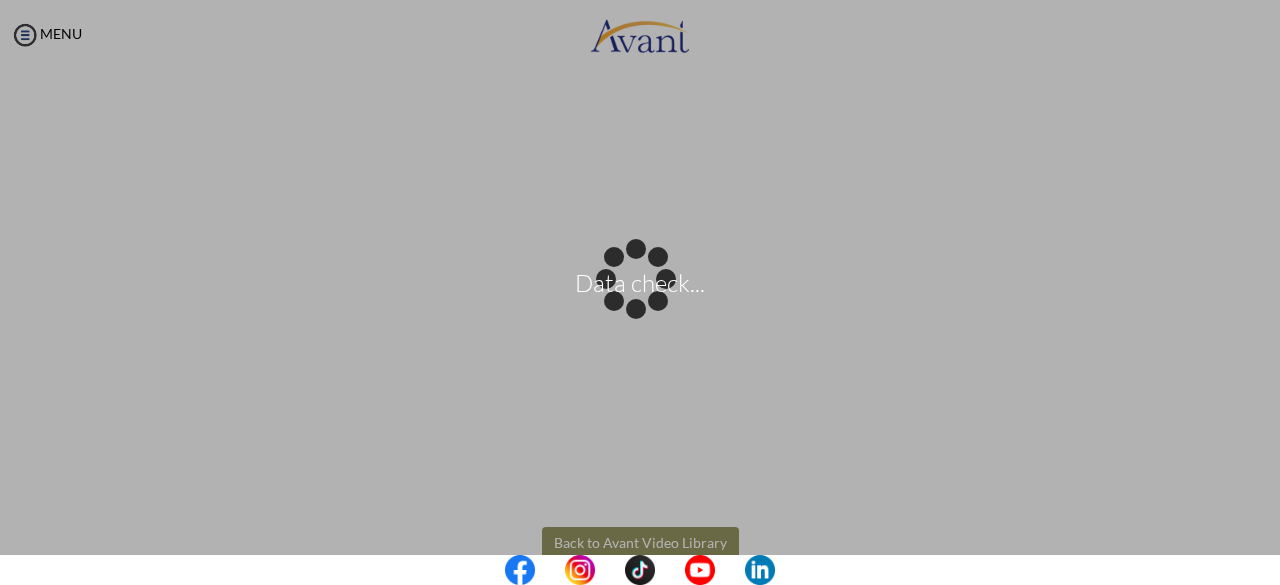 click on "Data check...
Maintenance break. Please come back in 2 hours.
MENU
My Status
What is the next step?
We would like you to watch the introductory video Begin with Avant
We would like you to watch the program video Watch Program Video
We would like you to complete English exam Take Language Test
We would like you to complete clinical assessment Take Clinical Test
We would like you to complete qualification survey Take Qualification Survey
We would like you to watch expectations video Watch Expectations Video
You will be contacted by recruiter to schedule a call.
Your application is being reviewed. Please check your [EMAIL] regularly.
Process Overview
Check off each step as you go to track your progress!" at bounding box center [640, 292] 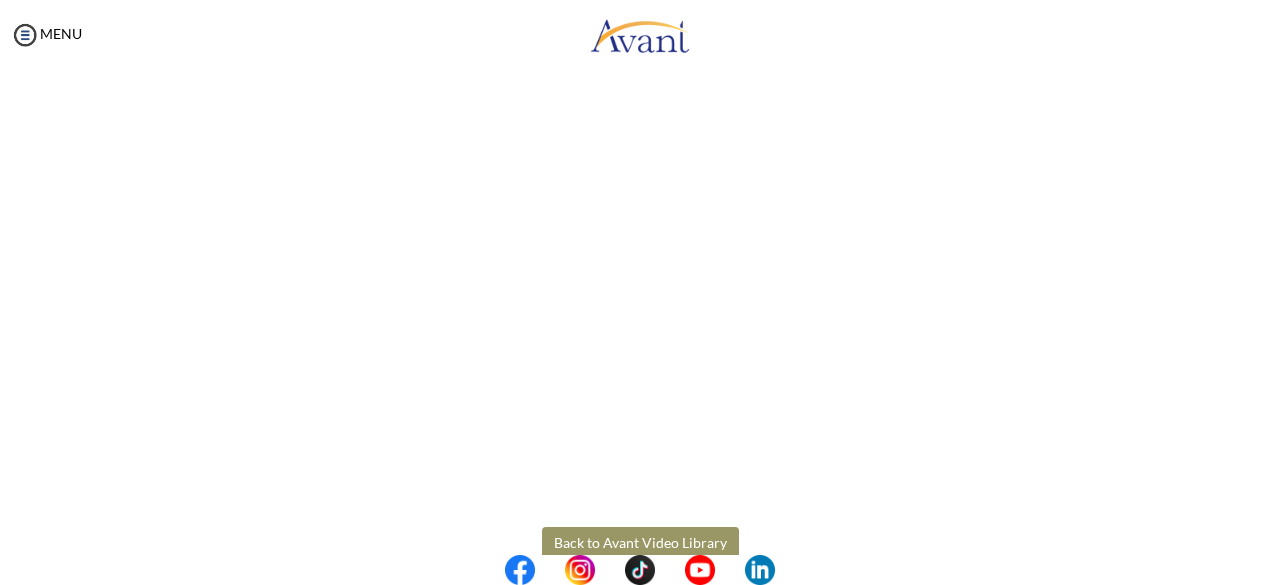 click on "Back to Avant Video Library" at bounding box center (640, 543) 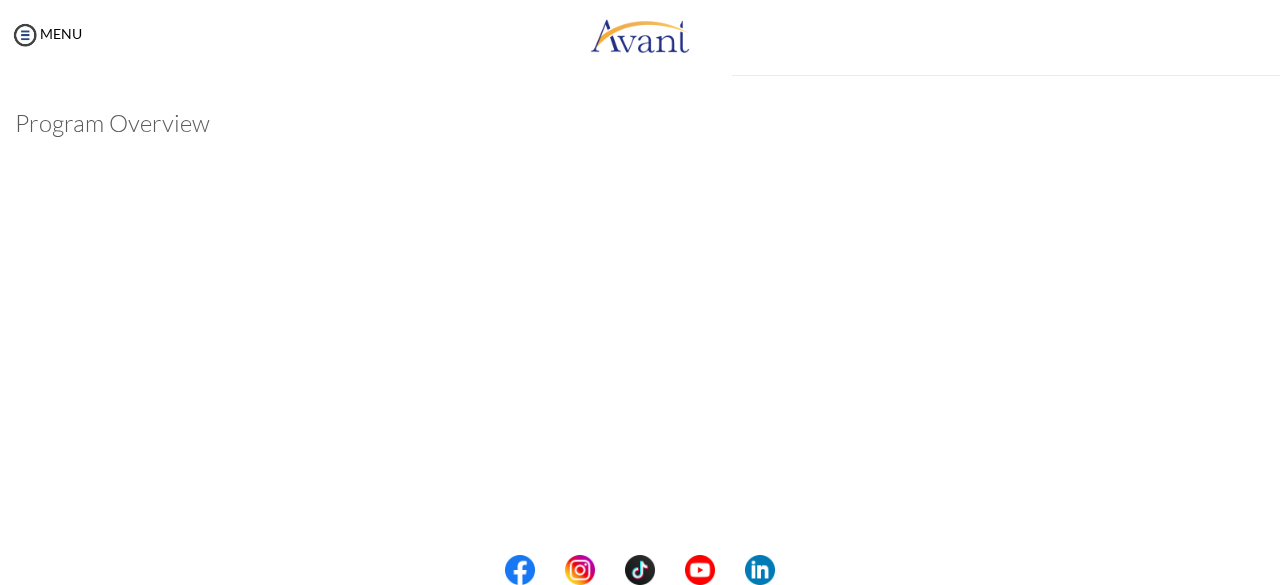 scroll, scrollTop: 398, scrollLeft: 0, axis: vertical 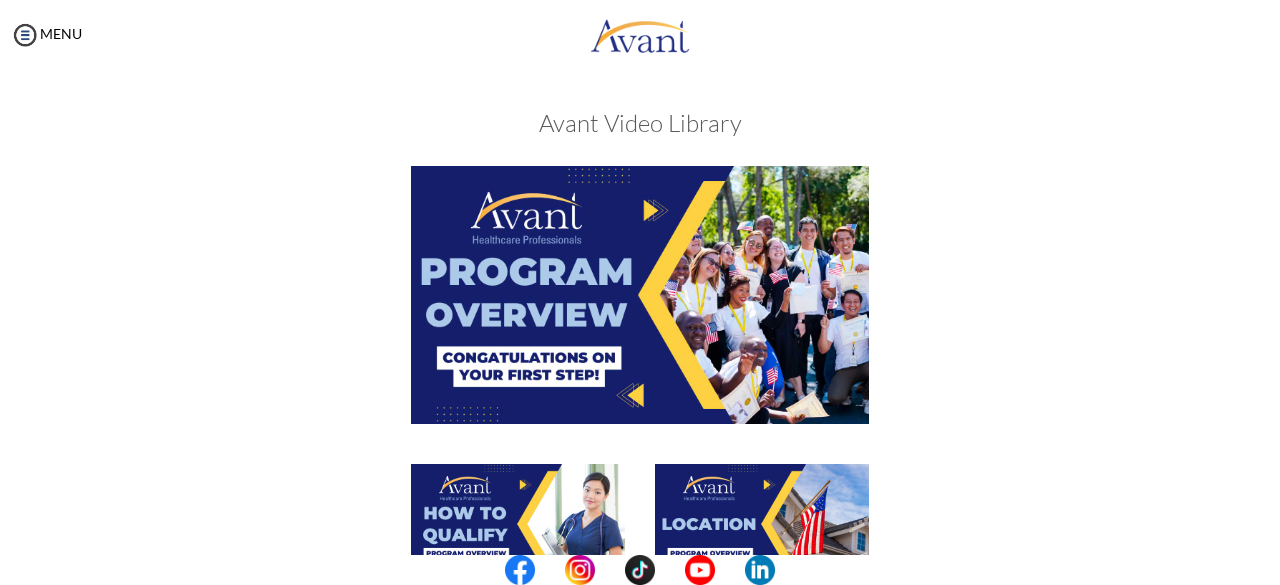 click at bounding box center [762, 524] 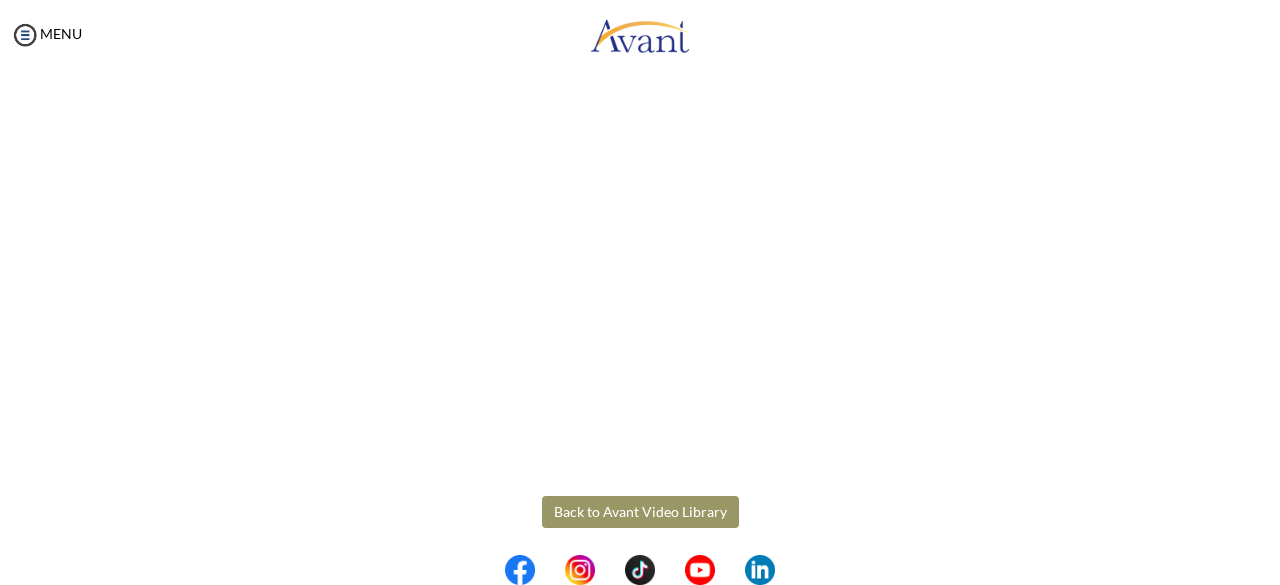 scroll, scrollTop: 398, scrollLeft: 0, axis: vertical 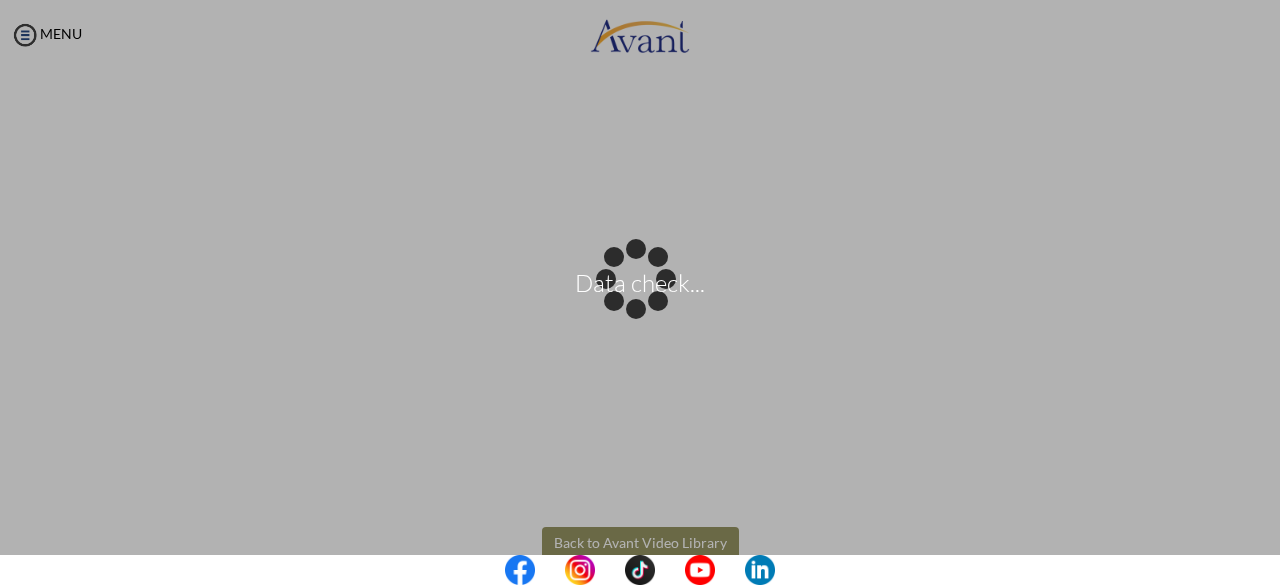 click on "Data check..." at bounding box center (640, 293) 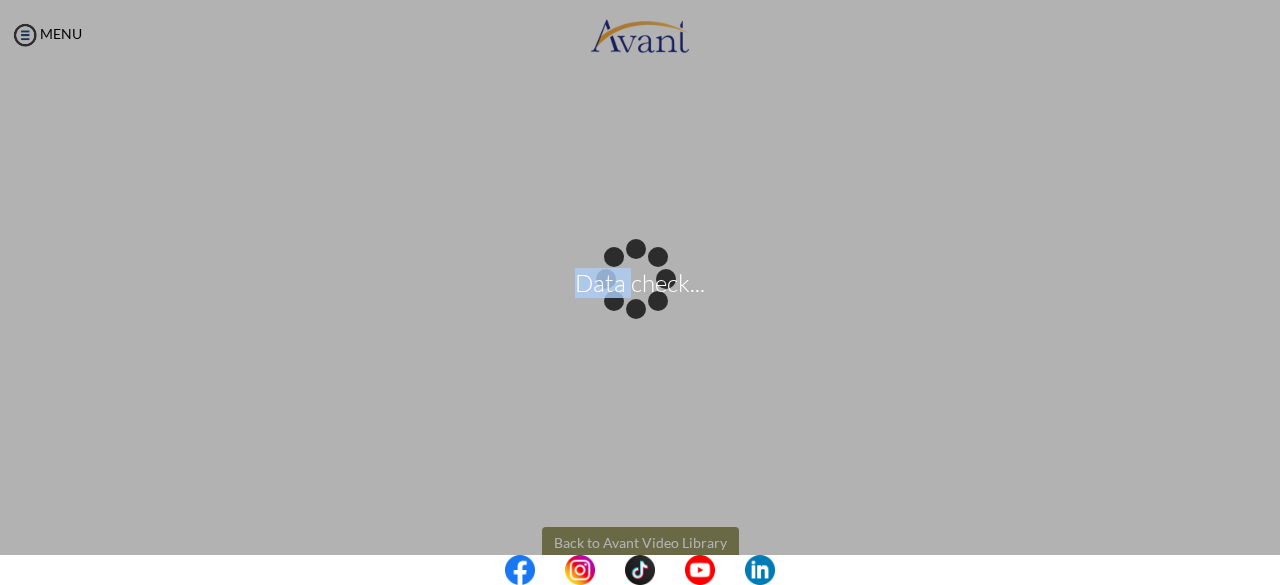 click on "Data check..." at bounding box center (640, 293) 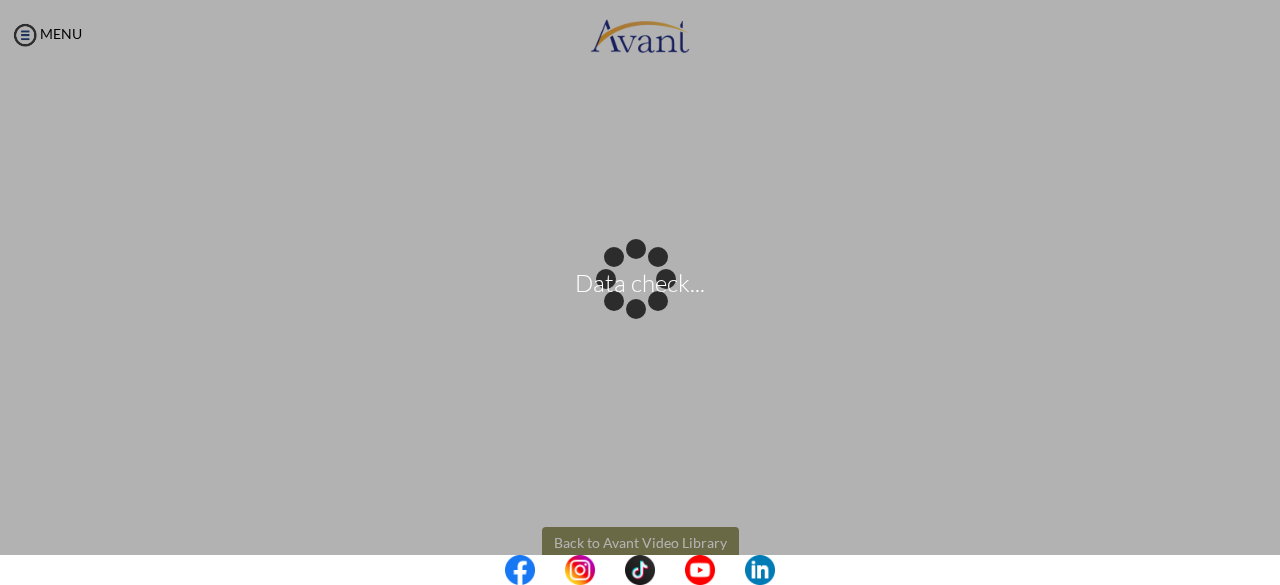 click on "Data check..." at bounding box center (640, 293) 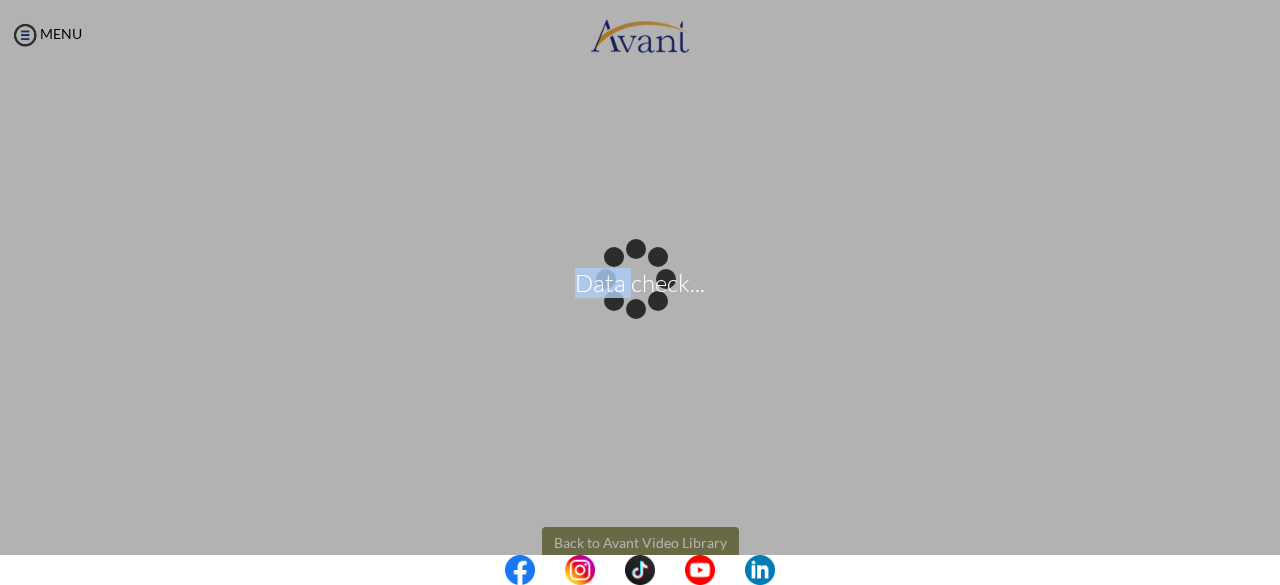 click on "Data check..." at bounding box center (640, 293) 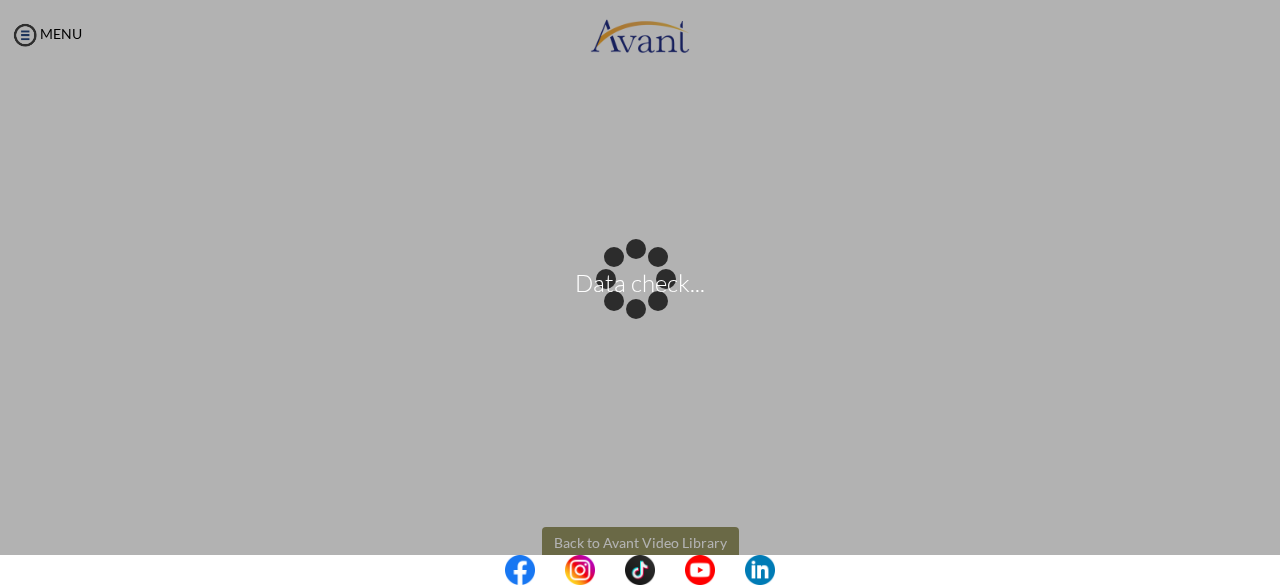 click on "Data check..." at bounding box center (640, 293) 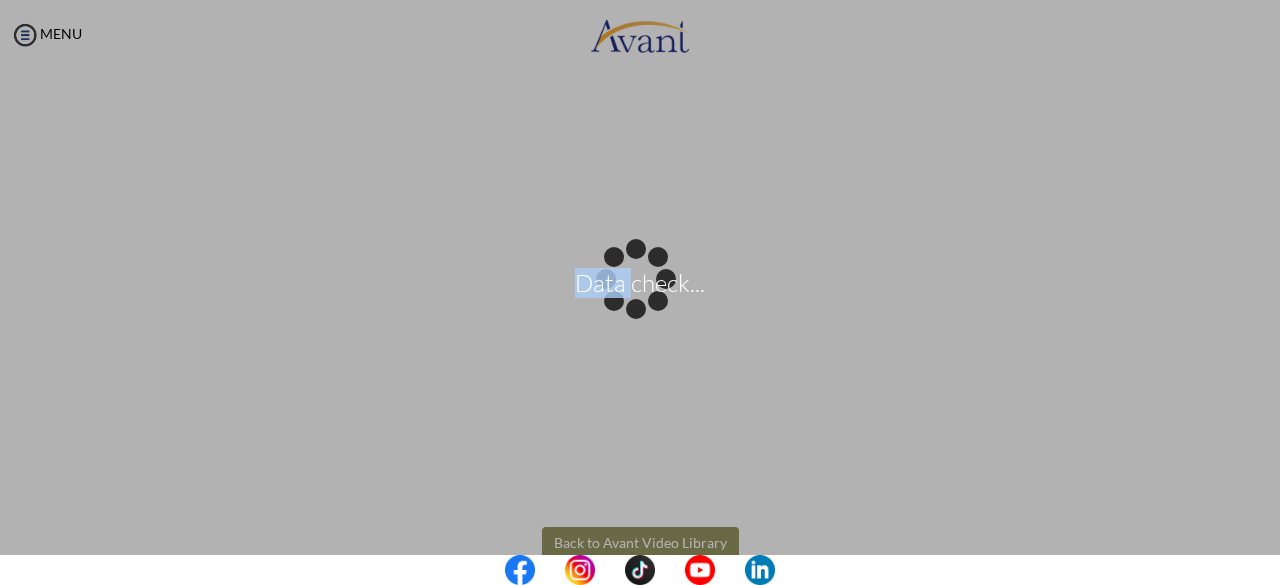 click on "Data check..." at bounding box center [640, 293] 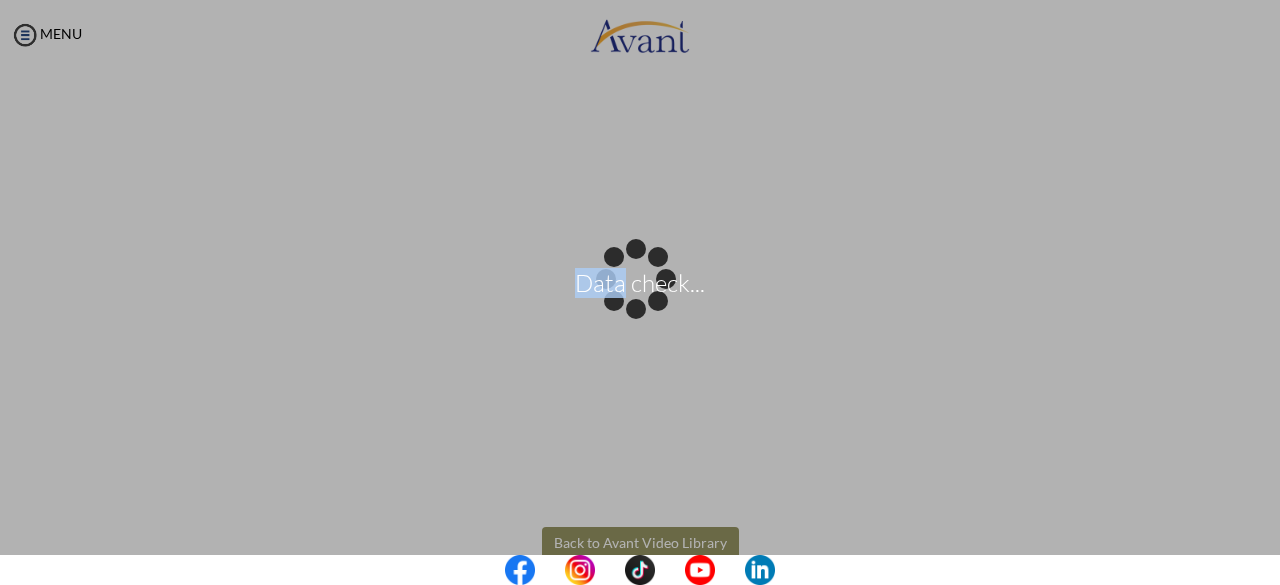 click on "Data check..." at bounding box center [640, 293] 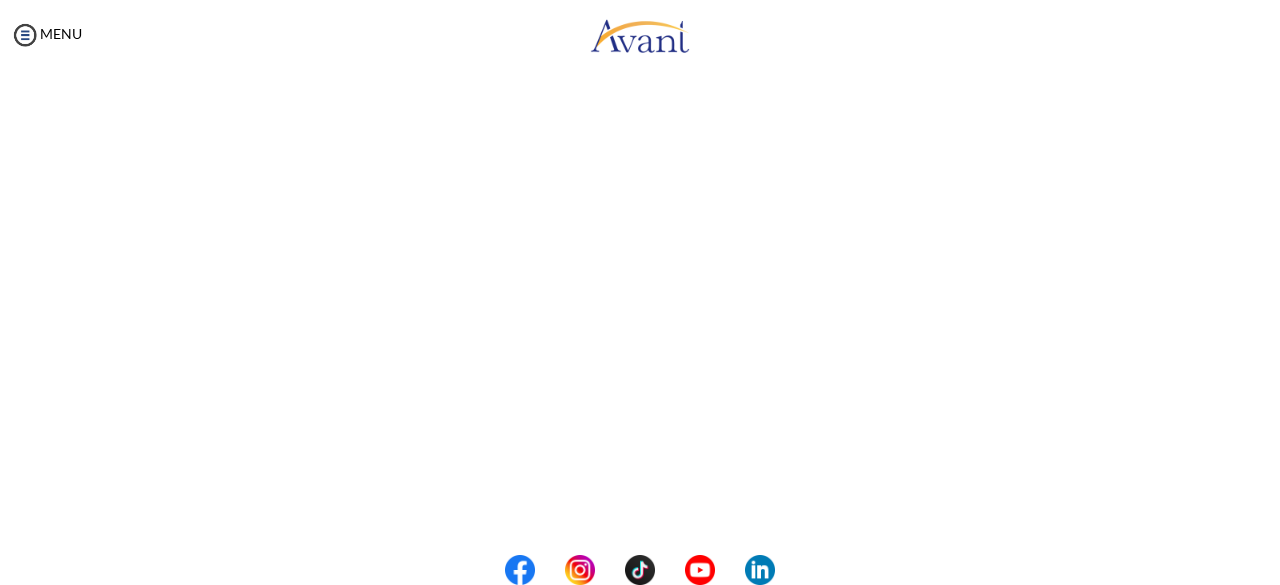 scroll, scrollTop: 184, scrollLeft: 0, axis: vertical 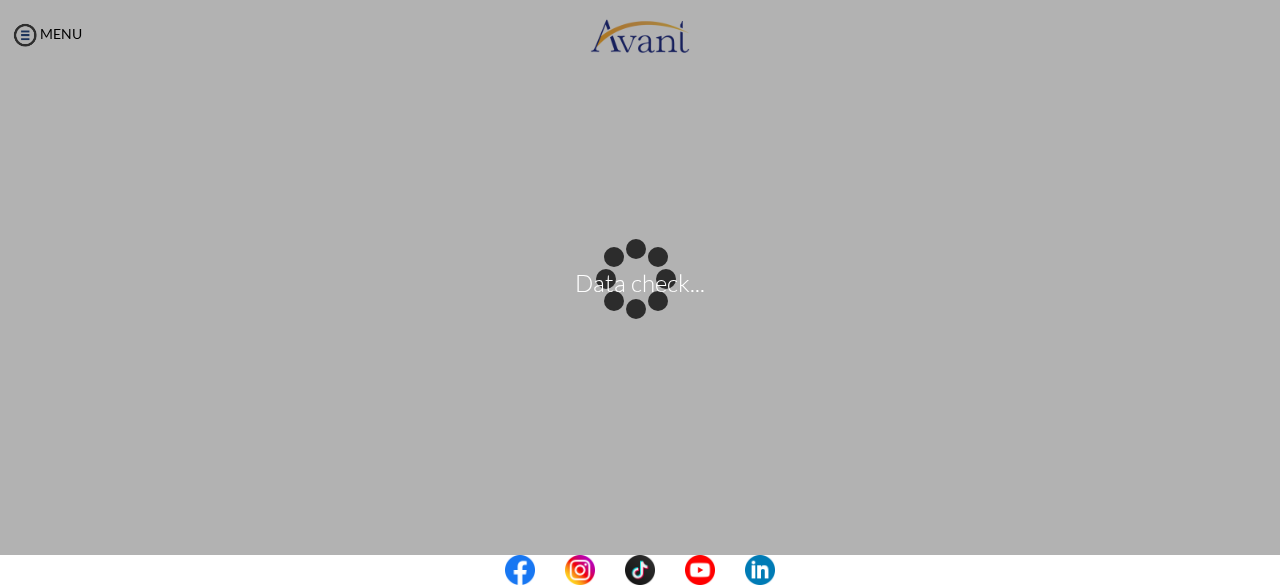 click on "Data check...
Maintenance break. Please come back in 2 hours.
MENU
My Status
What is the next step?
We would like you to watch the introductory video Begin with Avant
We would like you to watch the program video Watch Program Video
We would like you to complete English exam Take Language Test
We would like you to complete clinical assessment Take Clinical Test
We would like you to complete qualification survey Take Qualification Survey
We would like you to watch expectations video Watch Expectations Video
You will be contacted by recruiter to schedule a call.
Your application is being reviewed. Please check your email regularly.
Process Overview
Check off each step as you go to track your progress!" at bounding box center [640, 292] 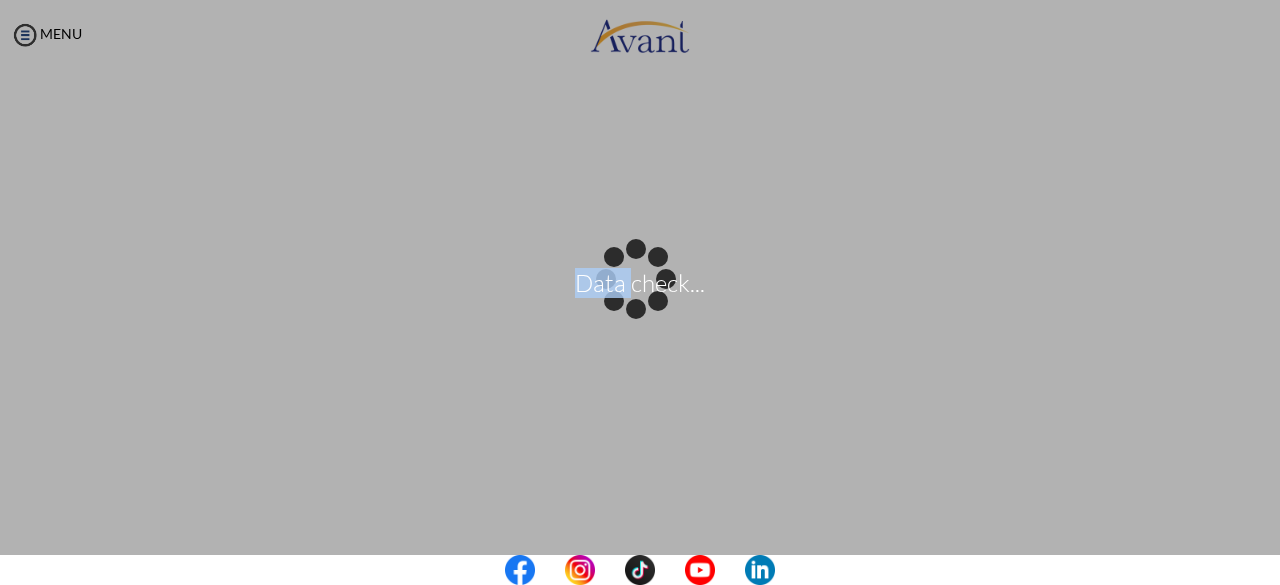 click on "Data check..." at bounding box center [640, 293] 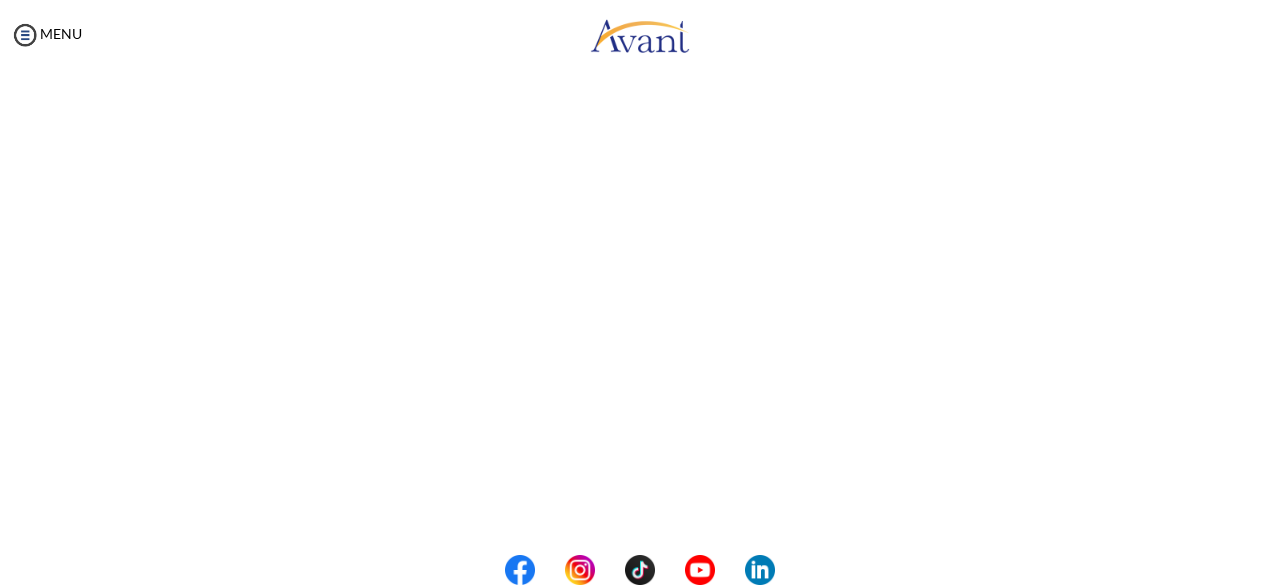 click on "Location
Back to Avant Video Library" at bounding box center (640, 498) 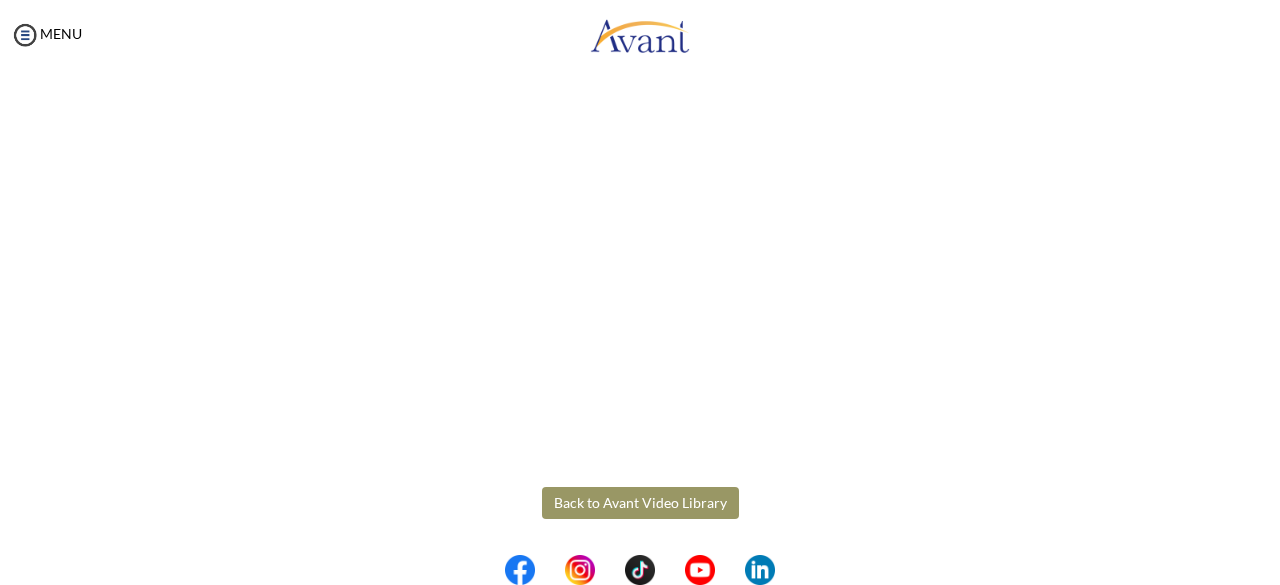 click on "Back to Avant Video Library" at bounding box center [640, 503] 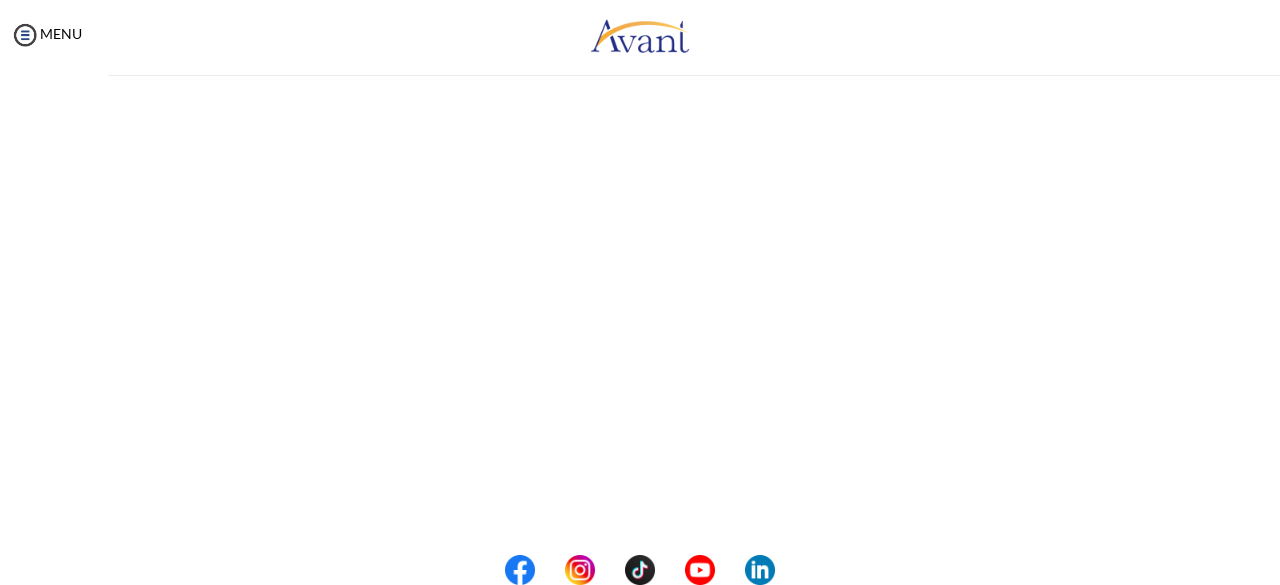 scroll, scrollTop: 398, scrollLeft: 0, axis: vertical 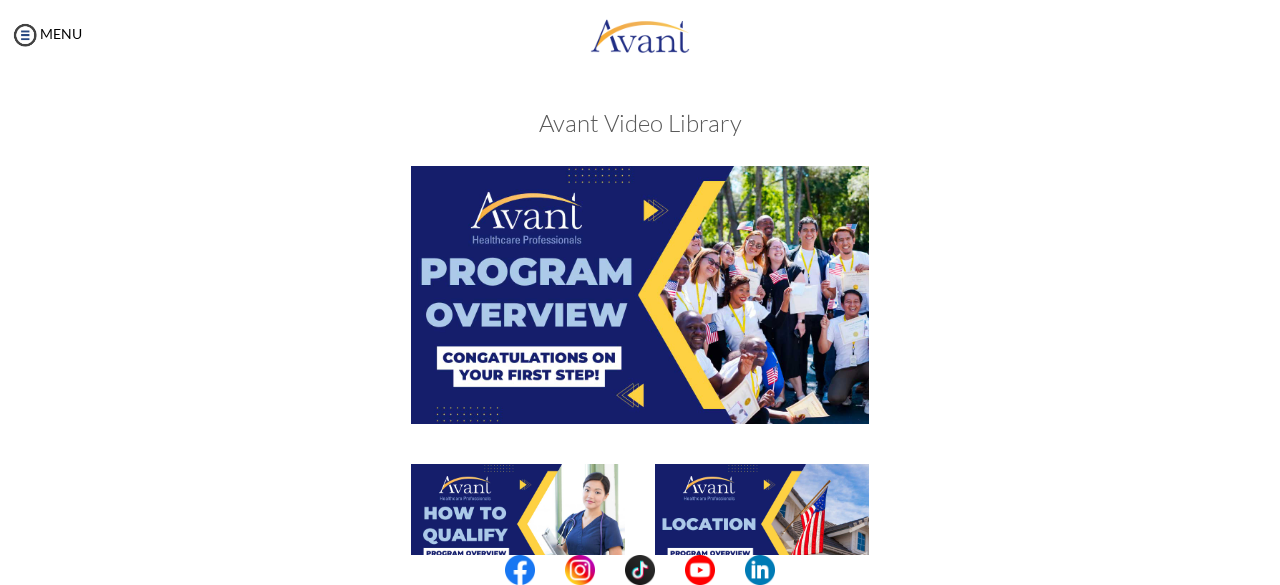 click at bounding box center (518, 524) 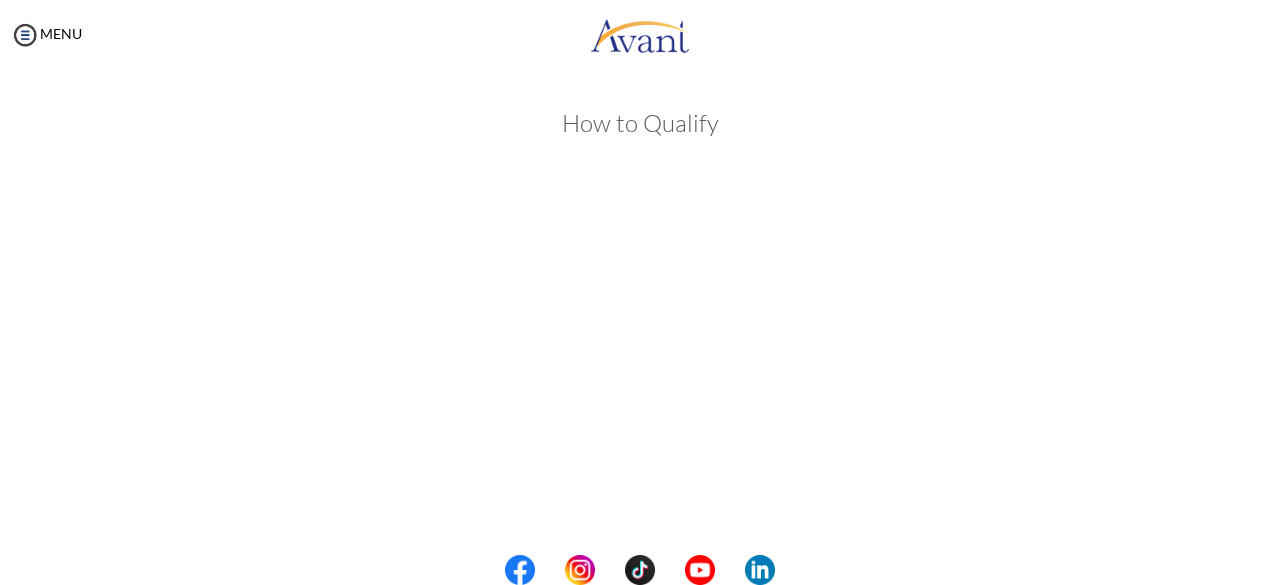 scroll, scrollTop: 398, scrollLeft: 0, axis: vertical 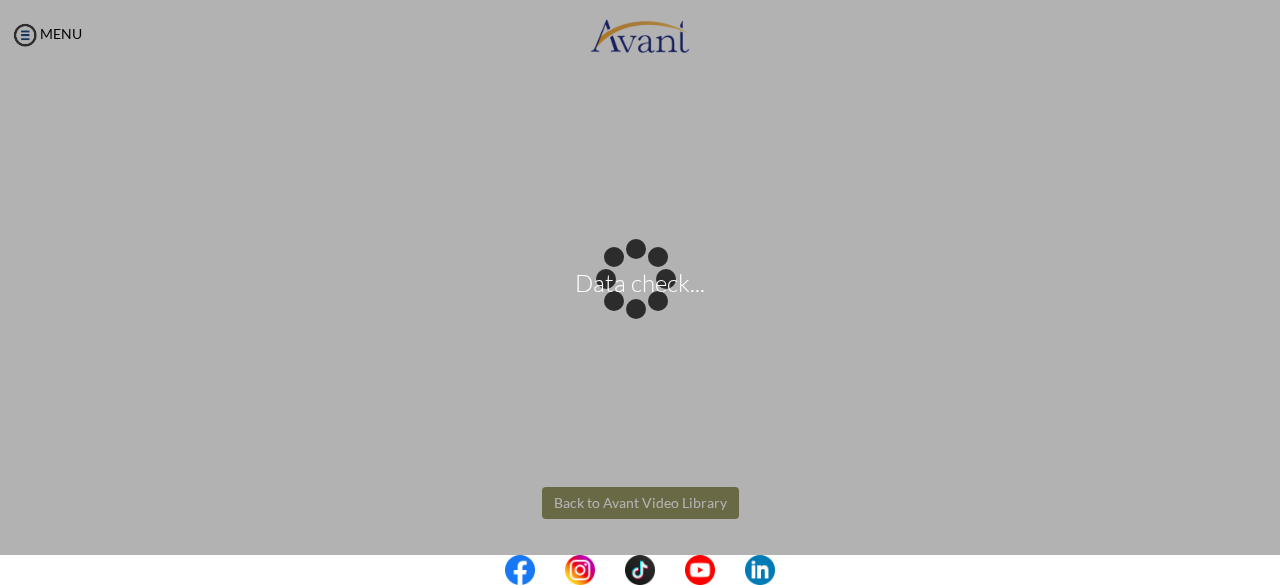 click on "Data check...
Maintenance break. Please come back in 2 hours.
MENU
My Status
What is the next step?
We would like you to watch the introductory video Begin with Avant
We would like you to watch the program video Watch Program Video
We would like you to complete English exam Take Language Test
We would like you to complete clinical assessment Take Clinical Test
We would like you to complete qualification survey Take Qualification Survey
We would like you to watch expectations video Watch Expectations Video
You will be contacted by recruiter to schedule a call.
Your application is being reviewed. Please check your email regularly.
Process Overview
Check off each step as you go to track your progress!" at bounding box center [640, 292] 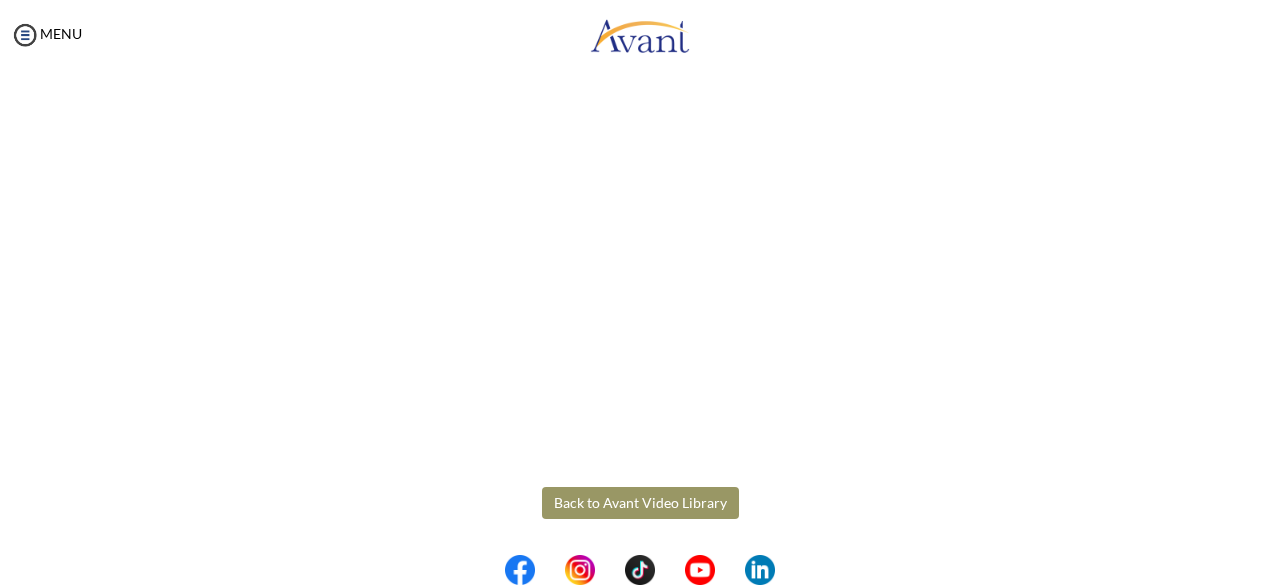 click on "Maintenance break. Please come back in 2 hours.
MENU
My Status
What is the next step?
We would like you to watch the introductory video Begin with Avant
We would like you to watch the program video Watch Program Video
We would like you to complete English exam Take Language Test
We would like you to complete clinical assessment Take Clinical Test
We would like you to complete qualification survey Take Qualification Survey
We would like you to watch expectations video Watch Expectations Video
You will be contacted by recruiter to schedule a call.
Your application is being reviewed. Please check your email regularly.
Process Overview
Check off each step as you go to track your progress!
1" at bounding box center [640, 292] 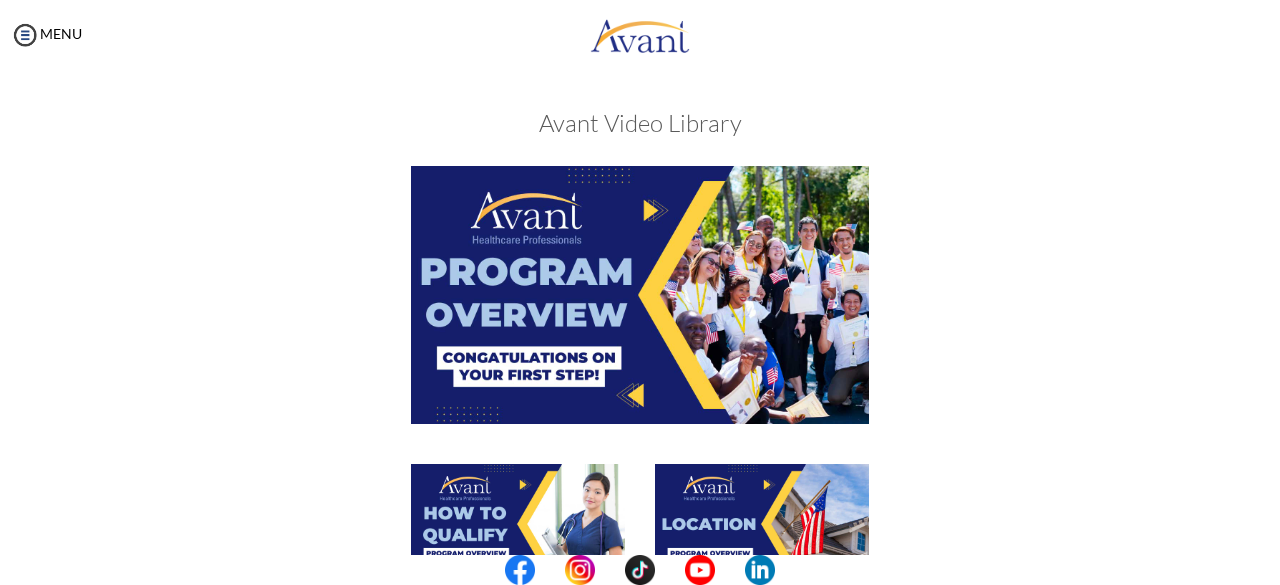 click at bounding box center (762, 534) 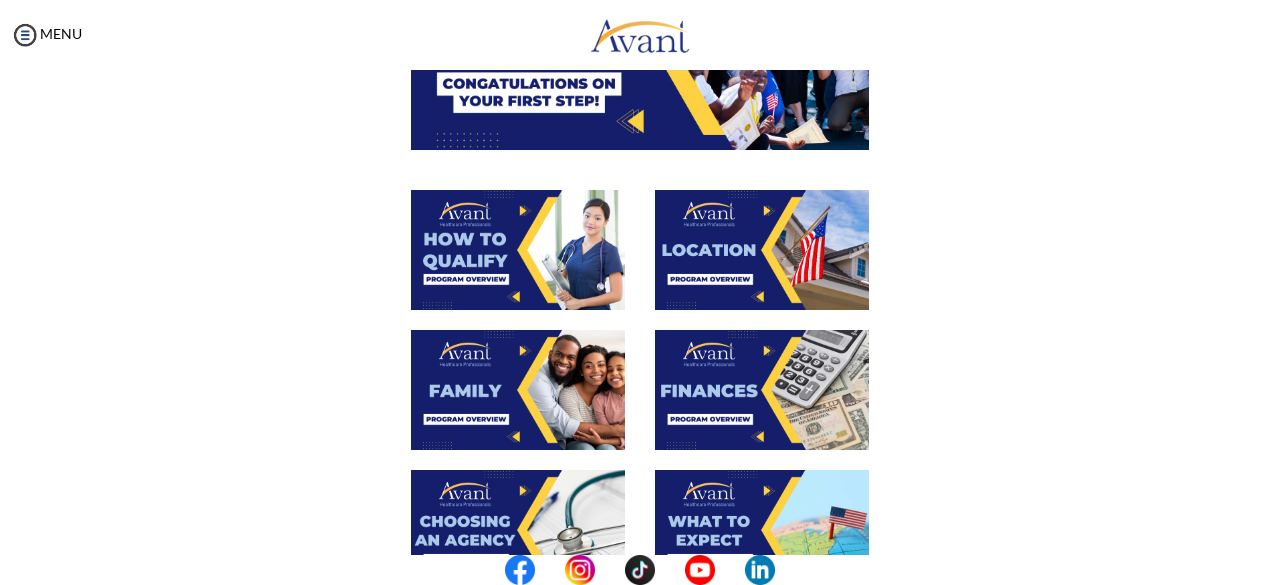scroll, scrollTop: 280, scrollLeft: 0, axis: vertical 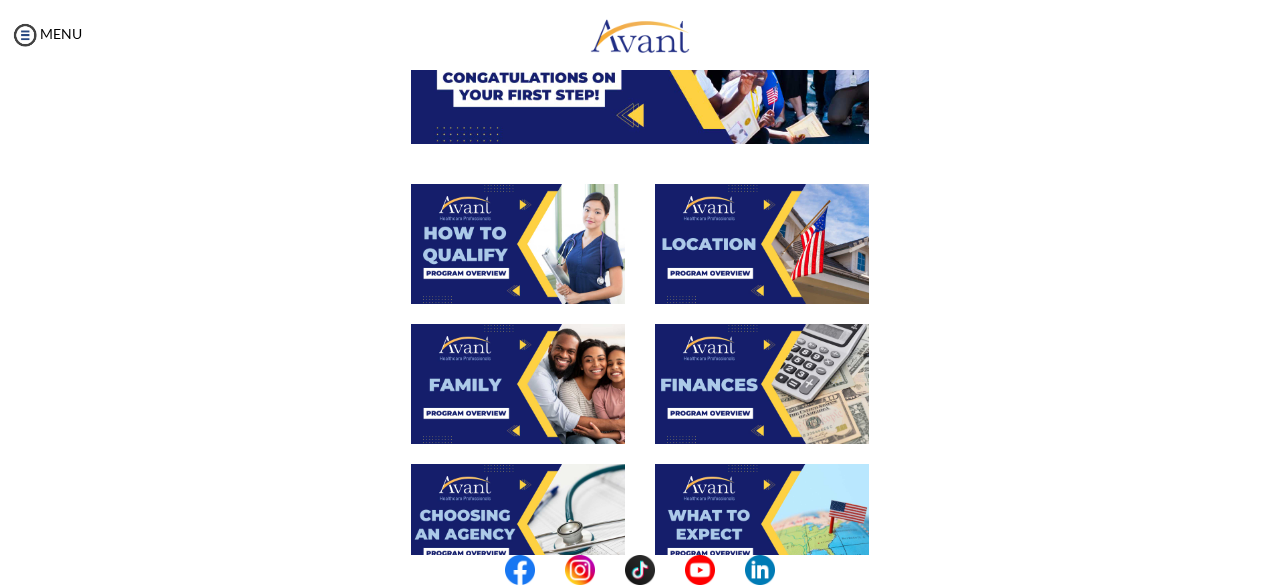 click at bounding box center (762, 244) 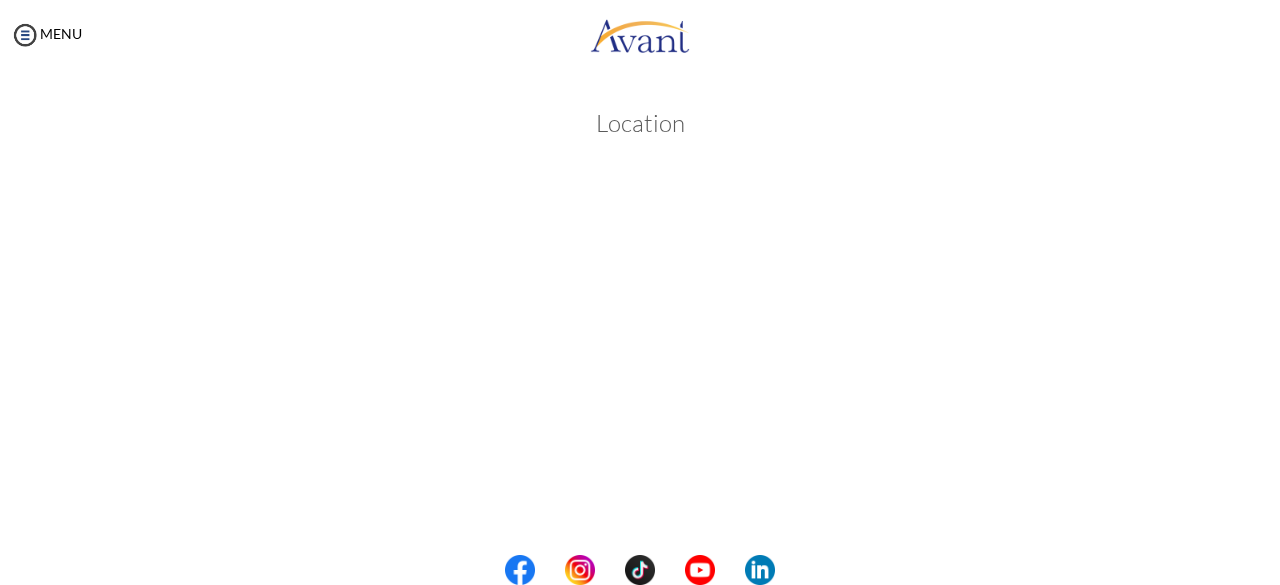 scroll, scrollTop: 398, scrollLeft: 0, axis: vertical 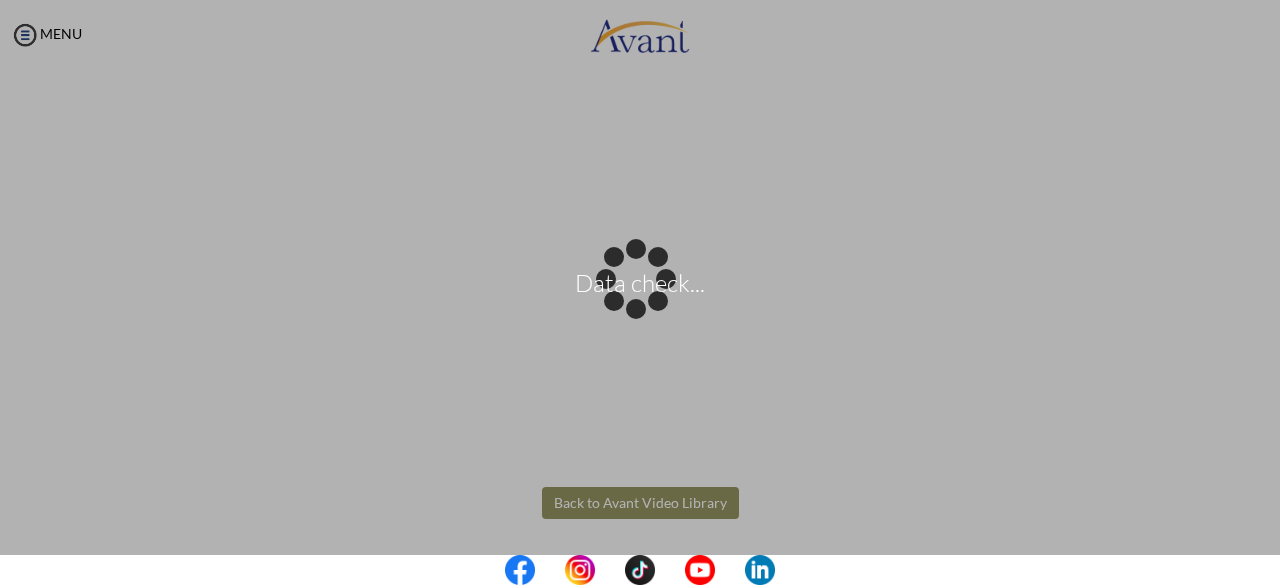 click on "Data check...
Maintenance break. Please come back in 2 hours.
MENU
My Status
What is the next step?
We would like you to watch the introductory video Begin with Avant
We would like you to watch the program video Watch Program Video
We would like you to complete English exam Take Language Test
We would like you to complete clinical assessment Take Clinical Test
We would like you to complete qualification survey Take Qualification Survey
We would like you to watch expectations video Watch Expectations Video
You will be contacted by recruiter to schedule a call.
Your application is being reviewed. Please check your email regularly.
Process Overview
Check off each step as you go to track your progress!" at bounding box center [640, 292] 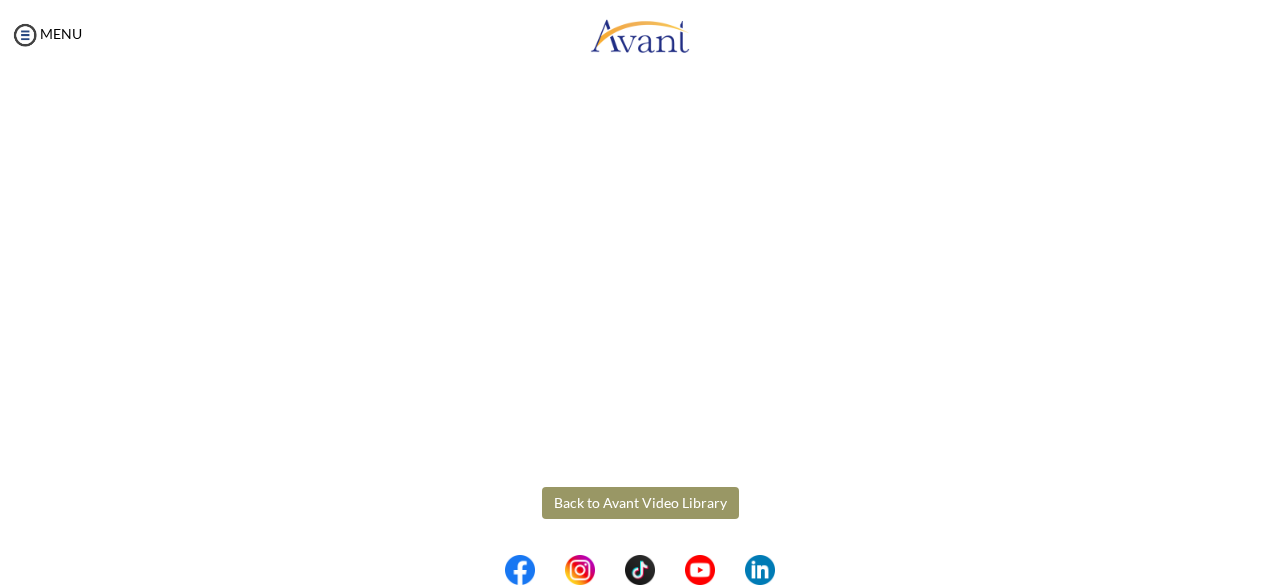click on "Back to Avant Video Library" at bounding box center (640, 503) 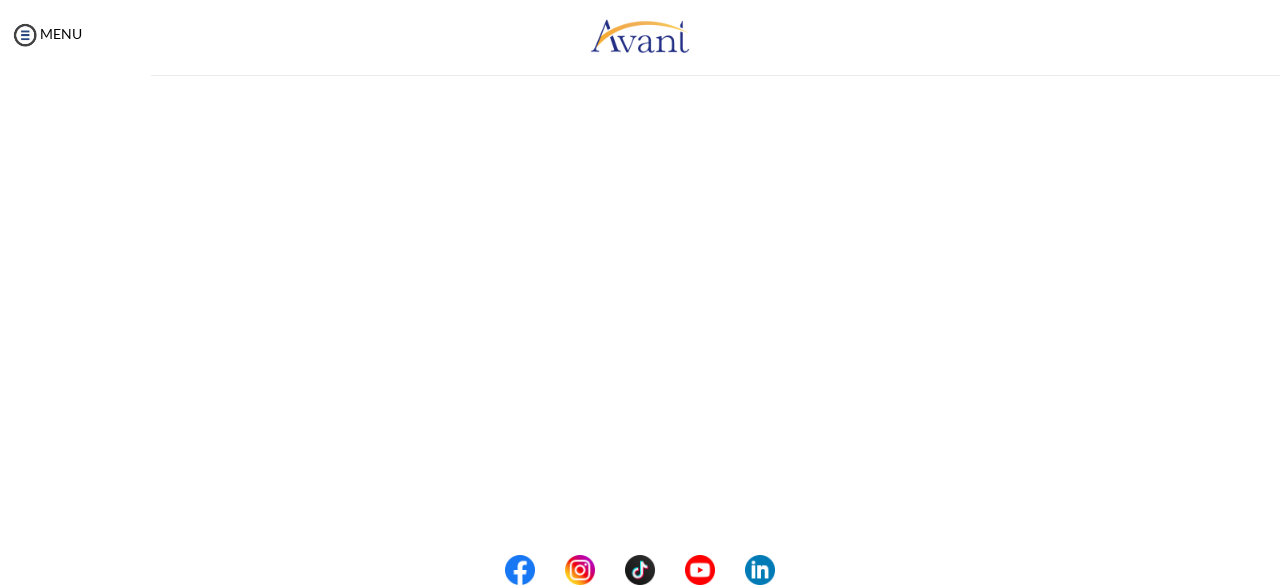 scroll, scrollTop: 0, scrollLeft: 0, axis: both 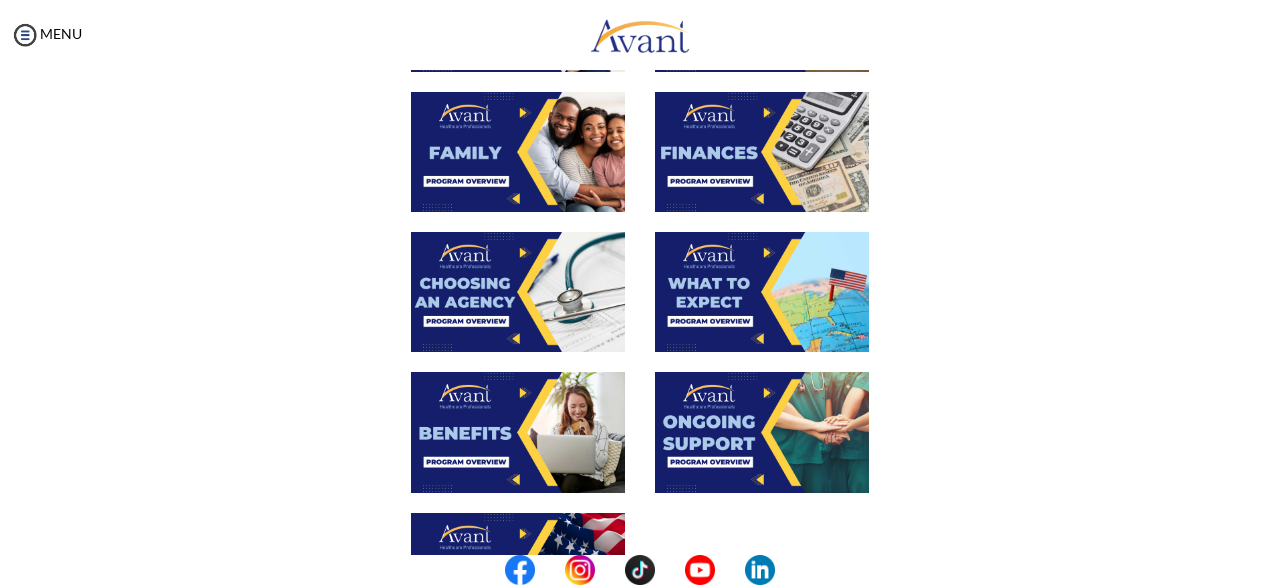 click at bounding box center (518, 292) 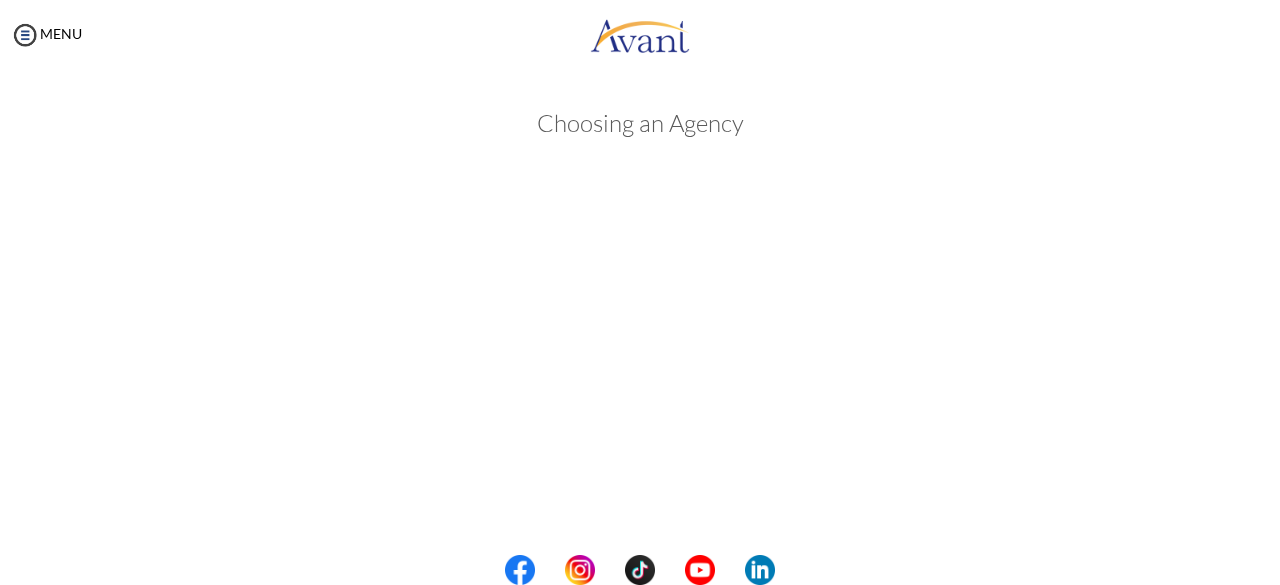 scroll, scrollTop: 512, scrollLeft: 0, axis: vertical 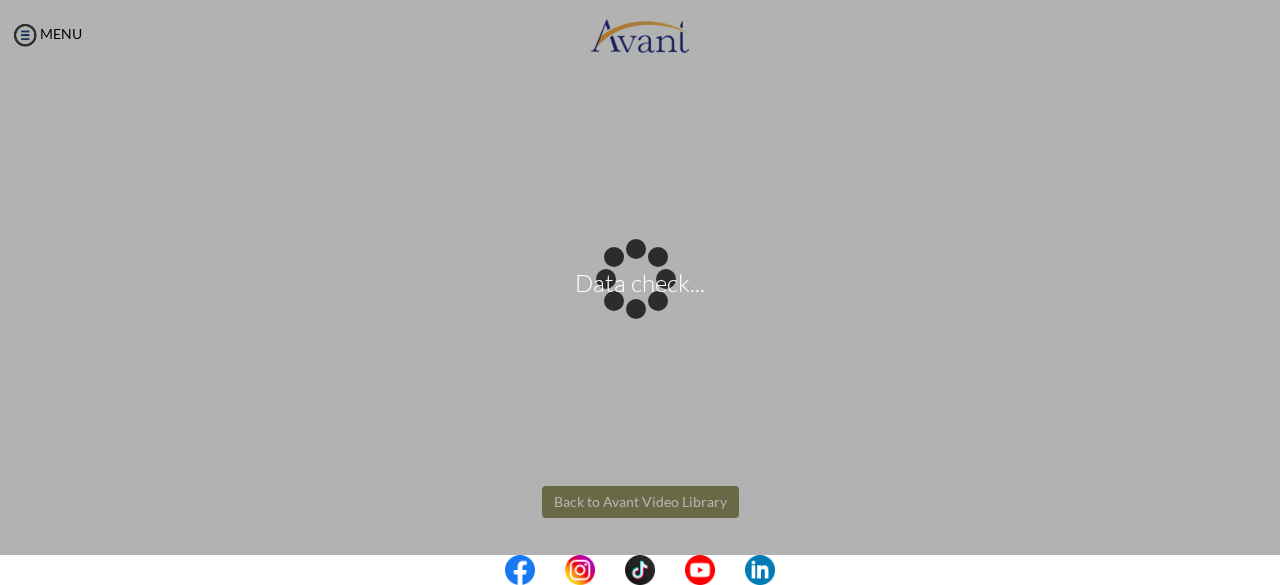 click on "Data check...
Maintenance break. Please come back in 2 hours.
MENU
My Status
What is the next step?
We would like you to watch the introductory video Begin with Avant
We would like you to watch the program video Watch Program Video
We would like you to complete English exam Take Language Test
We would like you to complete clinical assessment Take Clinical Test
We would like you to complete qualification survey Take Qualification Survey
We would like you to watch expectations video Watch Expectations Video
You will be contacted by recruiter to schedule a call.
Your application is being reviewed. Please check your email regularly.
Process Overview
Check off each step as you go to track your progress!" at bounding box center [640, 292] 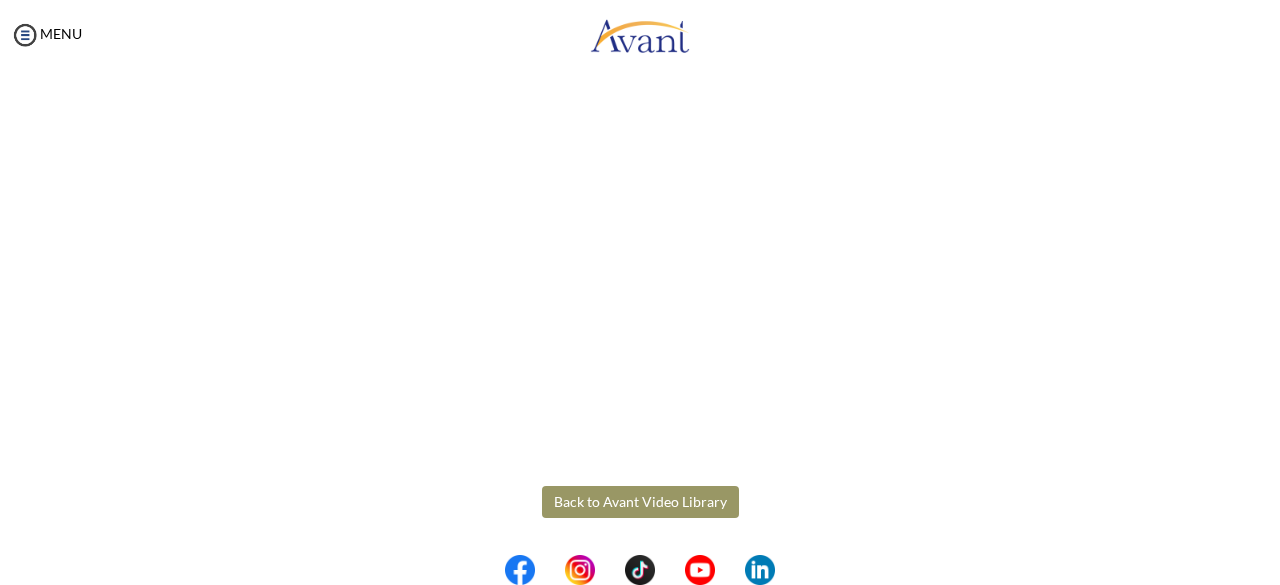 click on "Back to Avant Video Library" at bounding box center [640, 502] 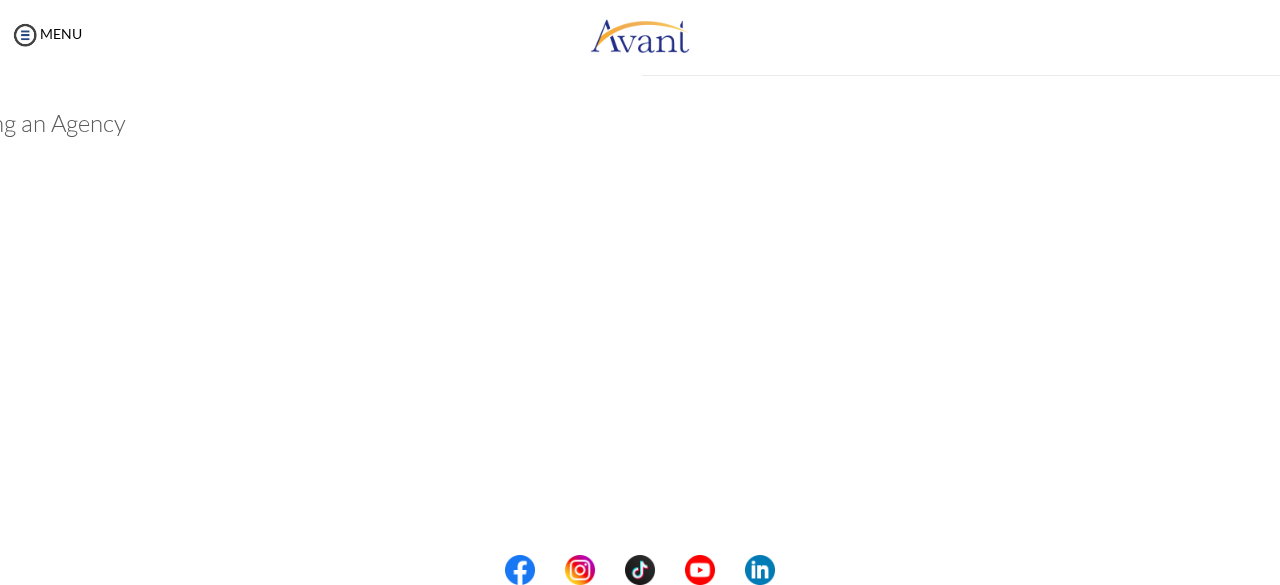 scroll, scrollTop: 612, scrollLeft: 0, axis: vertical 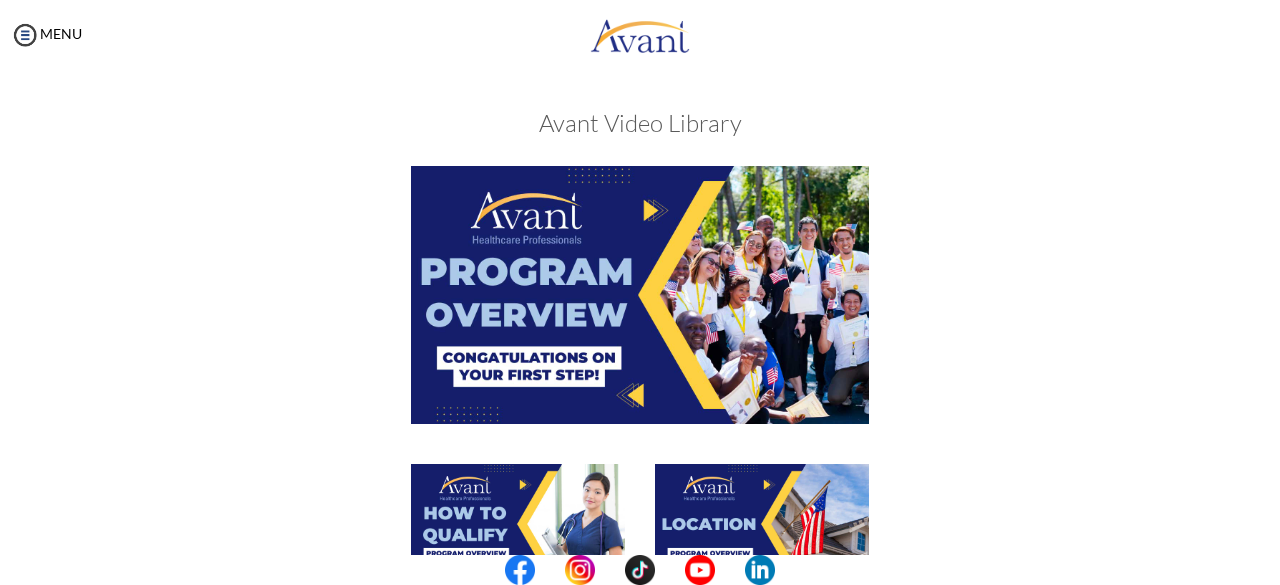 click at bounding box center (640, 314) 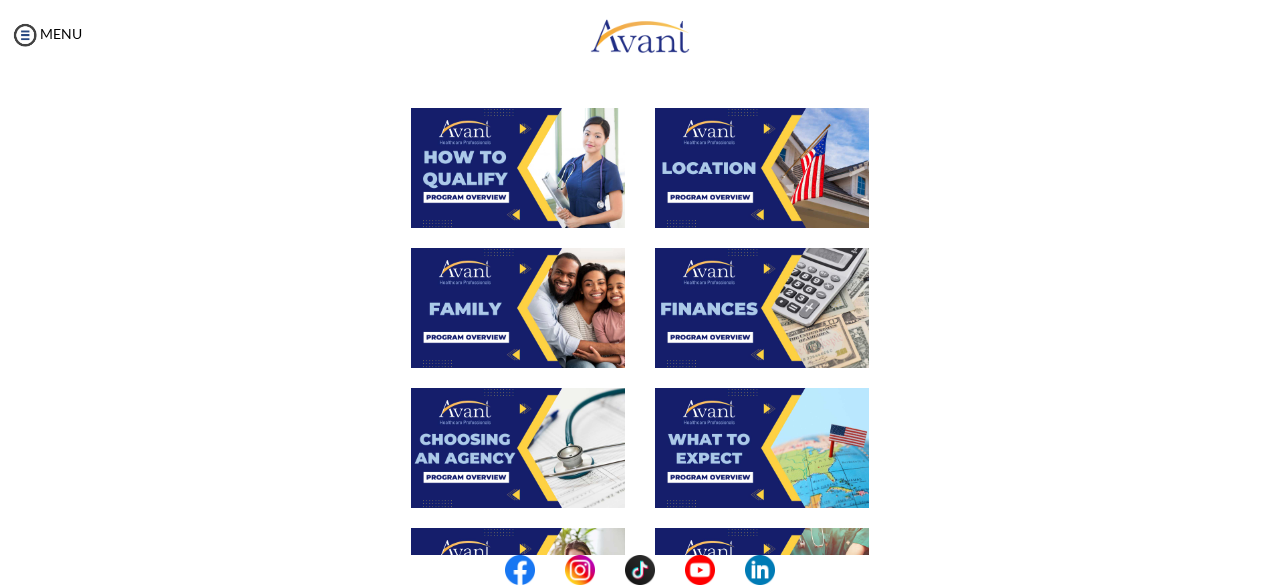 scroll, scrollTop: 360, scrollLeft: 0, axis: vertical 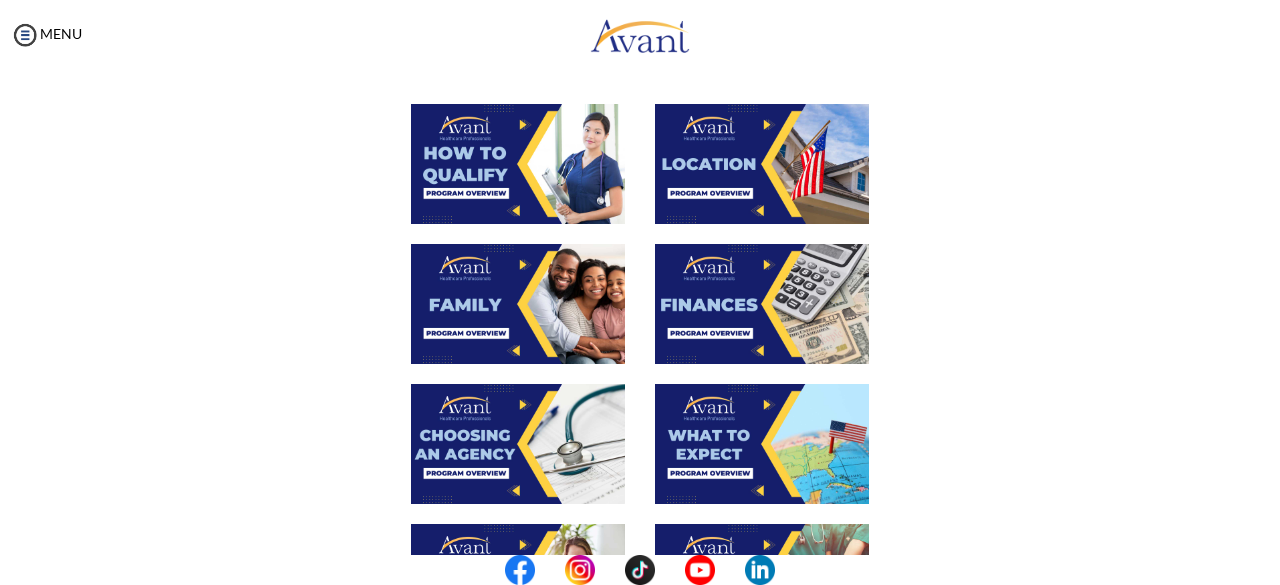 click at bounding box center (762, 304) 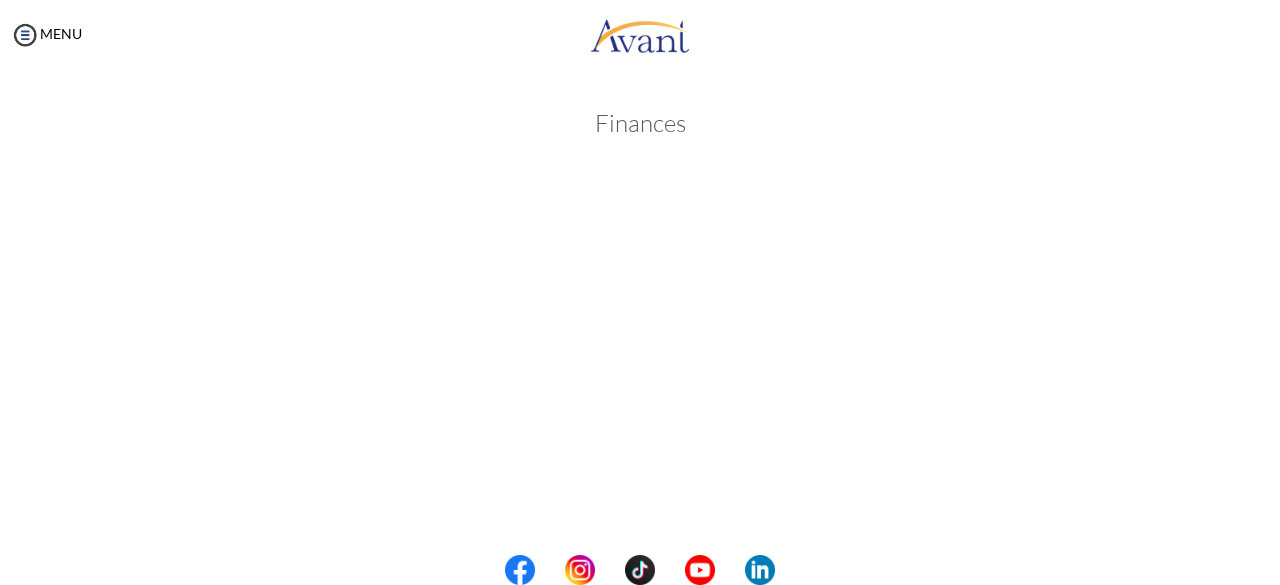 scroll, scrollTop: 398, scrollLeft: 0, axis: vertical 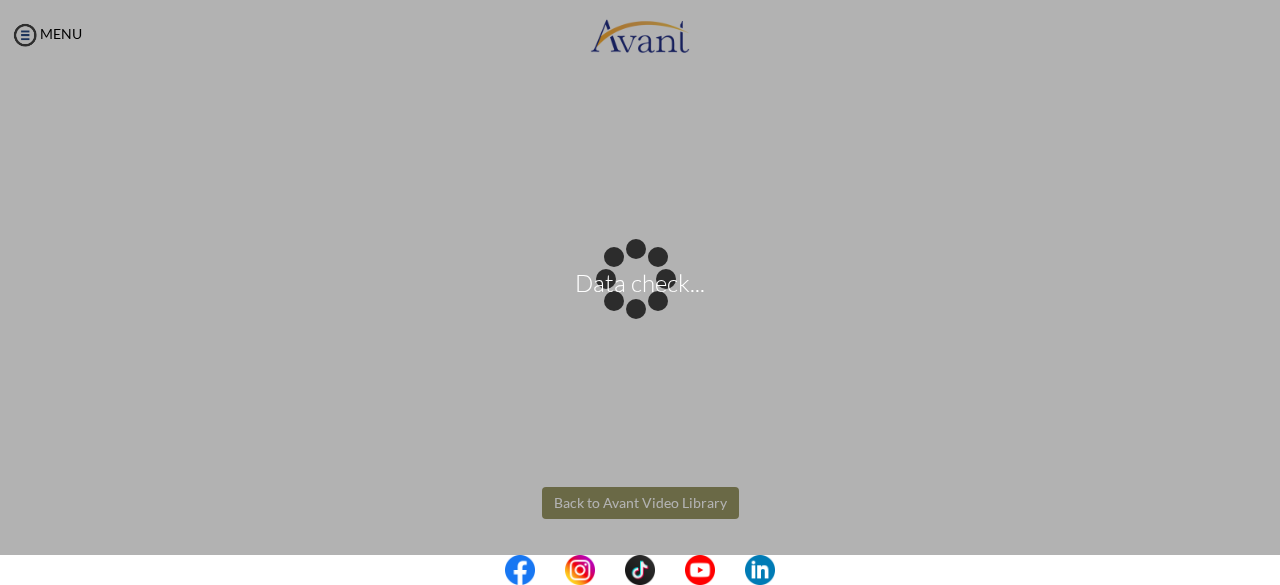 click on "Data check...
Maintenance break. Please come back in 2 hours.
MENU
My Status
What is the next step?
We would like you to watch the introductory video Begin with Avant
We would like you to watch the program video Watch Program Video
We would like you to complete English exam Take Language Test
We would like you to complete clinical assessment Take Clinical Test
We would like you to complete qualification survey Take Qualification Survey
We would like you to watch expectations video Watch Expectations Video
You will be contacted by recruiter to schedule a call.
Your application is being reviewed. Please check your email regularly.
Process Overview
Check off each step as you go to track your progress!" at bounding box center [640, 292] 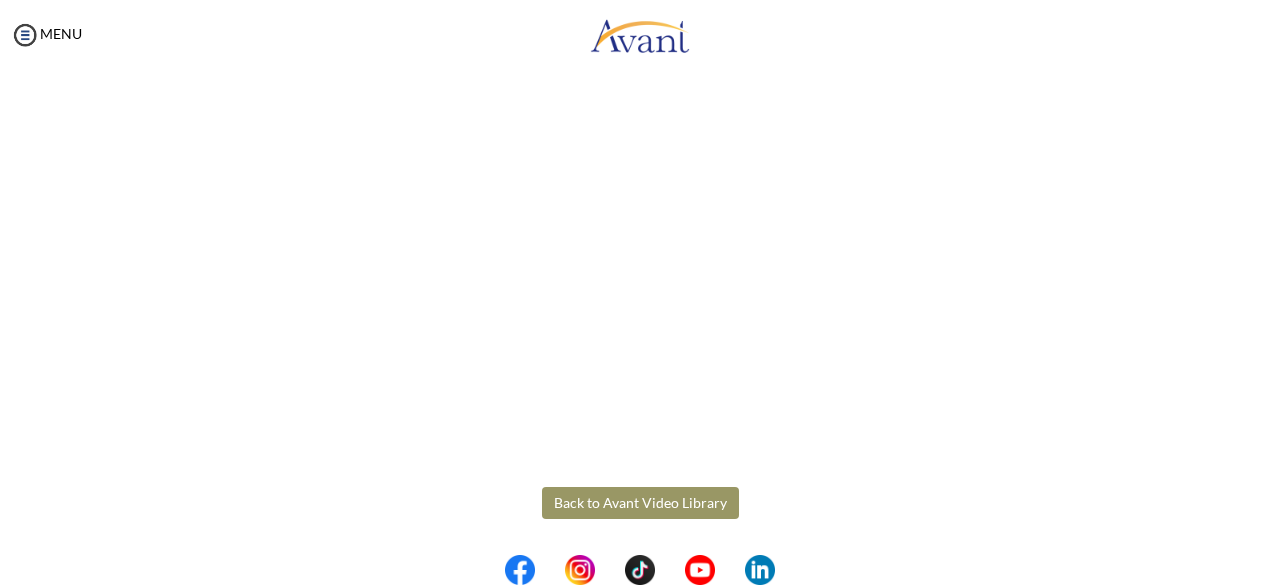 click on "Back to Avant Video Library" at bounding box center (640, 503) 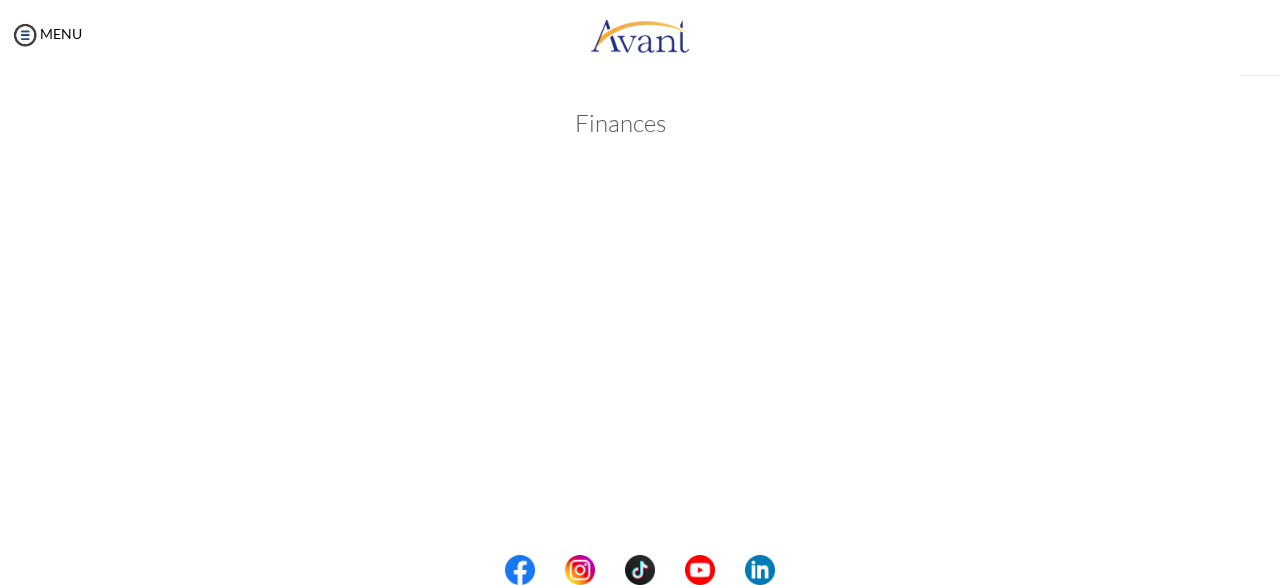 scroll, scrollTop: 398, scrollLeft: 0, axis: vertical 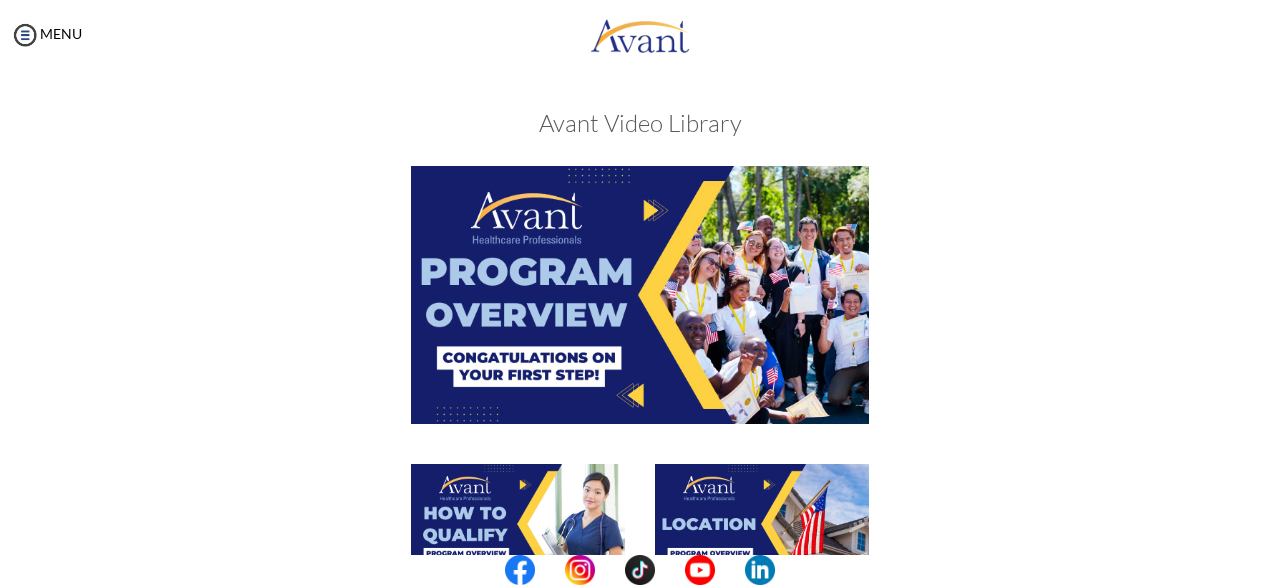 click at bounding box center [640, 314] 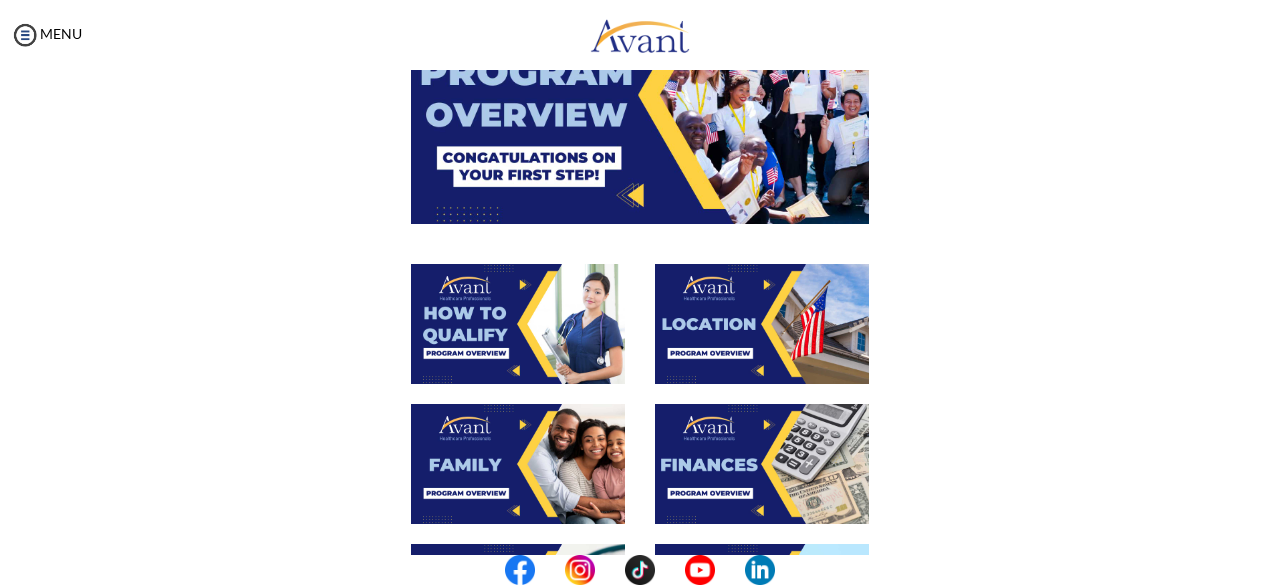 scroll, scrollTop: 240, scrollLeft: 0, axis: vertical 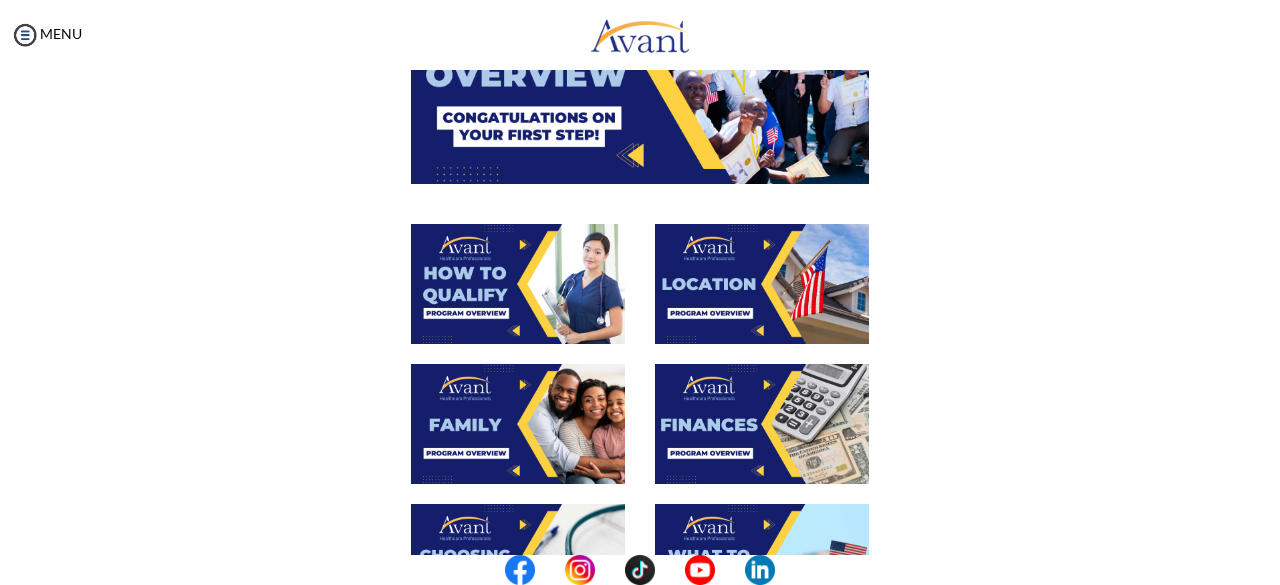 click at bounding box center (762, 424) 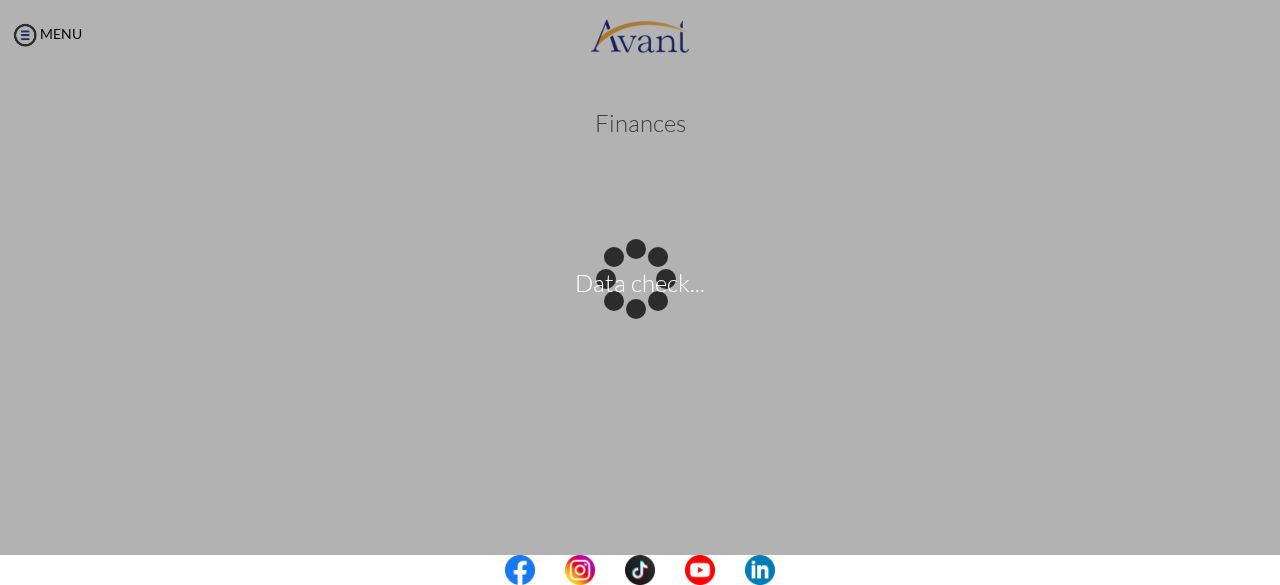 click on "Data check...
Maintenance break. Please come back in 2 hours.
MENU
My Status
What is the next step?
We would like you to watch the introductory video Begin with Avant
We would like you to watch the program video Watch Program Video
We would like you to complete English exam Take Language Test
We would like you to complete clinical assessment Take Clinical Test
We would like you to complete qualification survey Take Qualification Survey
We would like you to watch expectations video Watch Expectations Video
You will be contacted by recruiter to schedule a call.
Your application is being reviewed. Please check your email regularly.
Process Overview
Check off each step as you go to track your progress!" at bounding box center (640, 292) 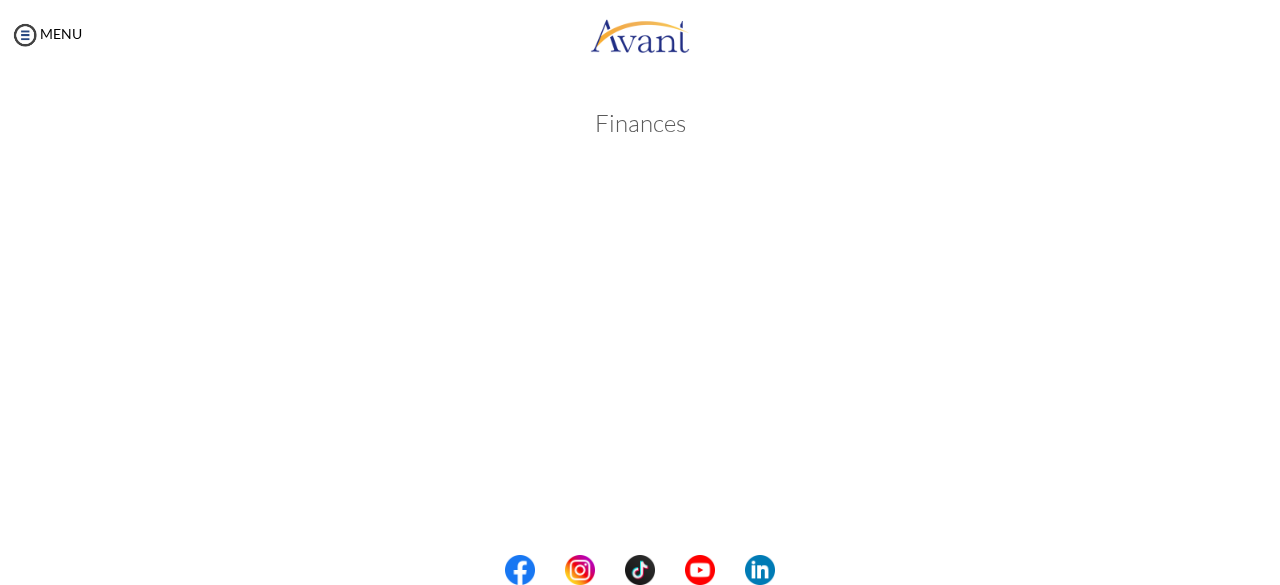scroll, scrollTop: 398, scrollLeft: 0, axis: vertical 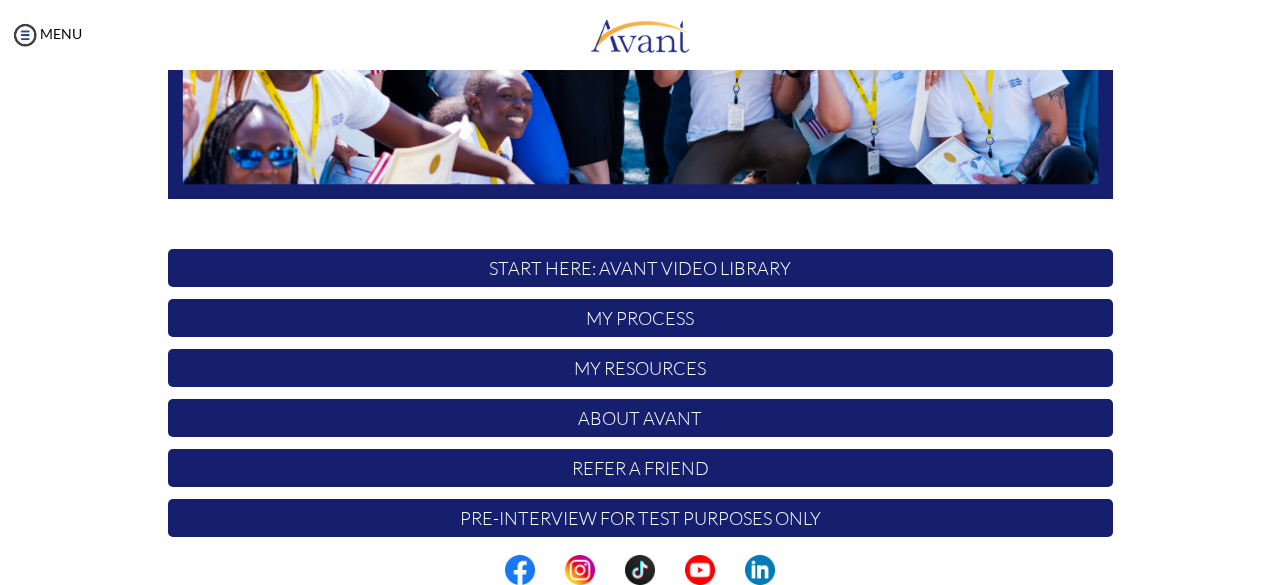 click on "START HERE: Avant Video Library" at bounding box center (640, 268) 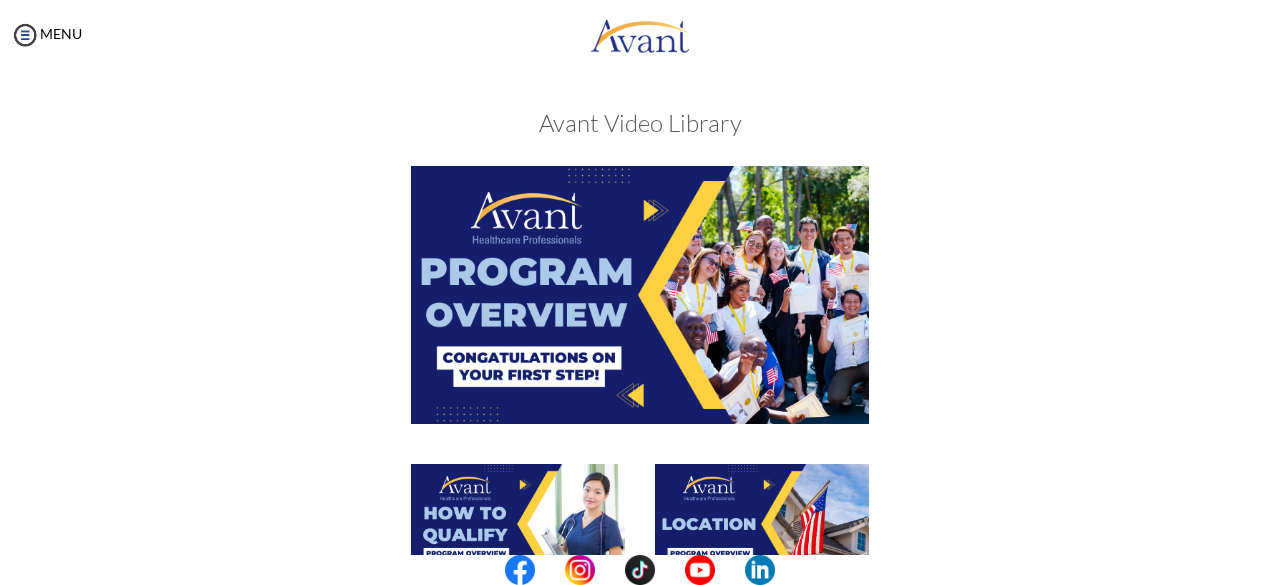 scroll, scrollTop: 512, scrollLeft: 0, axis: vertical 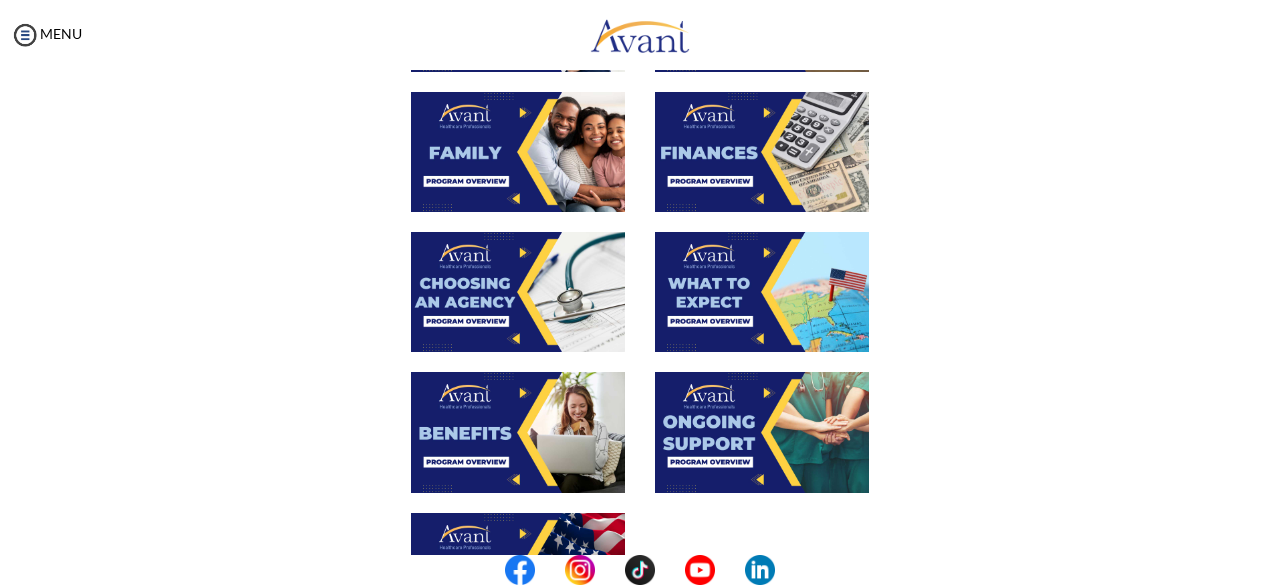 click at bounding box center (518, 432) 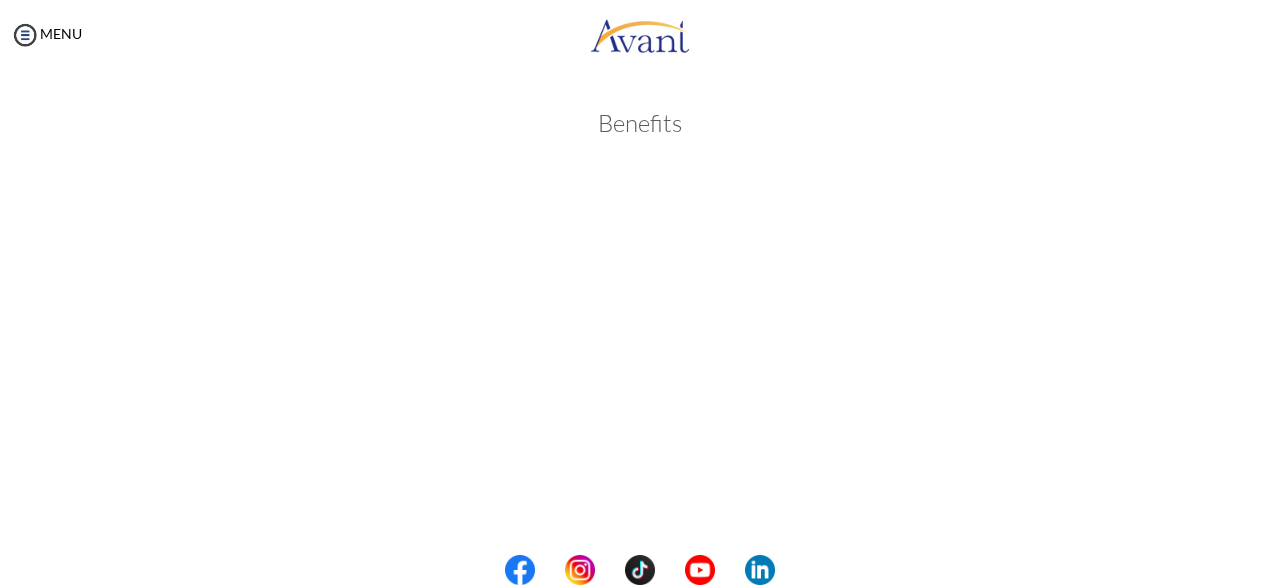 scroll, scrollTop: 512, scrollLeft: 0, axis: vertical 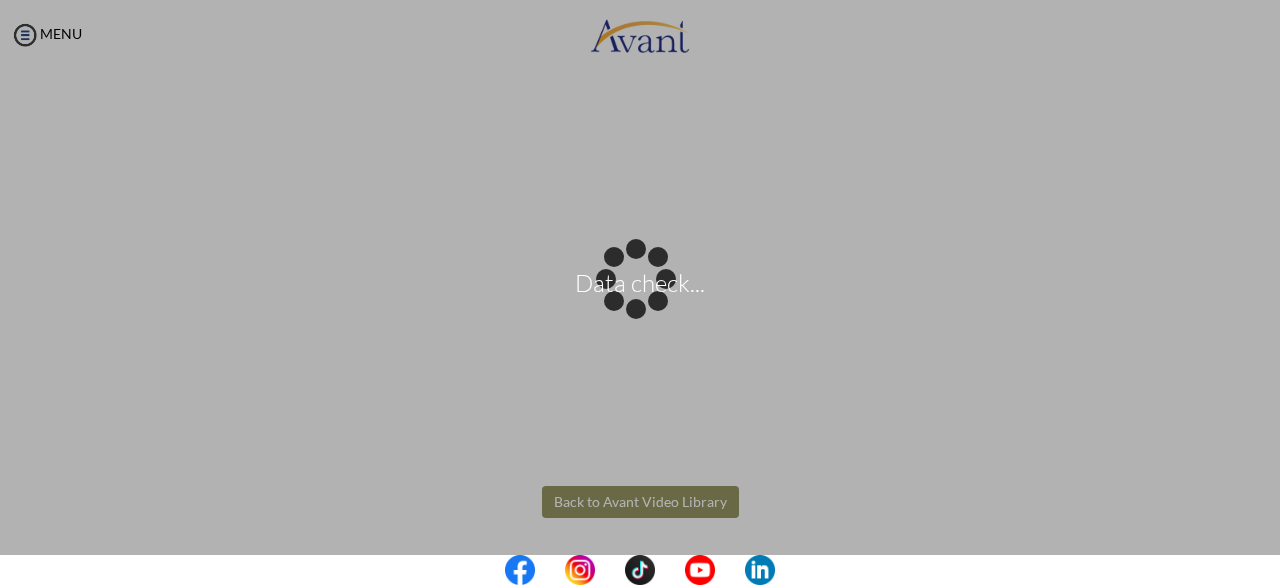 click on "Data check...
Maintenance break. Please come back in 2 hours.
MENU
My Status
What is the next step?
We would like you to watch the introductory video Begin with Avant
We would like you to watch the program video Watch Program Video
We would like you to complete English exam Take Language Test
We would like you to complete clinical assessment Take Clinical Test
We would like you to complete qualification survey Take Qualification Survey
We would like you to watch expectations video Watch Expectations Video
You will be contacted by recruiter to schedule a call.
Your application is being reviewed. Please check your [EMAIL] regularly.
Process Overview
Check off each step as you go to track your progress!" at bounding box center [640, 292] 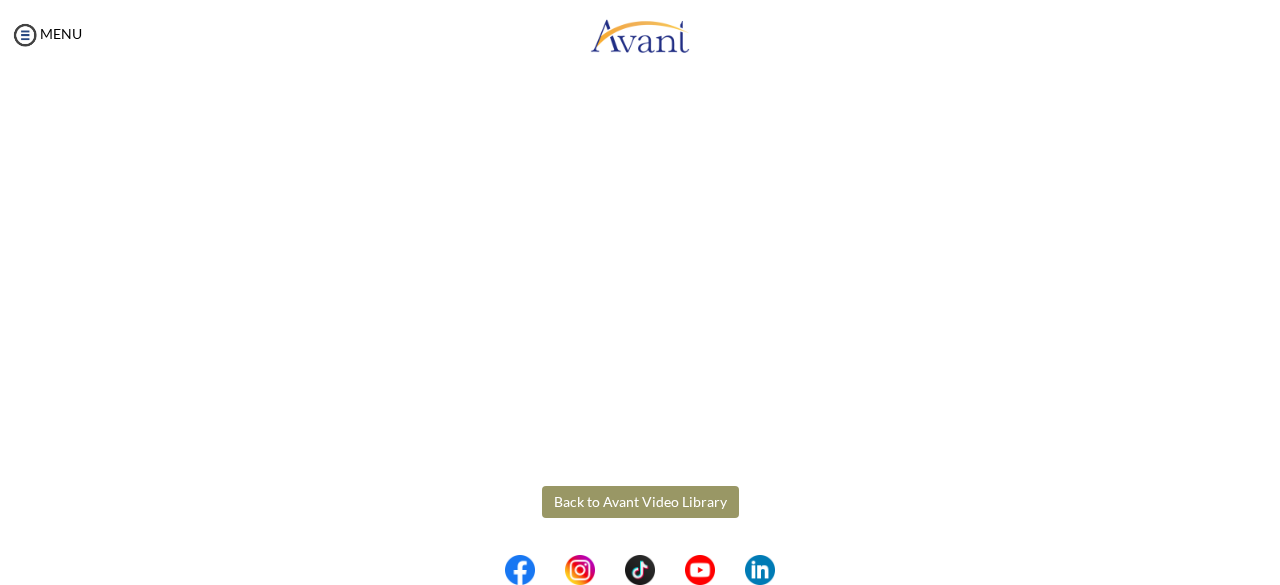 click on "Back to Avant Video Library" at bounding box center (640, 502) 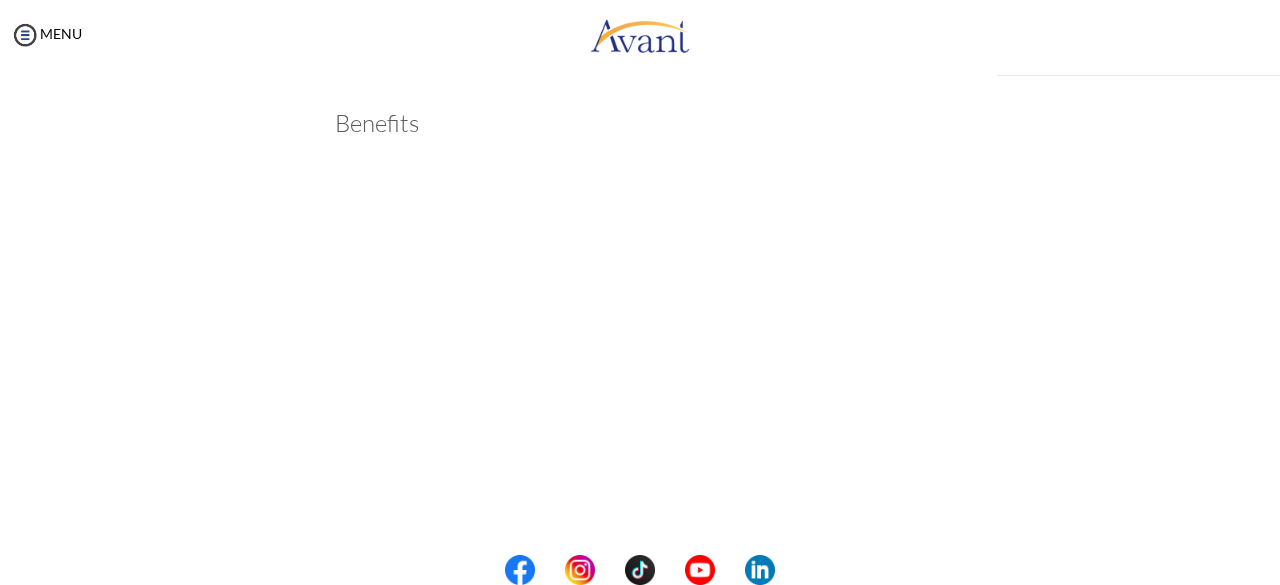 scroll, scrollTop: 612, scrollLeft: 0, axis: vertical 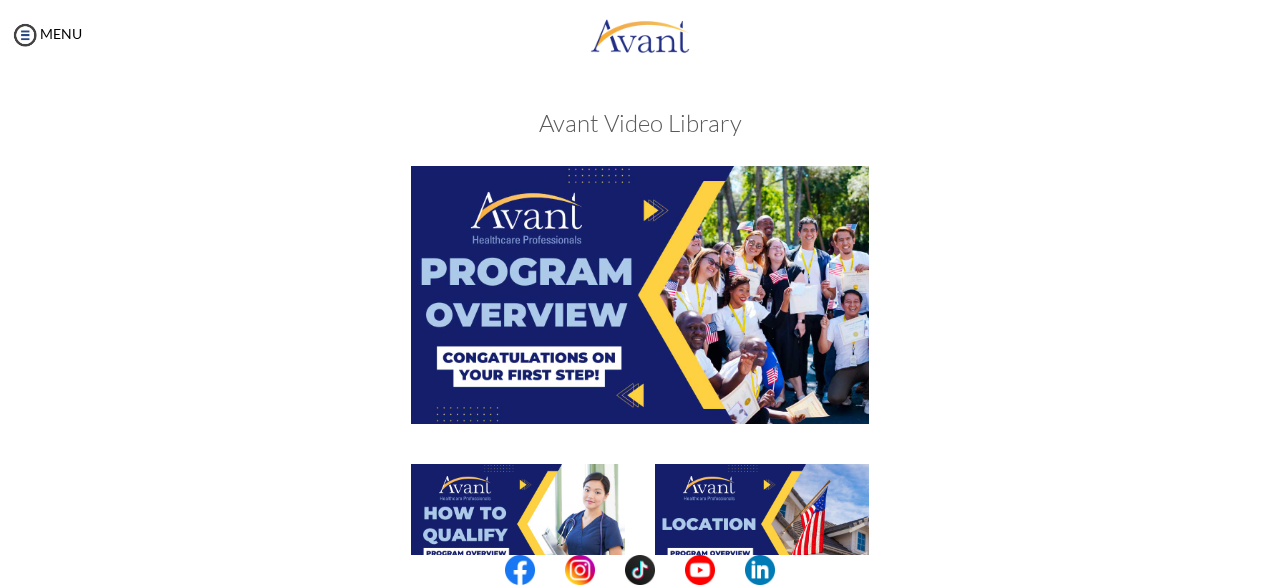 click on "When completed, click “Acknowledge”
Acknowledge" at bounding box center [640, 745] 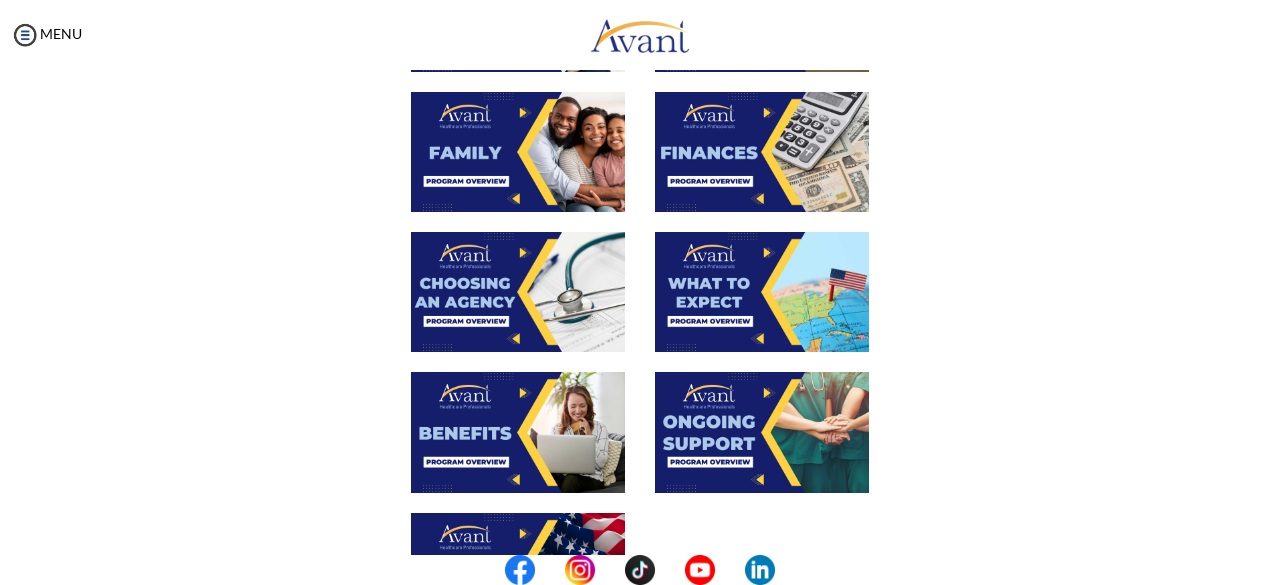 click at bounding box center [762, 432] 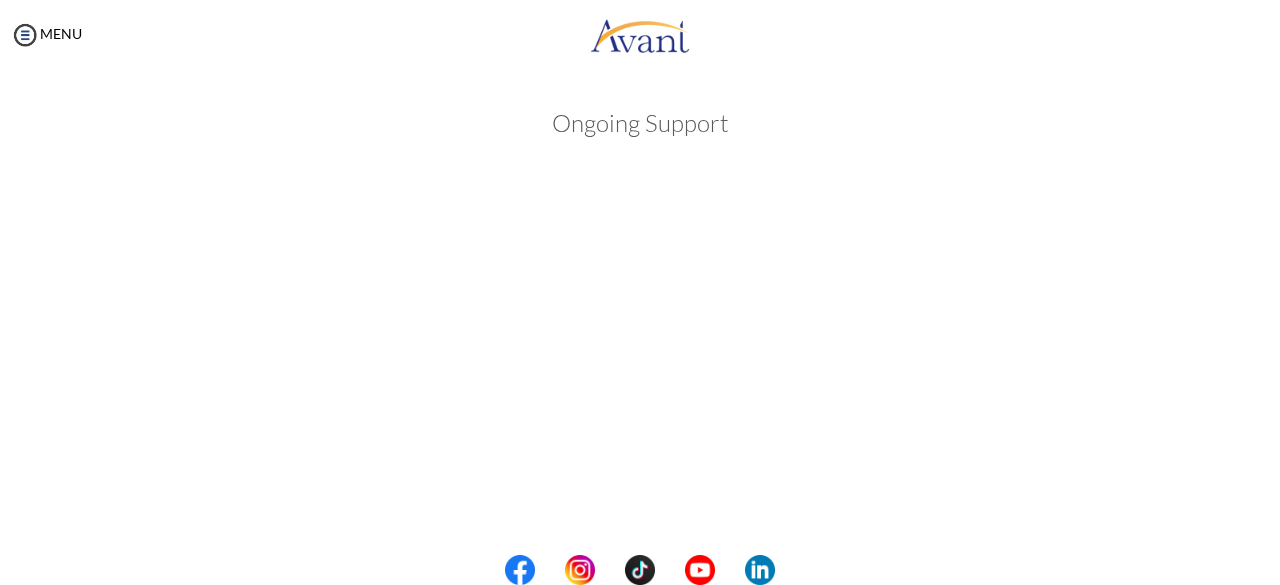 scroll, scrollTop: 512, scrollLeft: 0, axis: vertical 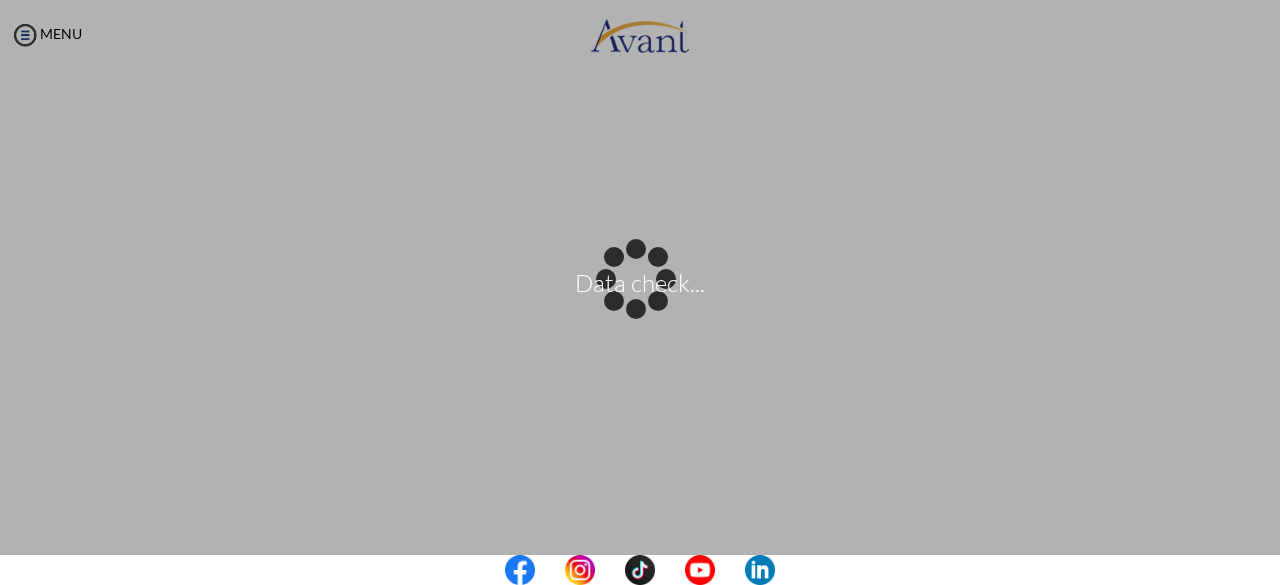 click at bounding box center (640, 570) 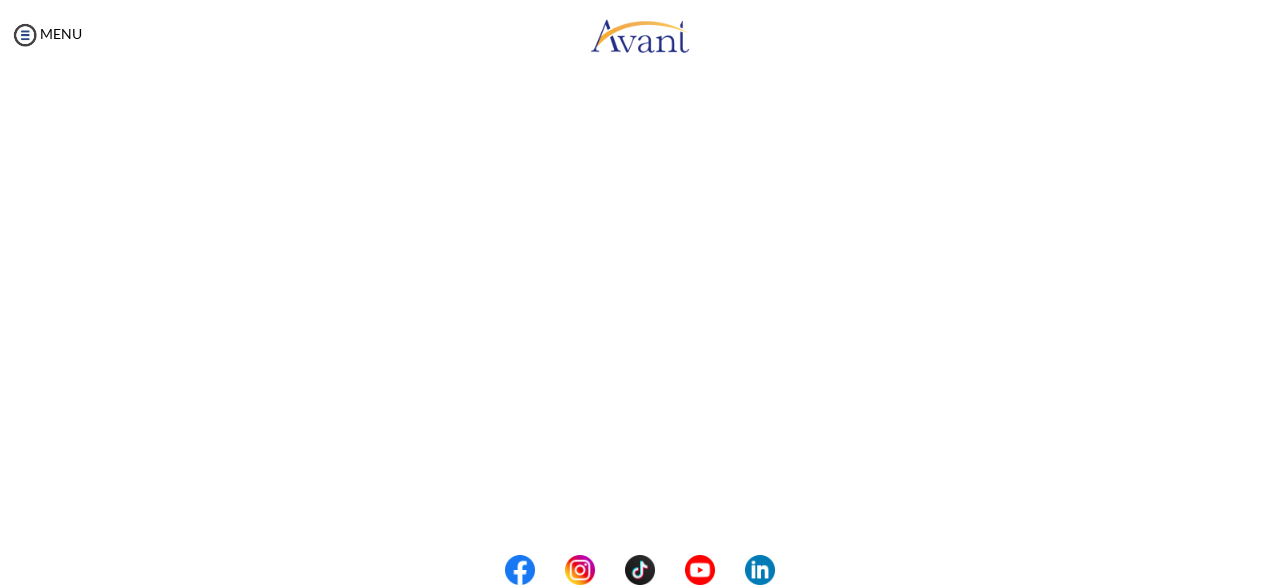 scroll, scrollTop: 312, scrollLeft: 0, axis: vertical 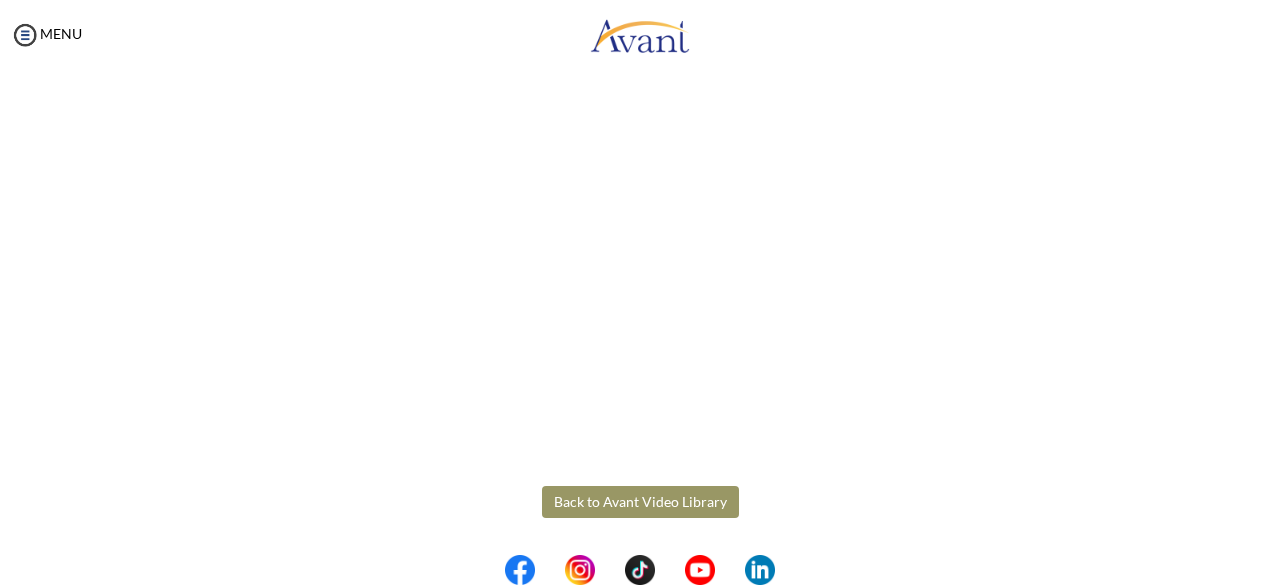 click on "Back to Avant Video Library" at bounding box center (640, 502) 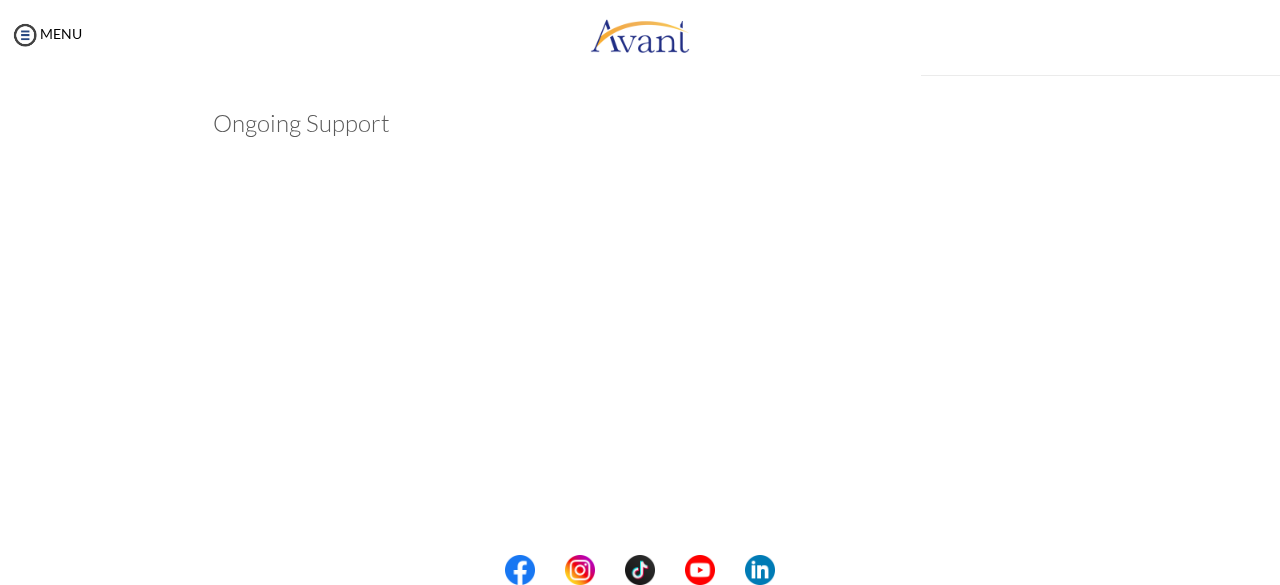 scroll, scrollTop: 612, scrollLeft: 0, axis: vertical 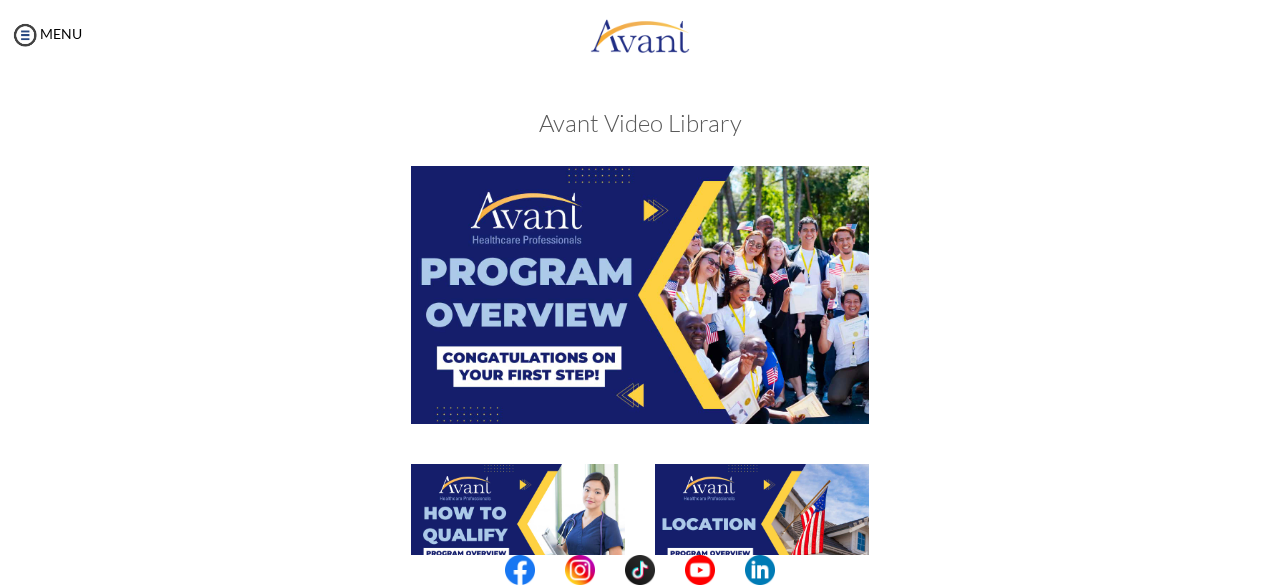 click at bounding box center (640, 534) 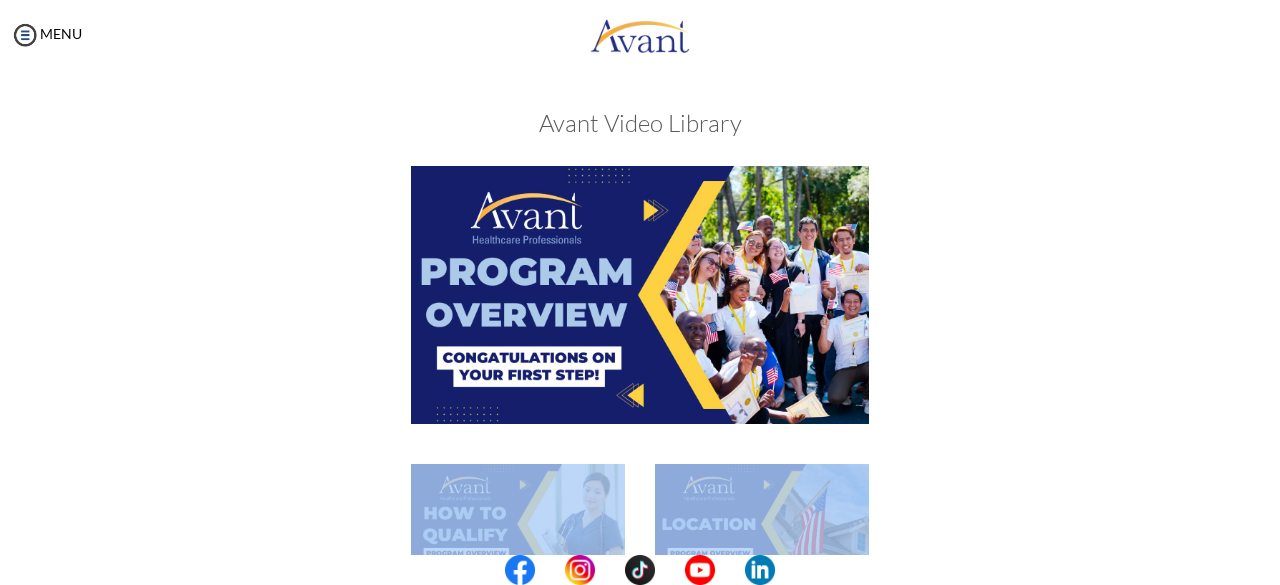 click at bounding box center (640, 534) 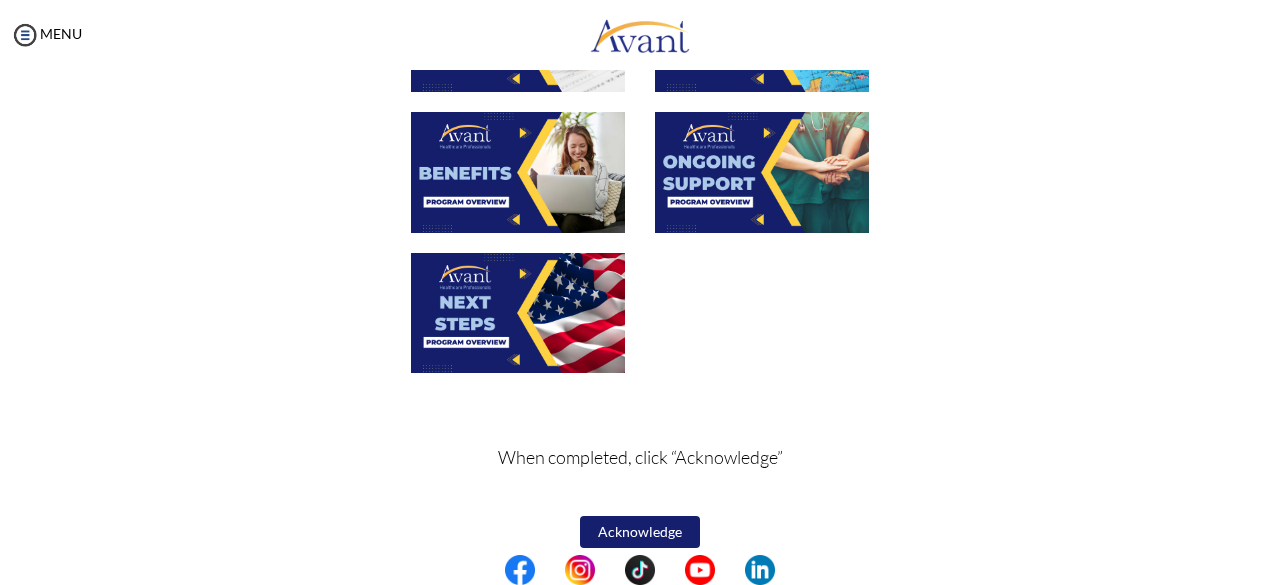scroll, scrollTop: 789, scrollLeft: 0, axis: vertical 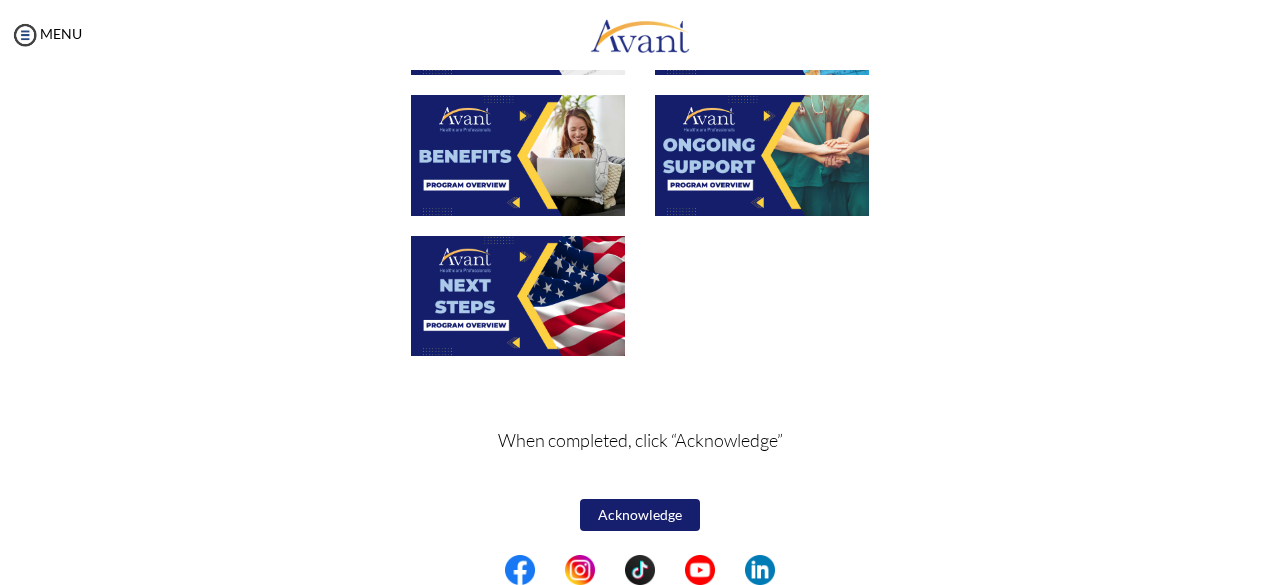 click at bounding box center (518, 296) 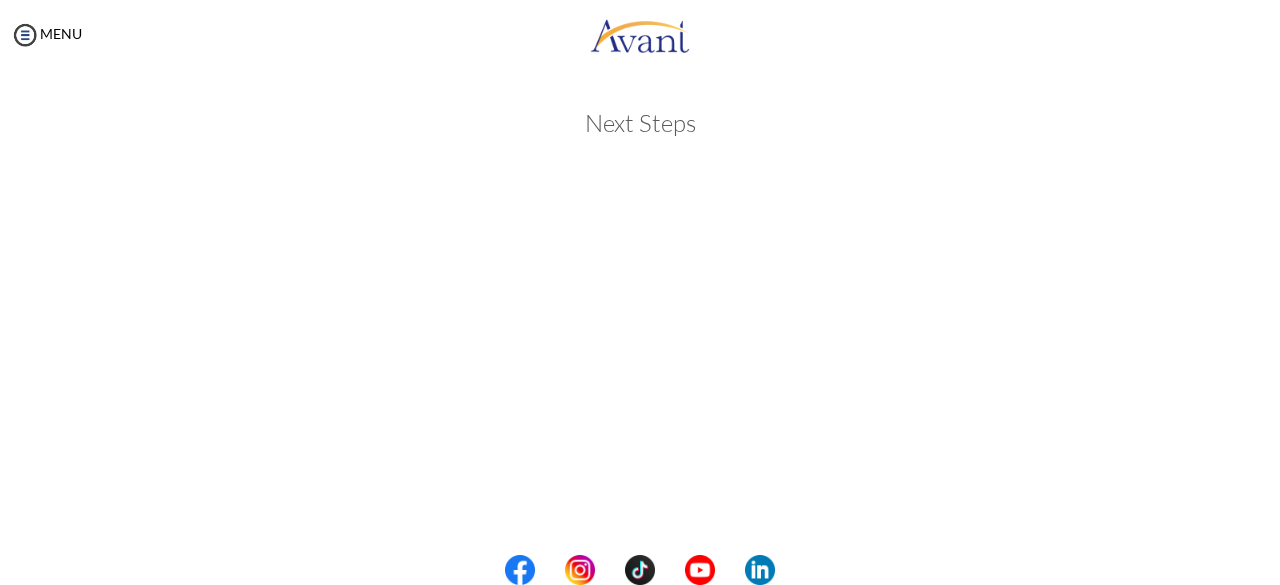 scroll, scrollTop: 512, scrollLeft: 0, axis: vertical 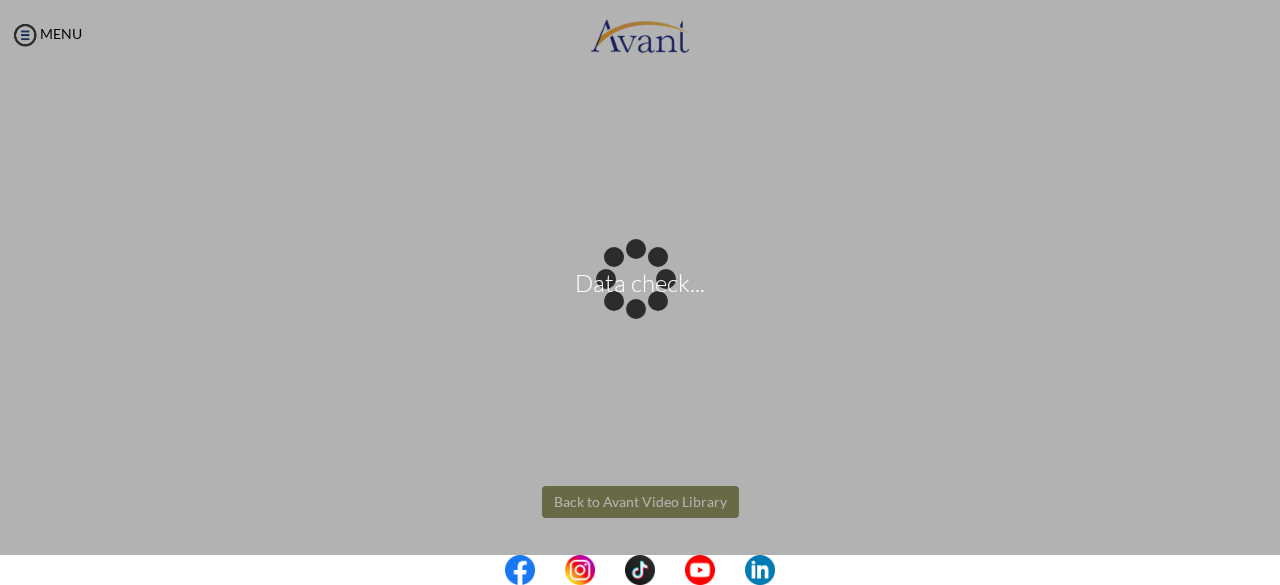 click on "Data check...
Maintenance break. Please come back in 2 hours.
MENU
My Status
What is the next step?
We would like you to watch the introductory video Begin with Avant
We would like you to watch the program video Watch Program Video
We would like you to complete English exam Take Language Test
We would like you to complete clinical assessment Take Clinical Test
We would like you to complete qualification survey Take Qualification Survey
We would like you to watch expectations video Watch Expectations Video
You will be contacted by recruiter to schedule a call.
Your application is being reviewed. Please check your email regularly.
Process Overview
Check off each step as you go to track your progress!" at bounding box center (640, 292) 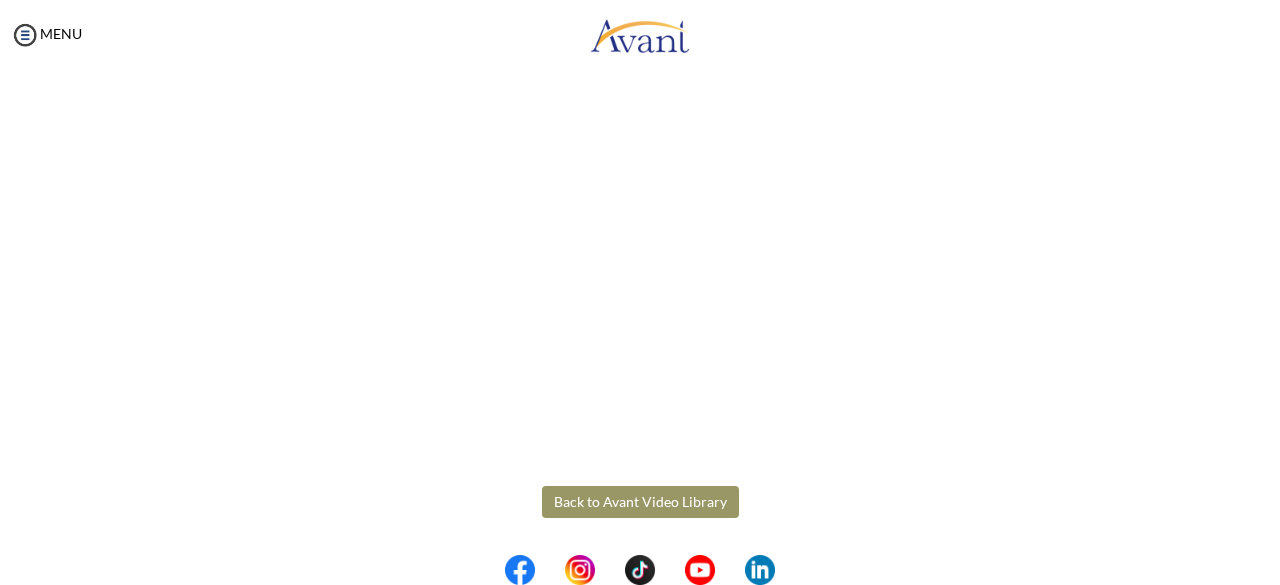 click on "Back to Avant Video Library" at bounding box center (640, 502) 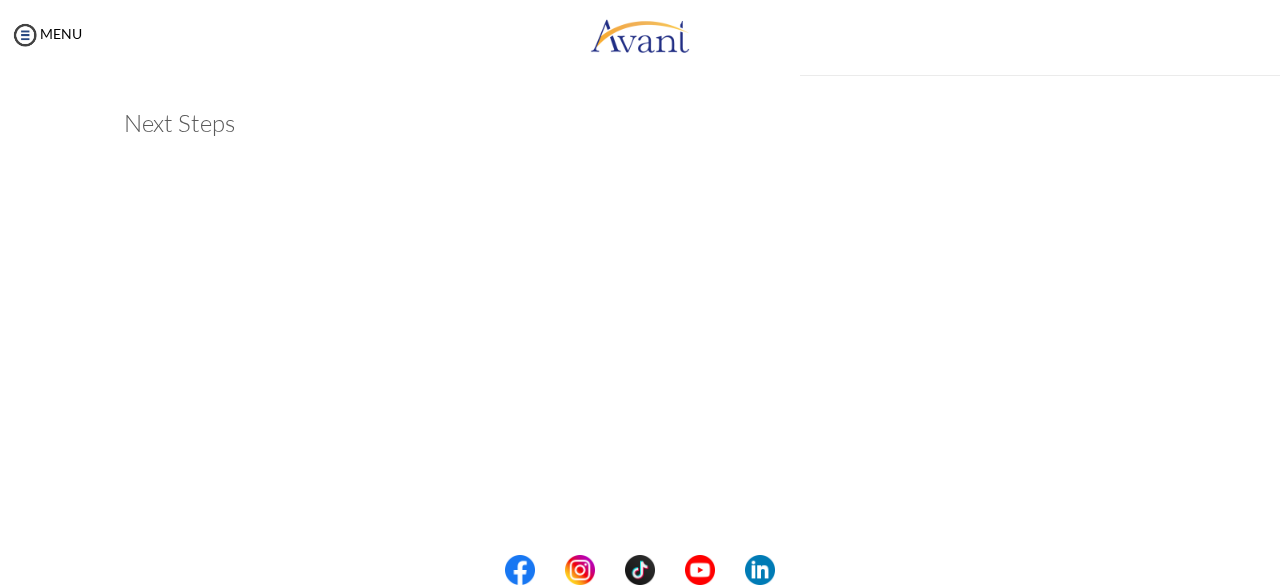 scroll, scrollTop: 612, scrollLeft: 0, axis: vertical 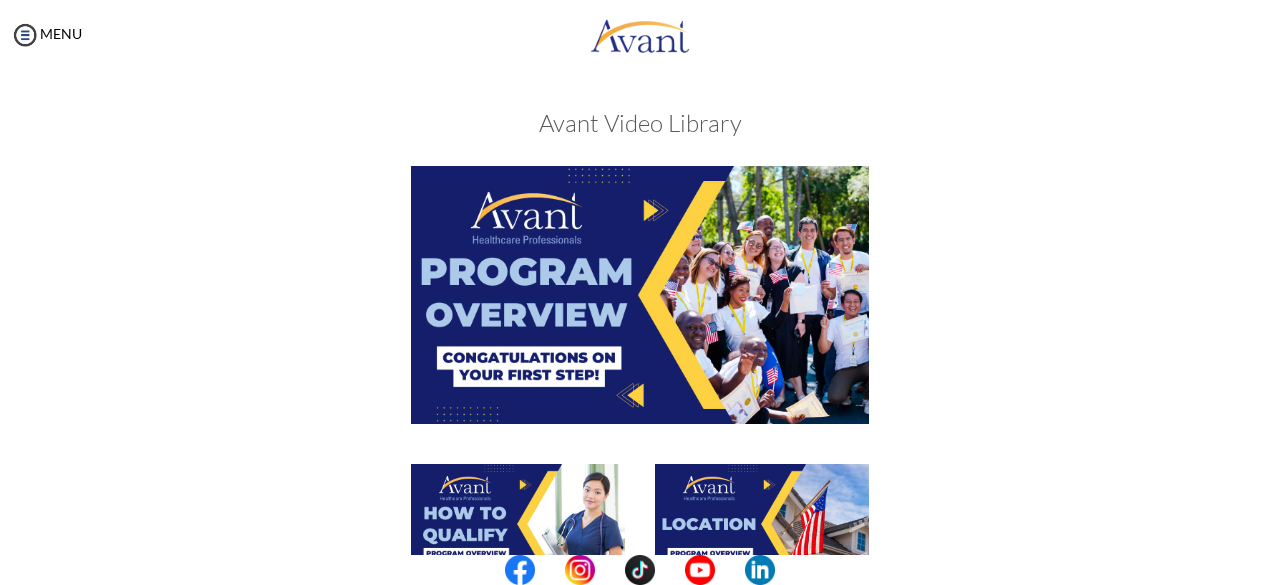 click at bounding box center (640, 534) 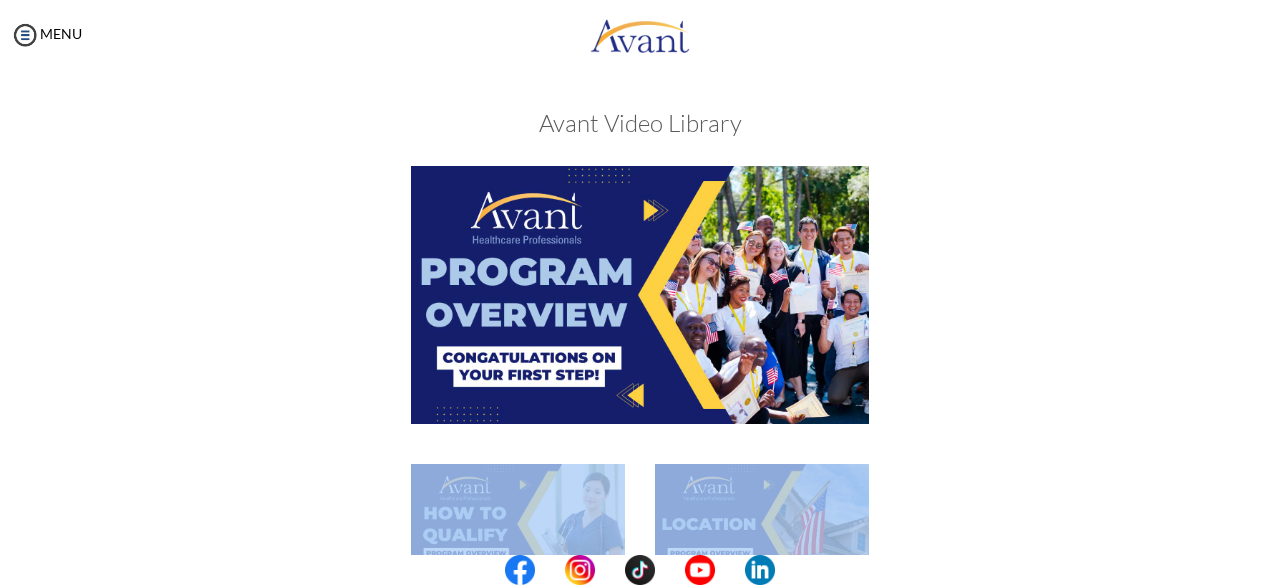drag, startPoint x: 938, startPoint y: 508, endPoint x: 1279, endPoint y: 425, distance: 350.95584 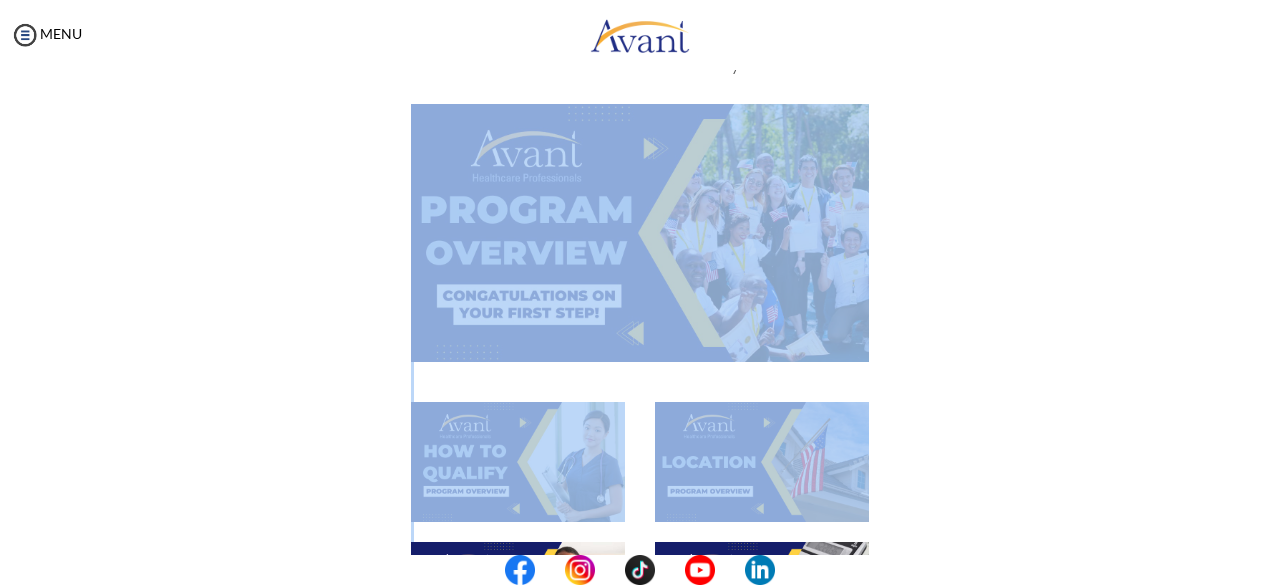 scroll, scrollTop: 69, scrollLeft: 0, axis: vertical 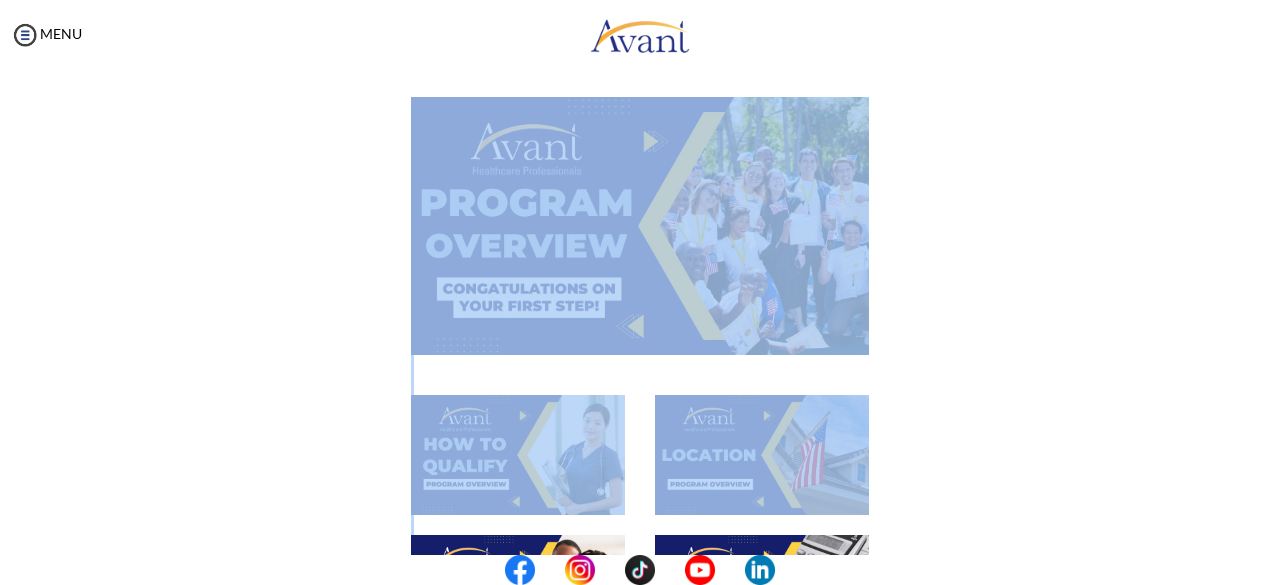 click on "My Status
What is the next step?
We would like you to watch the introductory video Begin with Avant
We would like you to watch the program video Watch Program Video
We would like you to complete English exam Take Language Test
We would like you to complete clinical assessment Take Clinical Test
We would like you to complete qualification survey Take Qualification Survey
We would like you to watch expectations video Watch Expectations Video
You will be contacted by recruiter to schedule a call.
Your application is being reviewed. Please check your email regularly.
Process Overview
Check off each step as you go to track your progress!
Application review
1 Watch the Avant Video Library ▢ Avant Video Library
Interview
1 Complete the Pre-Interview Survey ▢
2 ▢" at bounding box center (640, 362) 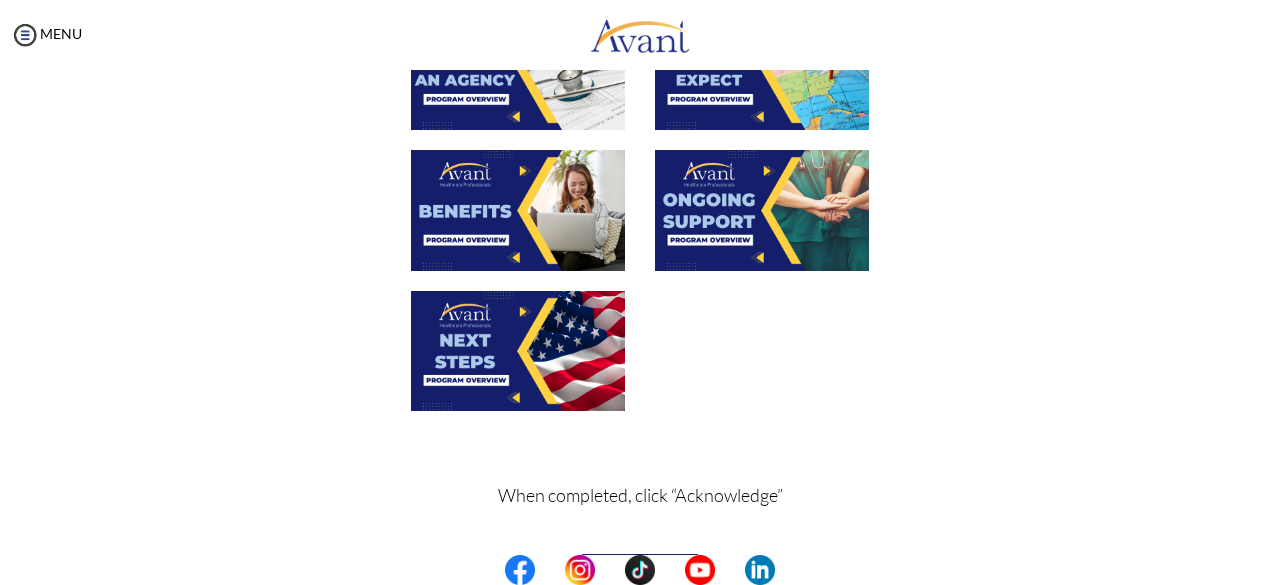 scroll, scrollTop: 581, scrollLeft: 0, axis: vertical 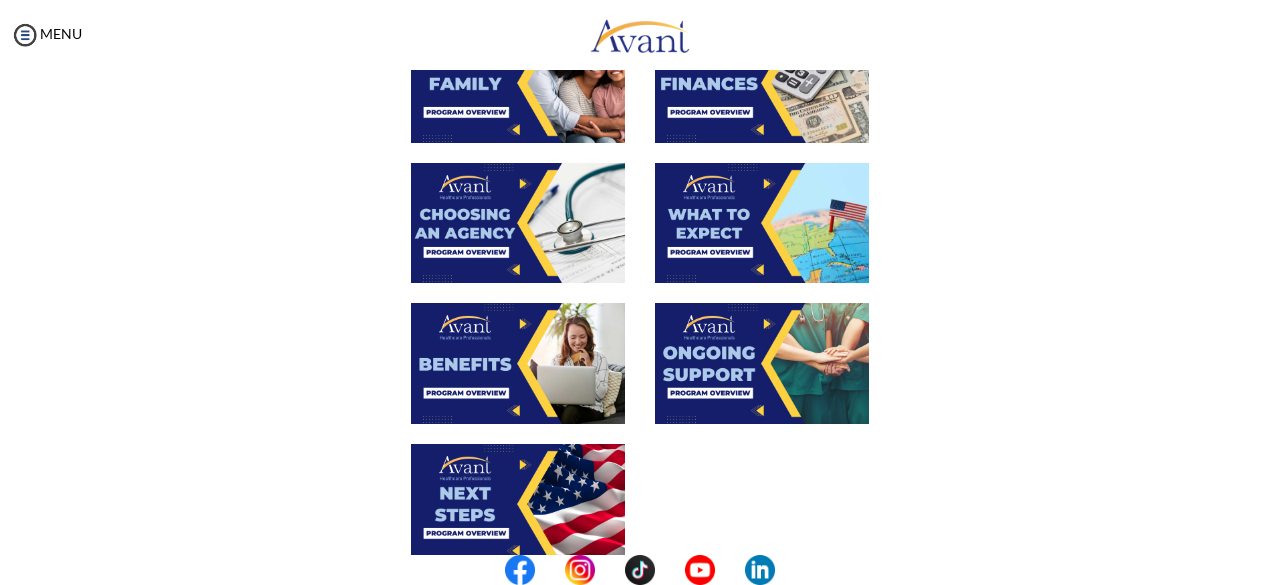 click at bounding box center [518, 363] 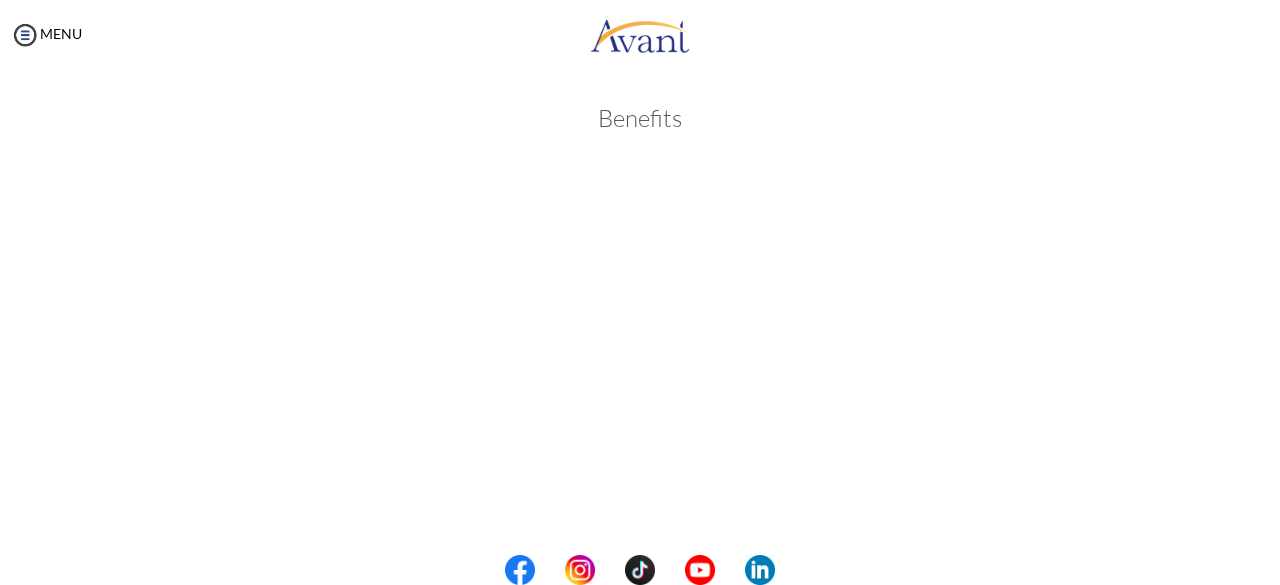 scroll, scrollTop: 44, scrollLeft: 0, axis: vertical 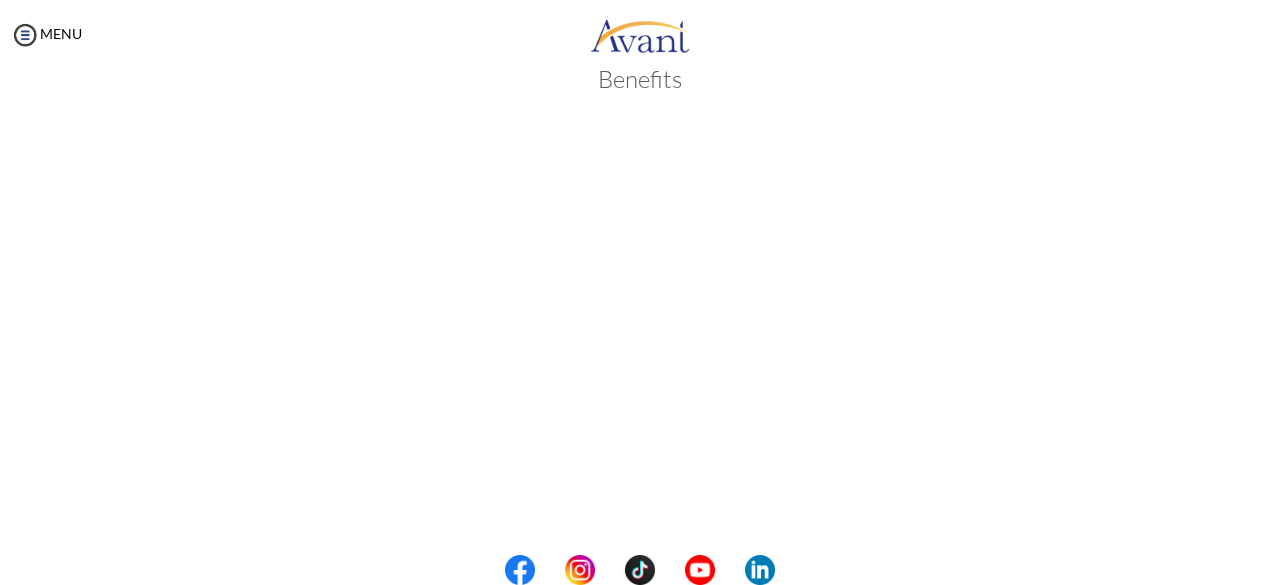 click on "My Status
What is the next step?
We would like you to watch the introductory video Begin with Avant
We would like you to watch the program video Watch Program Video
We would like you to complete English exam Take Language Test
We would like you to complete clinical assessment Take Clinical Test
We would like you to complete qualification survey Take Qualification Survey
We would like you to watch expectations video Watch Expectations Video
You will be contacted by recruiter to schedule a call.
Your application is being reviewed. Please check your email regularly.
Process Overview
Check off each step as you go to track your progress!
Application review
1 Watch the Avant Video Library ▢ Avant Video Library
Interview
1 Complete the Pre-Interview Survey ▢
2 ▢" at bounding box center [640, 362] 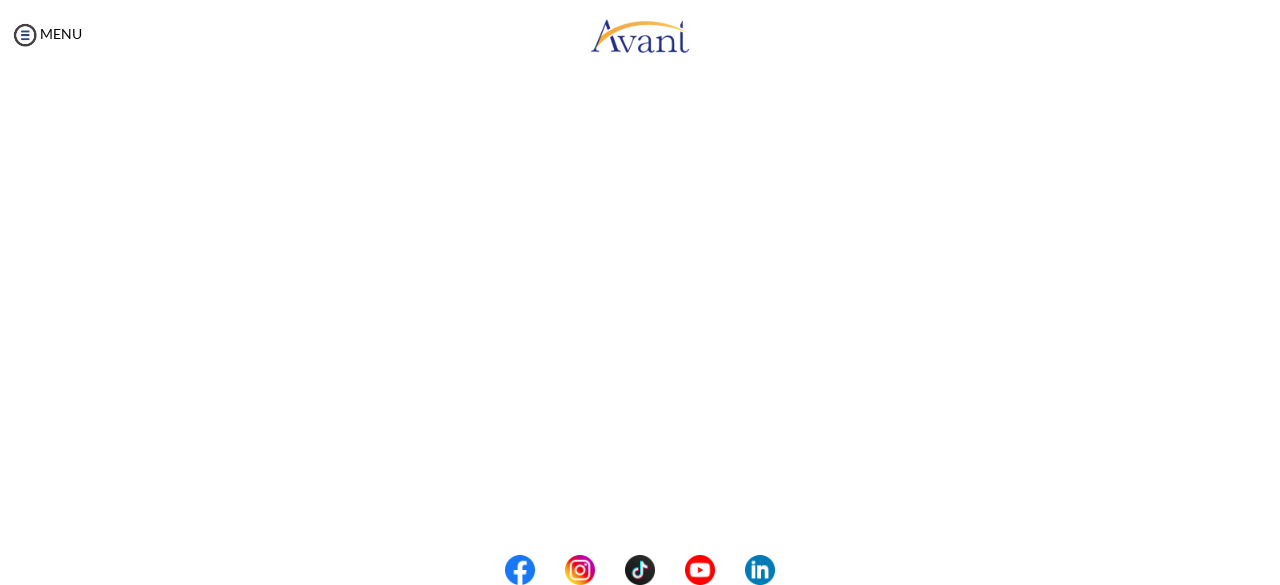 scroll, scrollTop: 612, scrollLeft: 0, axis: vertical 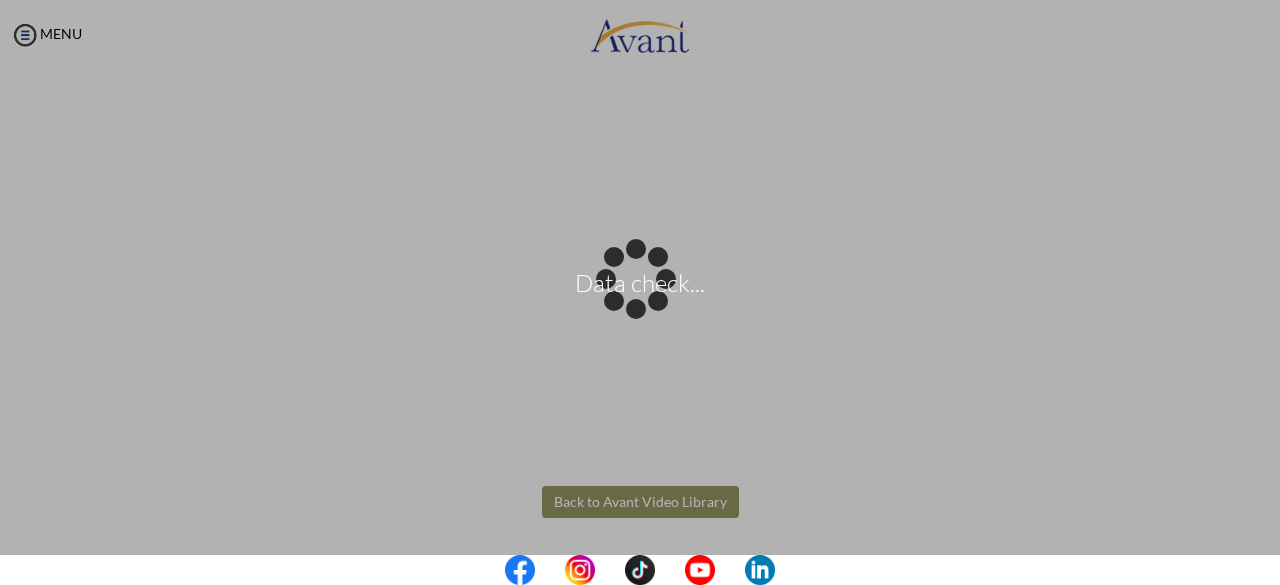 click on "Data check...
Maintenance break. Please come back in 2 hours.
MENU
My Status
What is the next step?
We would like you to watch the introductory video Begin with Avant
We would like you to watch the program video Watch Program Video
We would like you to complete English exam Take Language Test
We would like you to complete clinical assessment Take Clinical Test
We would like you to complete qualification survey Take Qualification Survey
We would like you to watch expectations video Watch Expectations Video
You will be contacted by recruiter to schedule a call.
Your application is being reviewed. Please check your email regularly.
Process Overview
Check off each step as you go to track your progress!" at bounding box center (640, 292) 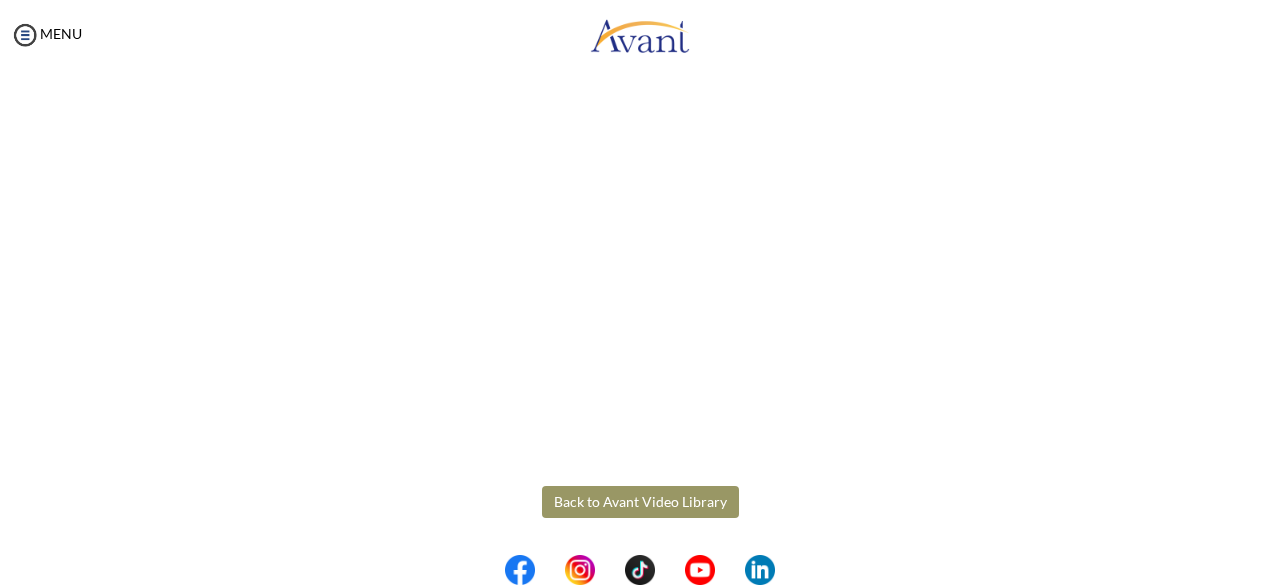 click on "Back to Avant Video Library" at bounding box center [640, 502] 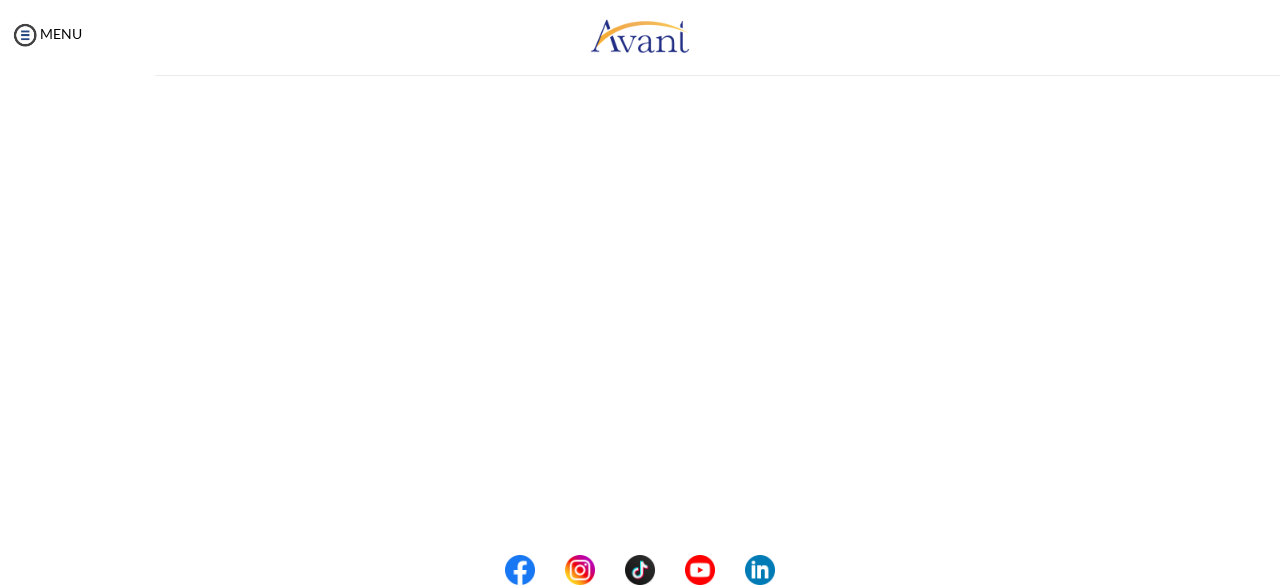 scroll, scrollTop: 0, scrollLeft: 0, axis: both 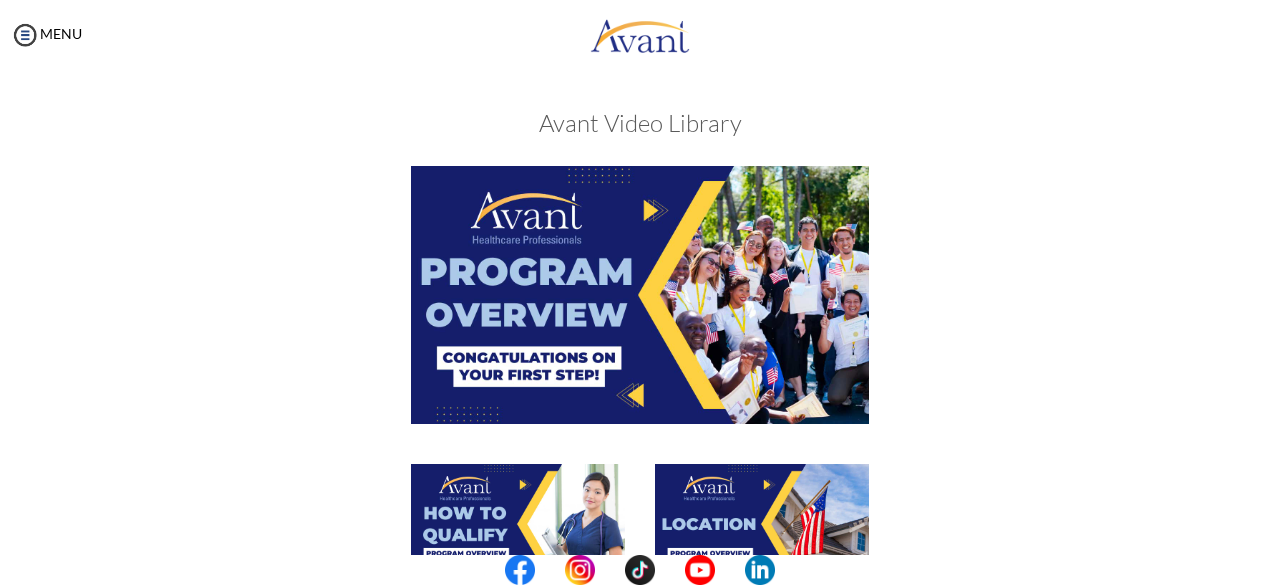 click on "When completed, click “Acknowledge”
Acknowledge" at bounding box center (640, 745) 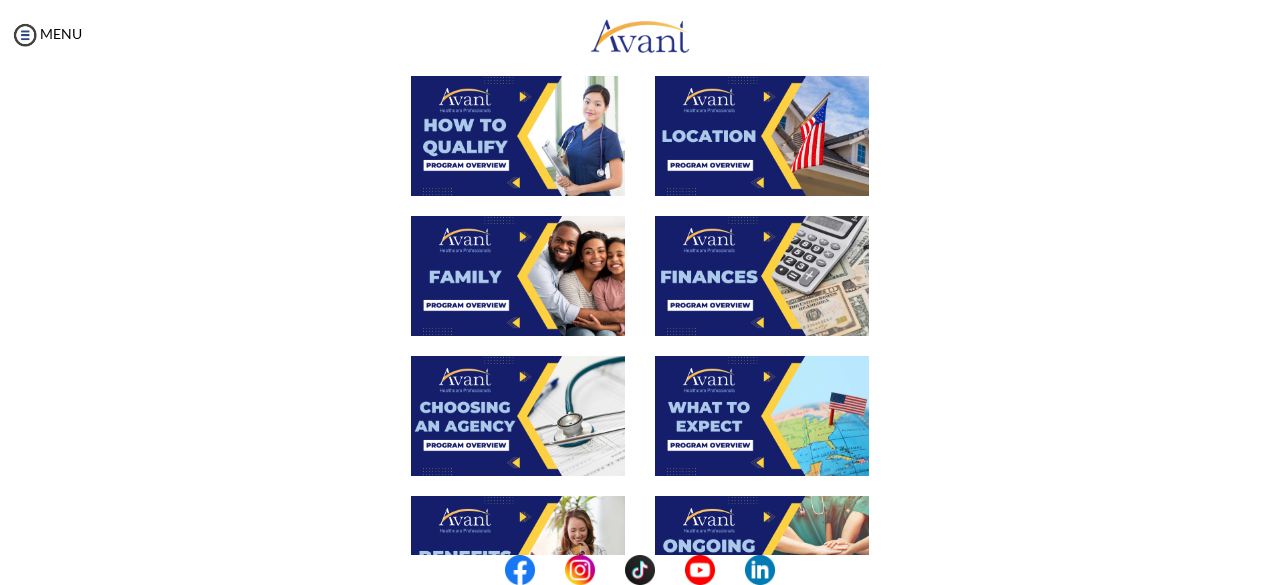 scroll, scrollTop: 576, scrollLeft: 0, axis: vertical 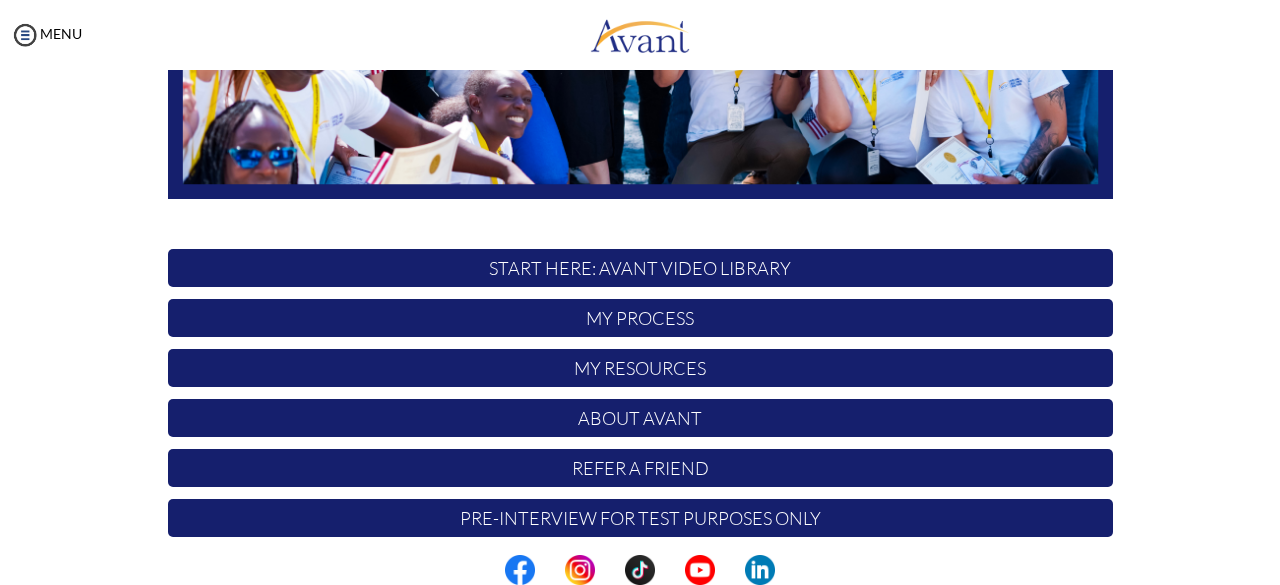 click on "My Process" at bounding box center (640, 318) 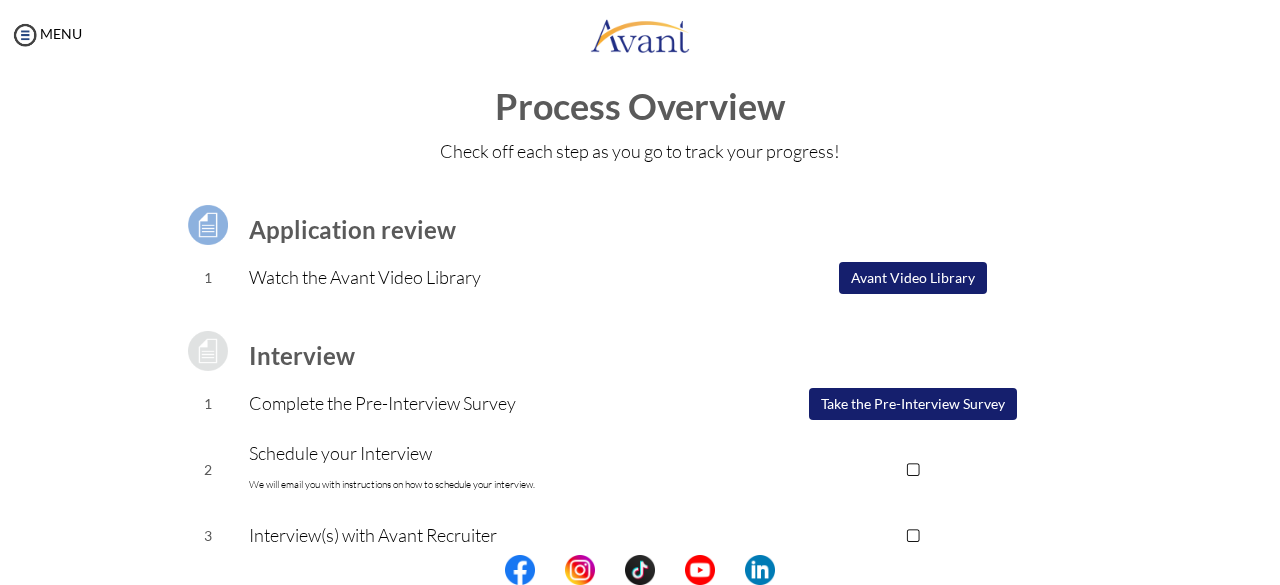 scroll, scrollTop: 40, scrollLeft: 0, axis: vertical 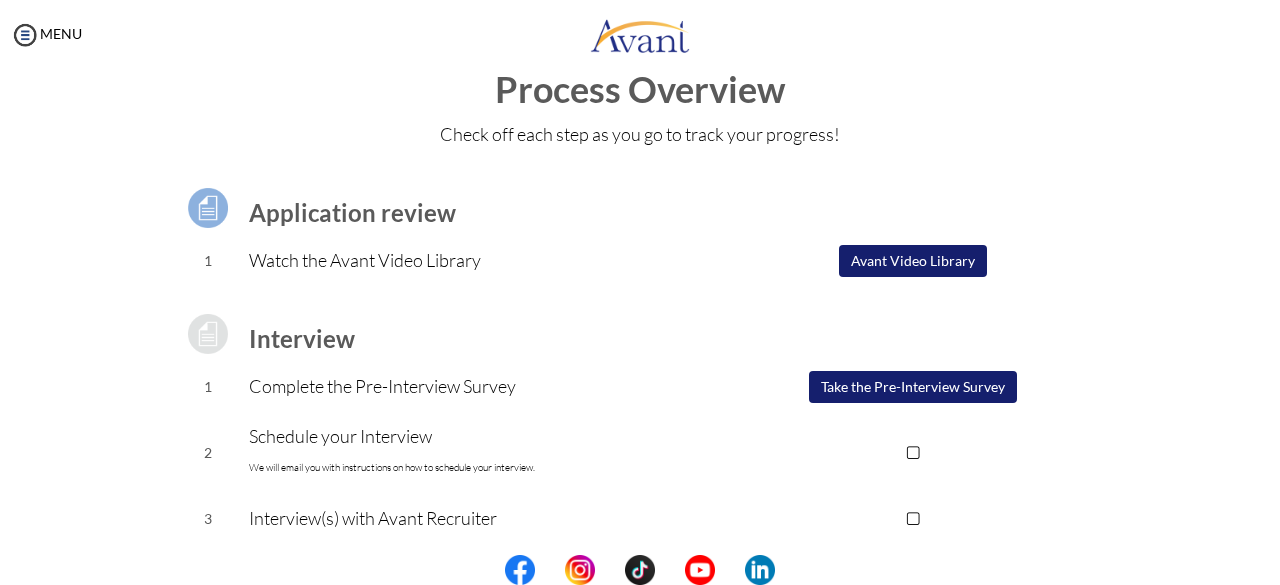 click on "Avant Video Library" at bounding box center [913, 261] 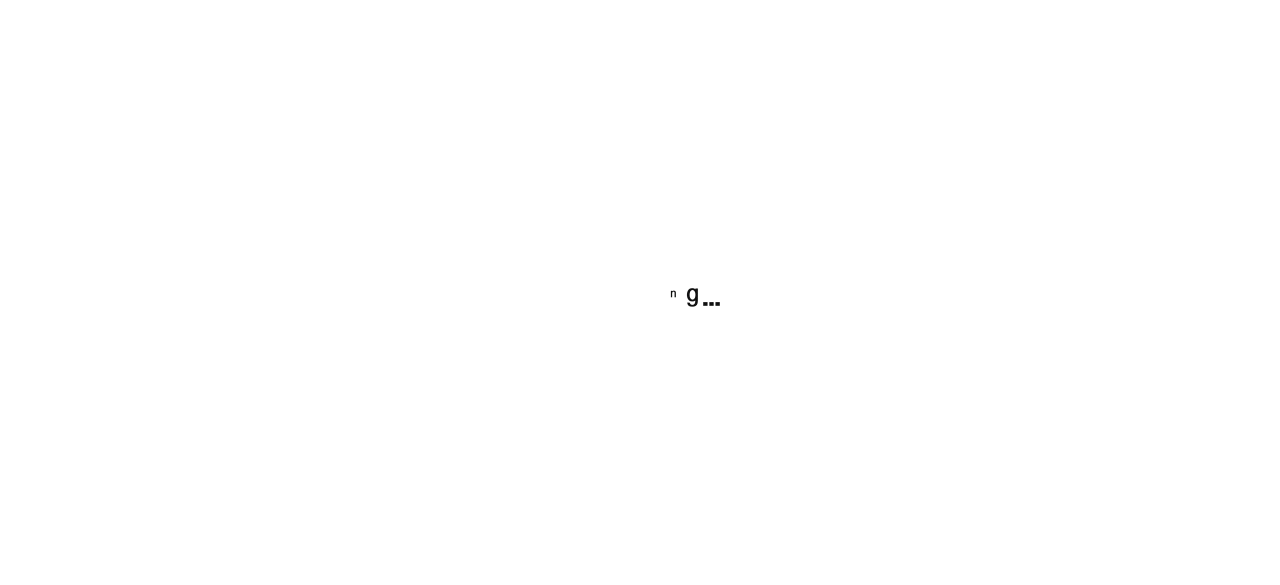 scroll, scrollTop: 0, scrollLeft: 0, axis: both 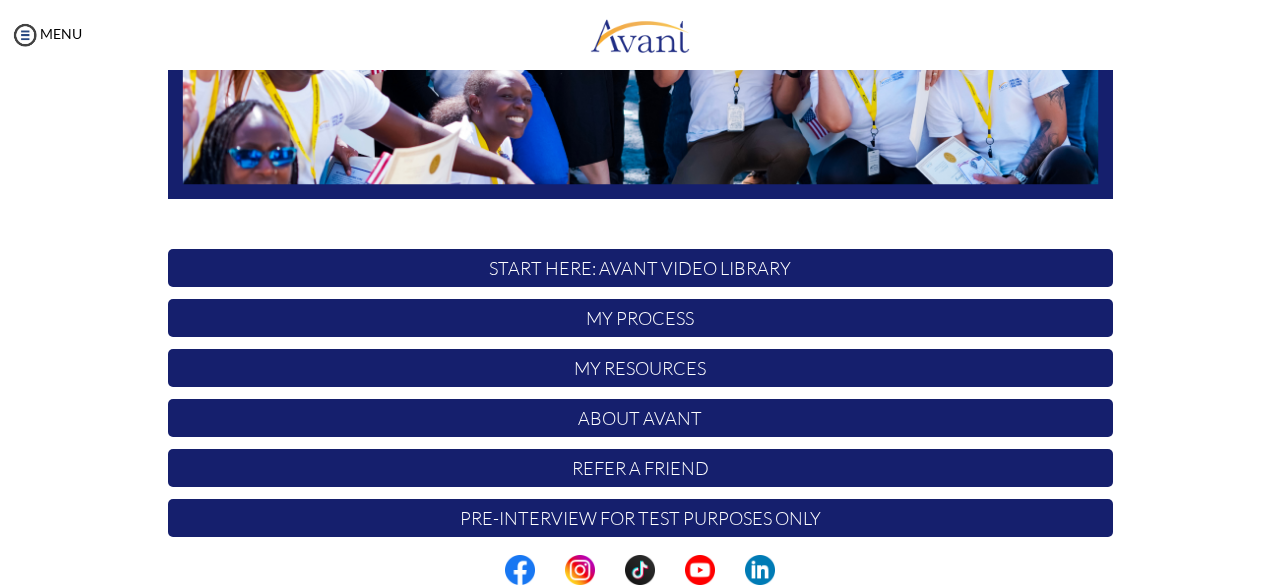 click on "My Process" at bounding box center (640, 318) 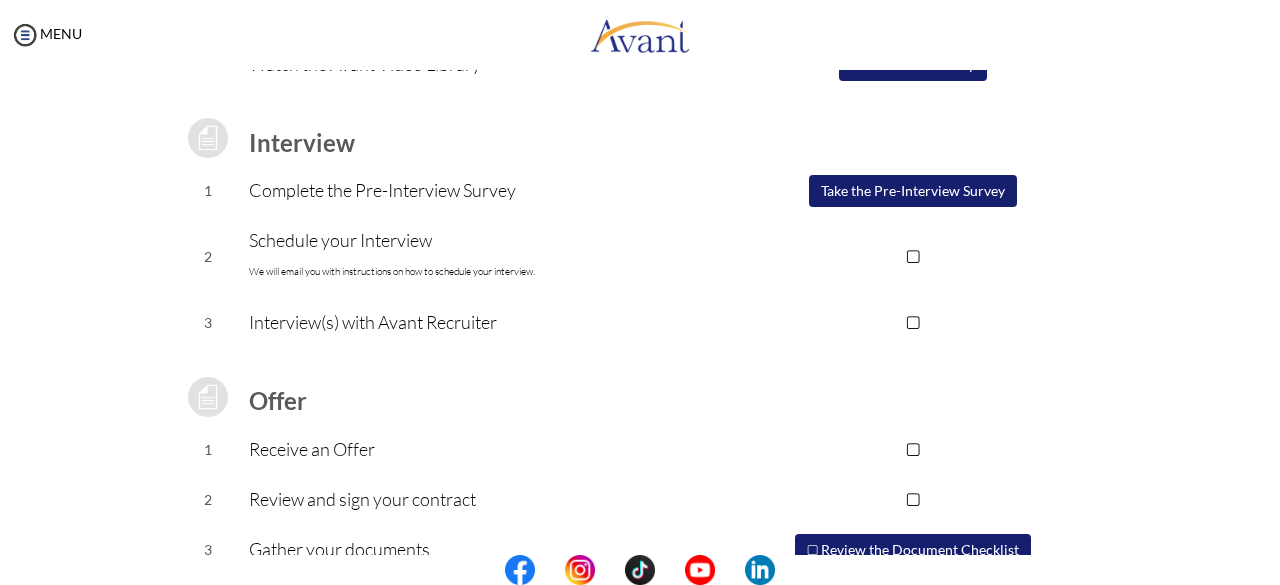scroll, scrollTop: 252, scrollLeft: 0, axis: vertical 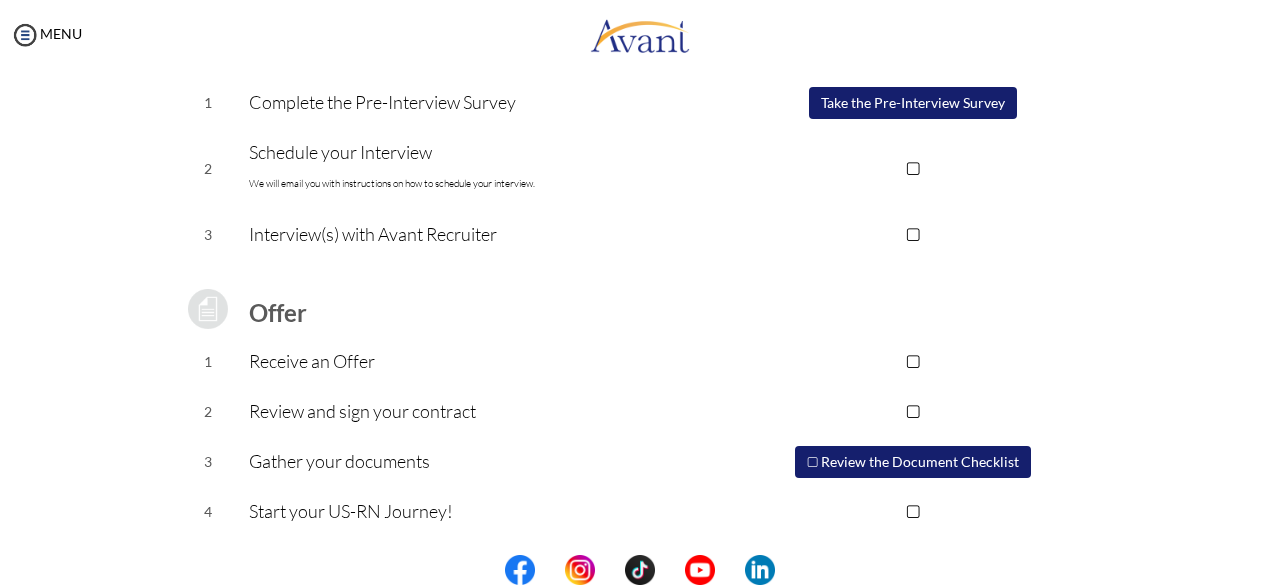 click on "Take the Pre-Interview Survey" at bounding box center [913, 103] 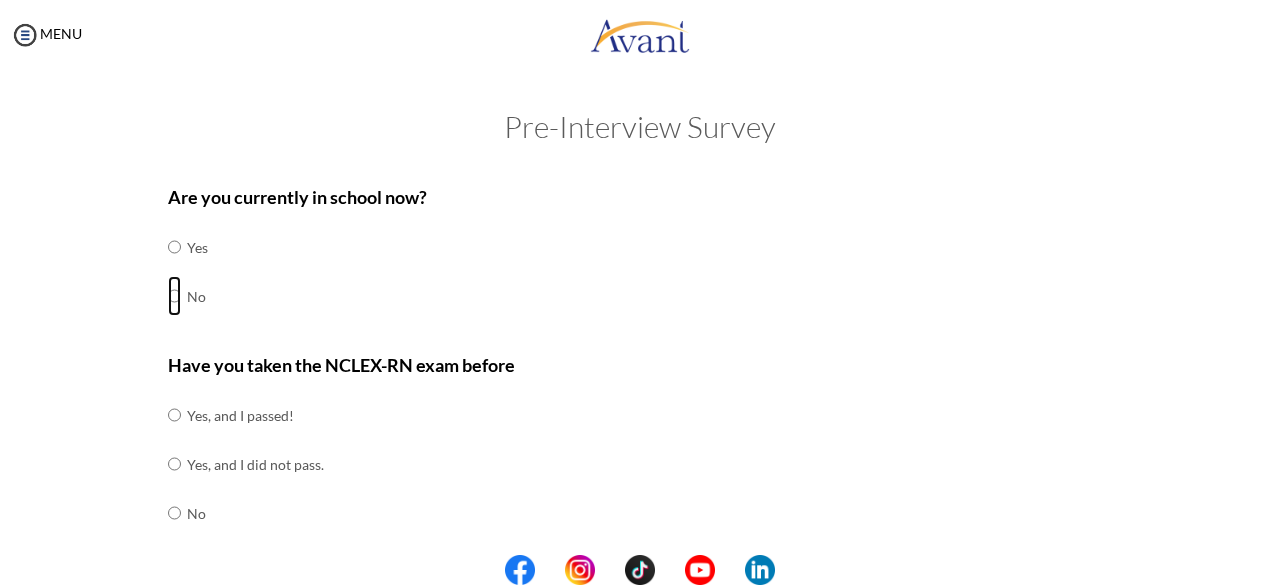 click at bounding box center (174, 247) 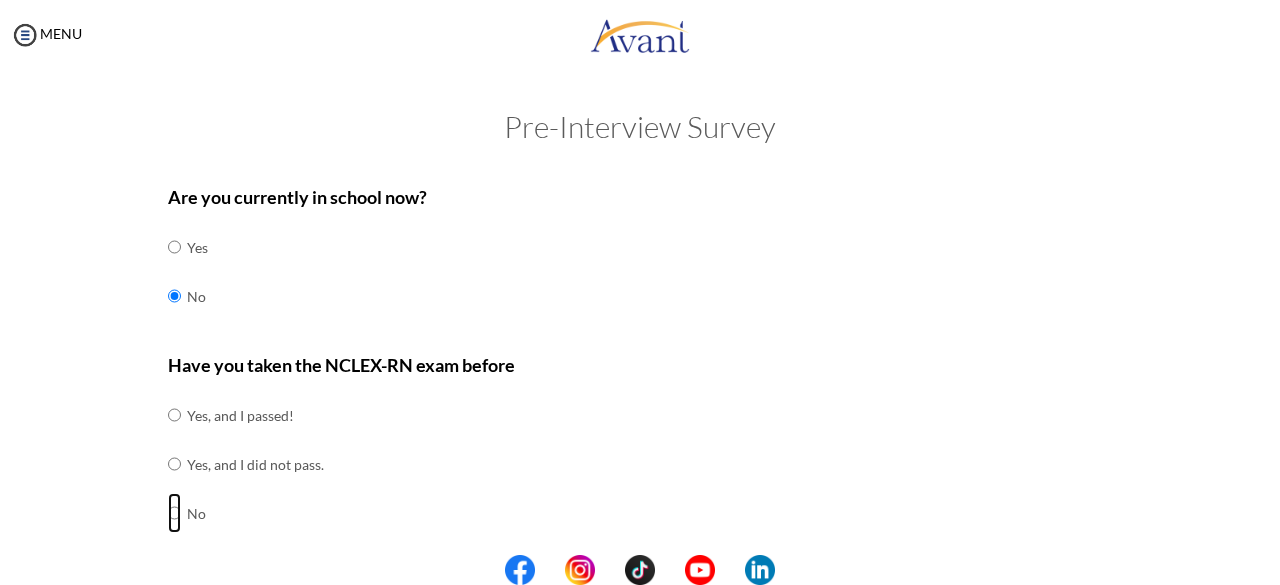 click at bounding box center [174, 415] 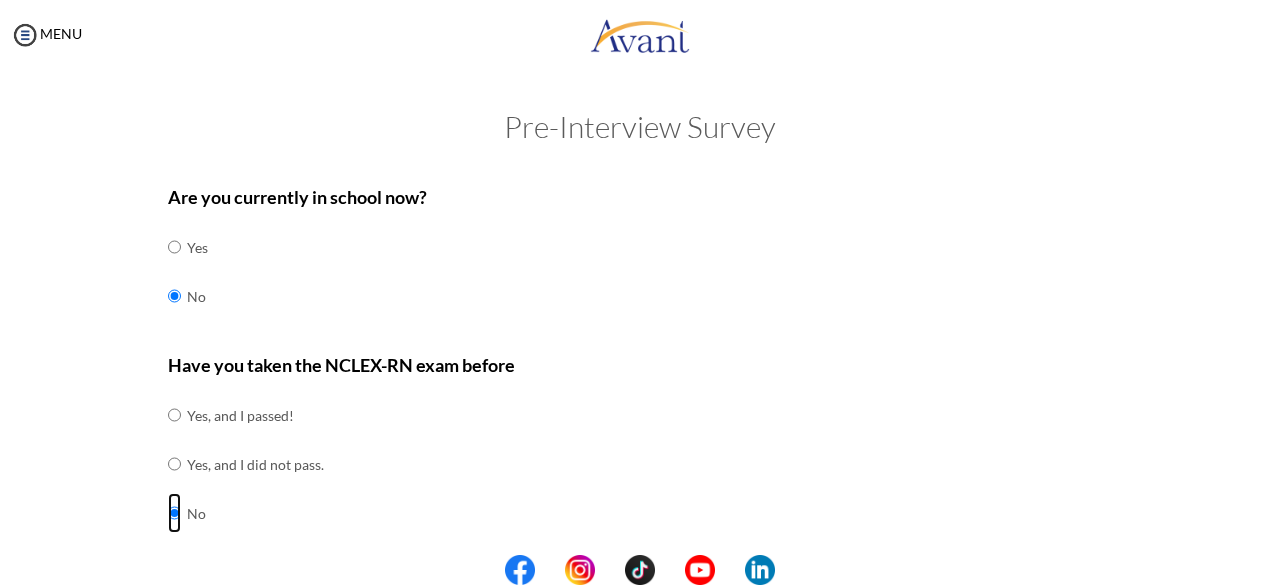 scroll, scrollTop: 512, scrollLeft: 0, axis: vertical 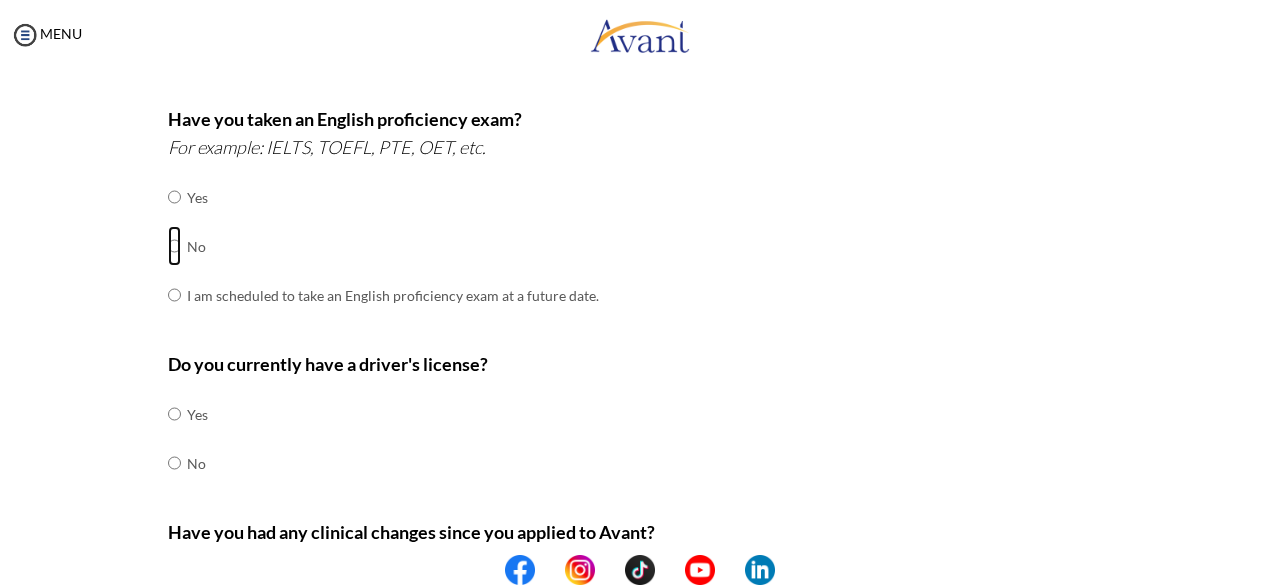 click at bounding box center (174, 197) 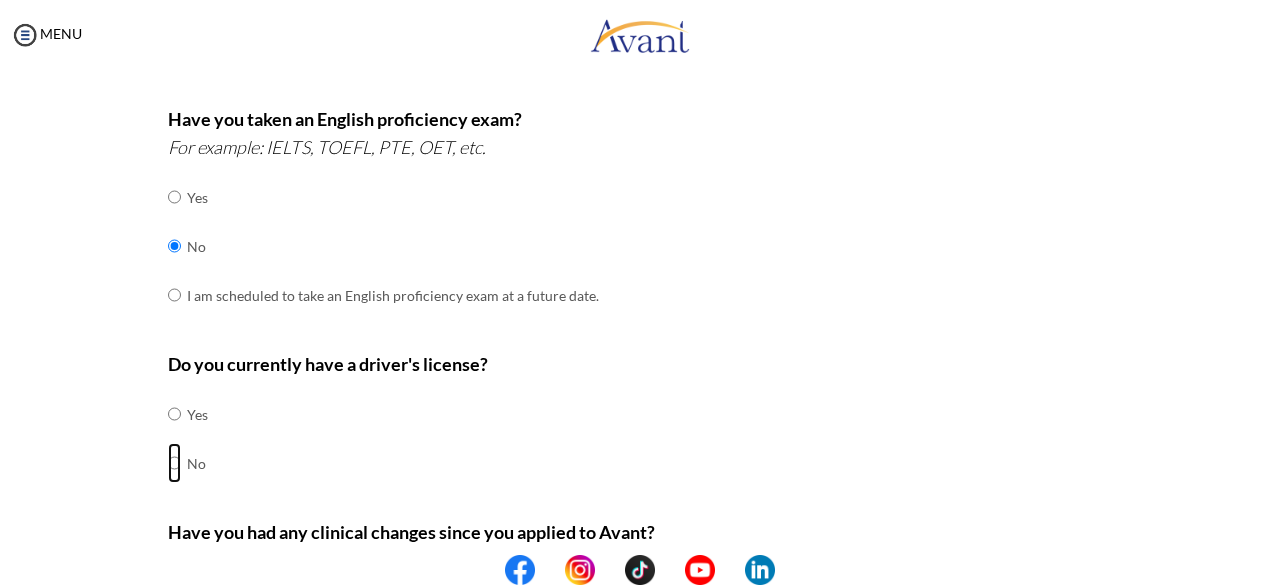 click at bounding box center [174, 414] 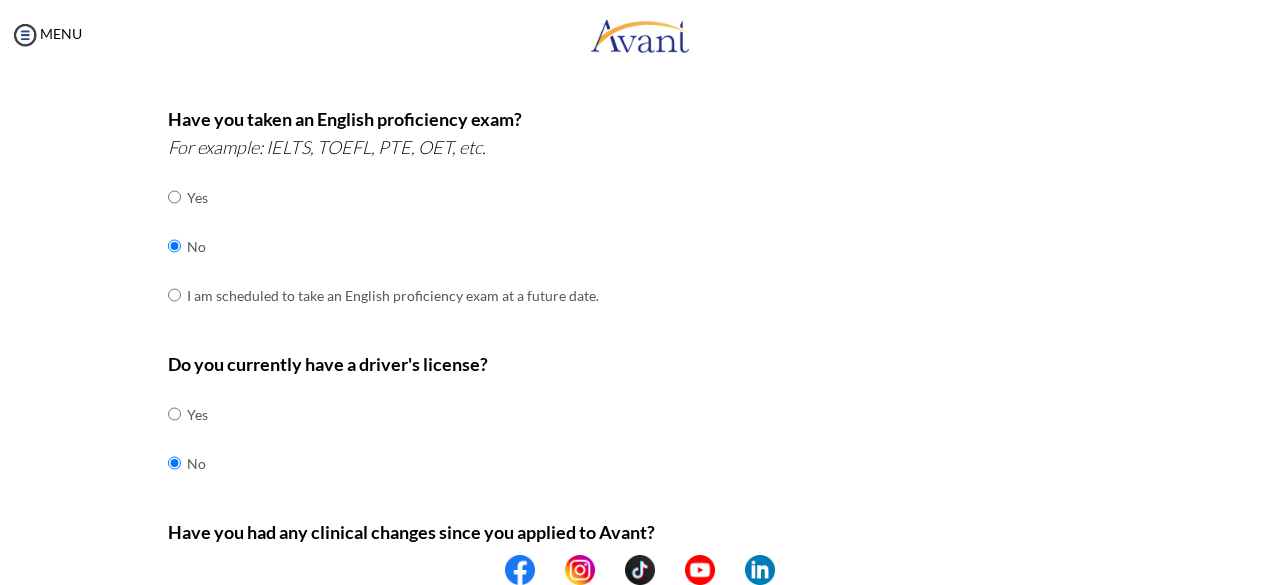 click at bounding box center (640, 570) 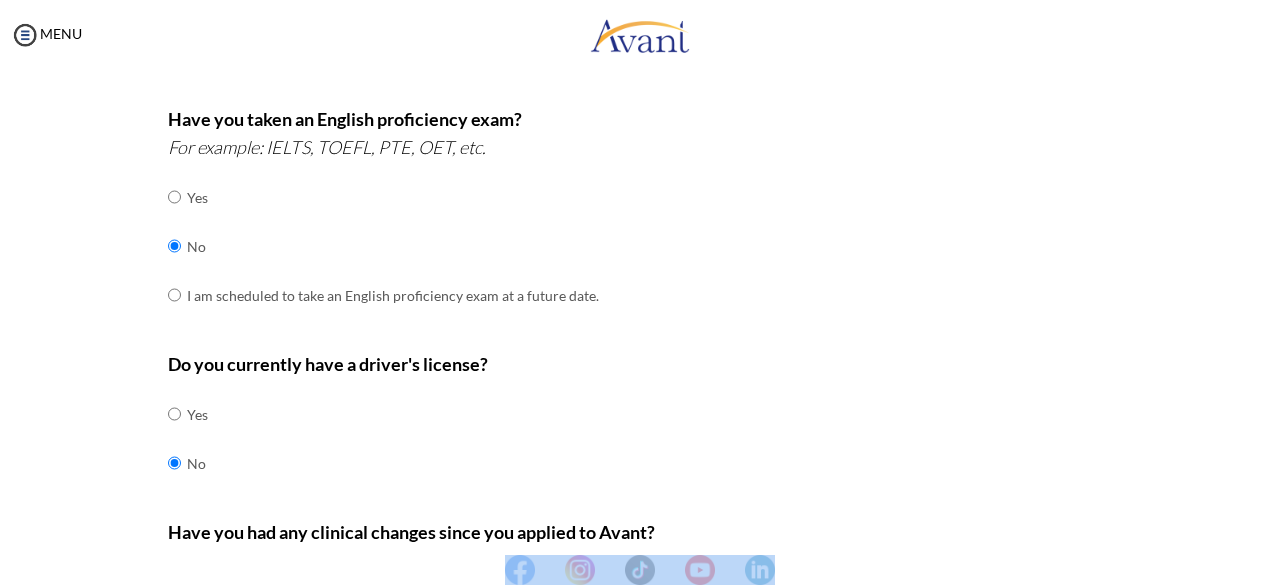 click at bounding box center [640, 570] 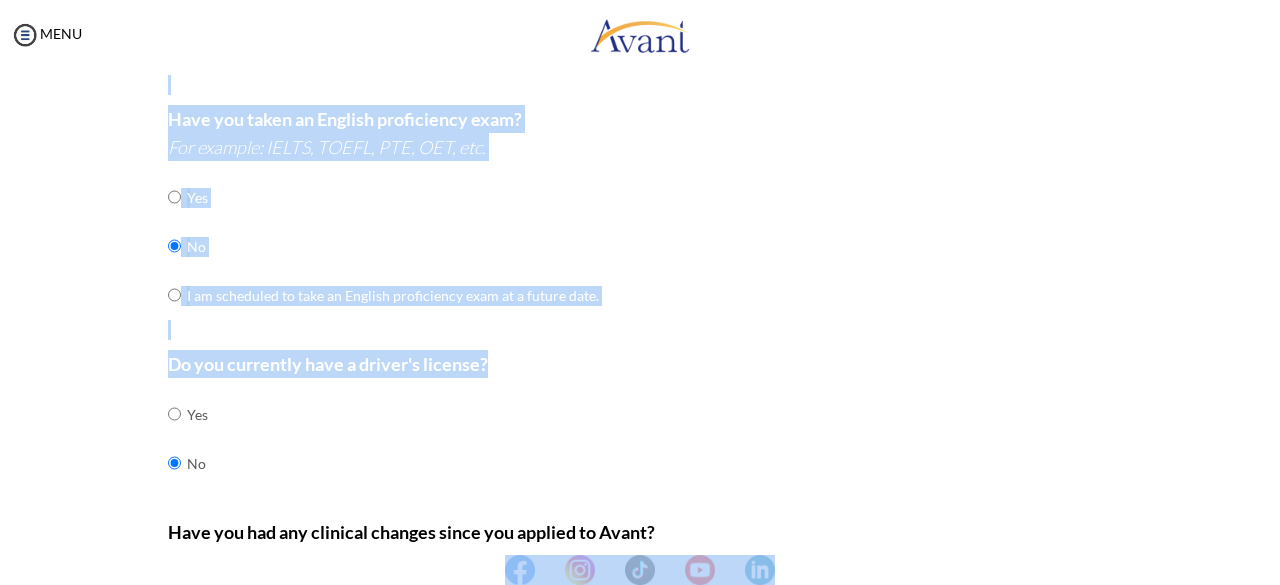 drag, startPoint x: 1271, startPoint y: 556, endPoint x: 871, endPoint y: 434, distance: 418.19135 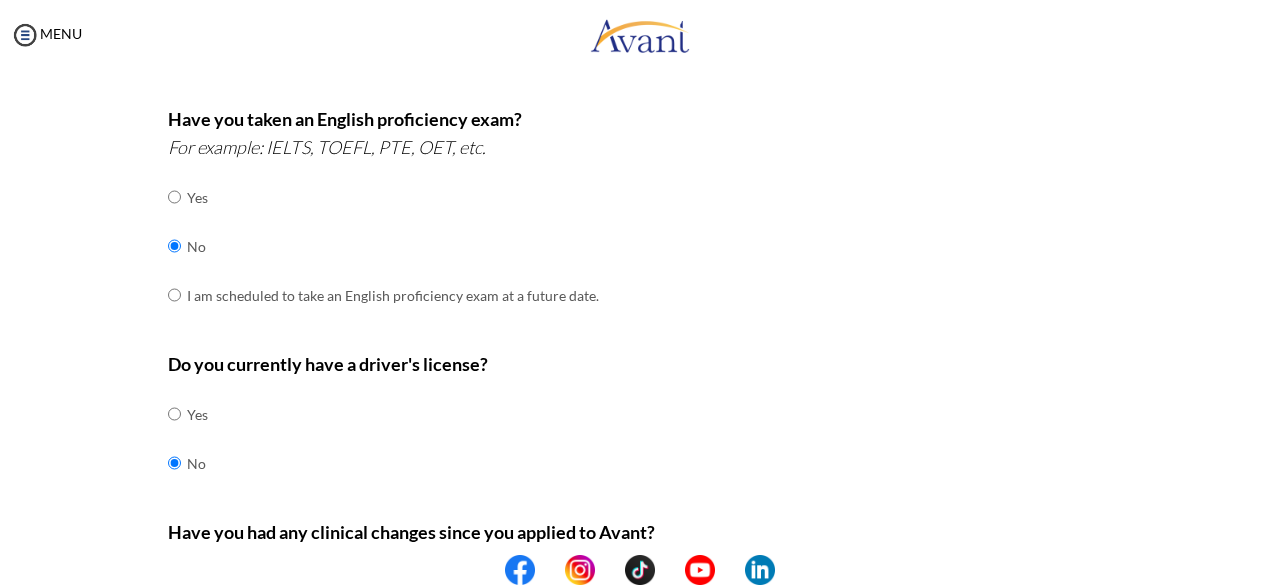 click at bounding box center [640, 570] 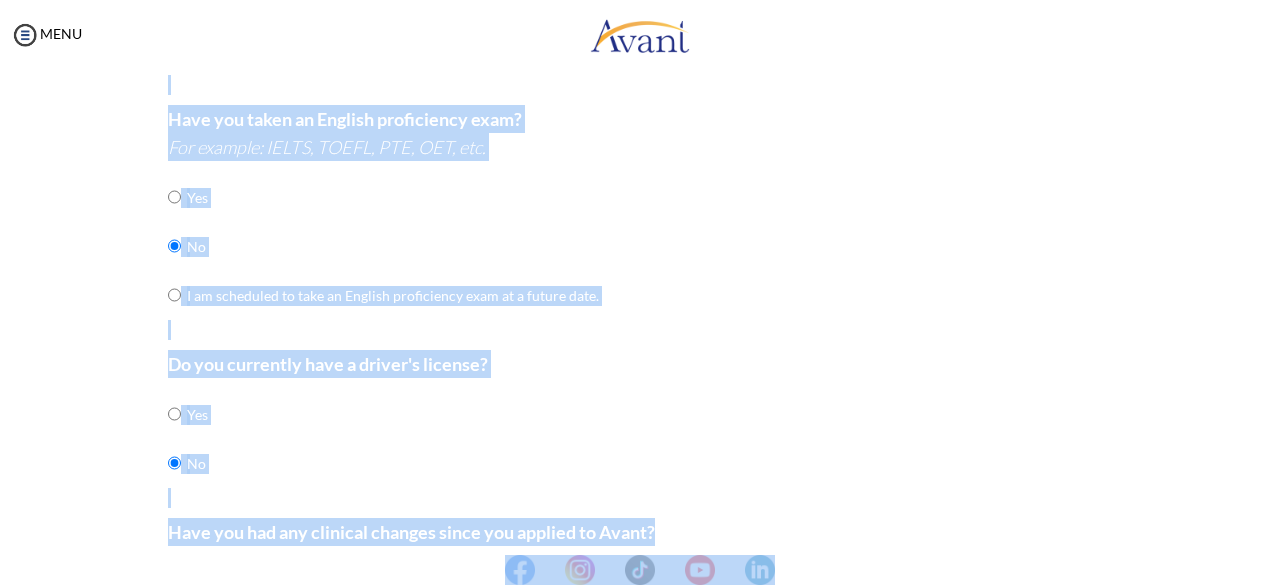 click on "Maintenance break. Please come back in 2 hours.
MENU
My Status
What is the next step?
We would like you to watch the introductory video Begin with Avant
We would like you to watch the program video Watch Program Video
We would like you to complete English exam Take Language Test
We would like you to complete clinical assessment Take Clinical Test
We would like you to complete qualification survey Take Qualification Survey
We would like you to watch expectations video Watch Expectations Video
You will be contacted by recruiter to schedule a call.
Your application is being reviewed. Please check your email regularly.
Process Overview
Check off each step as you go to track your progress!
1" at bounding box center (640, 292) 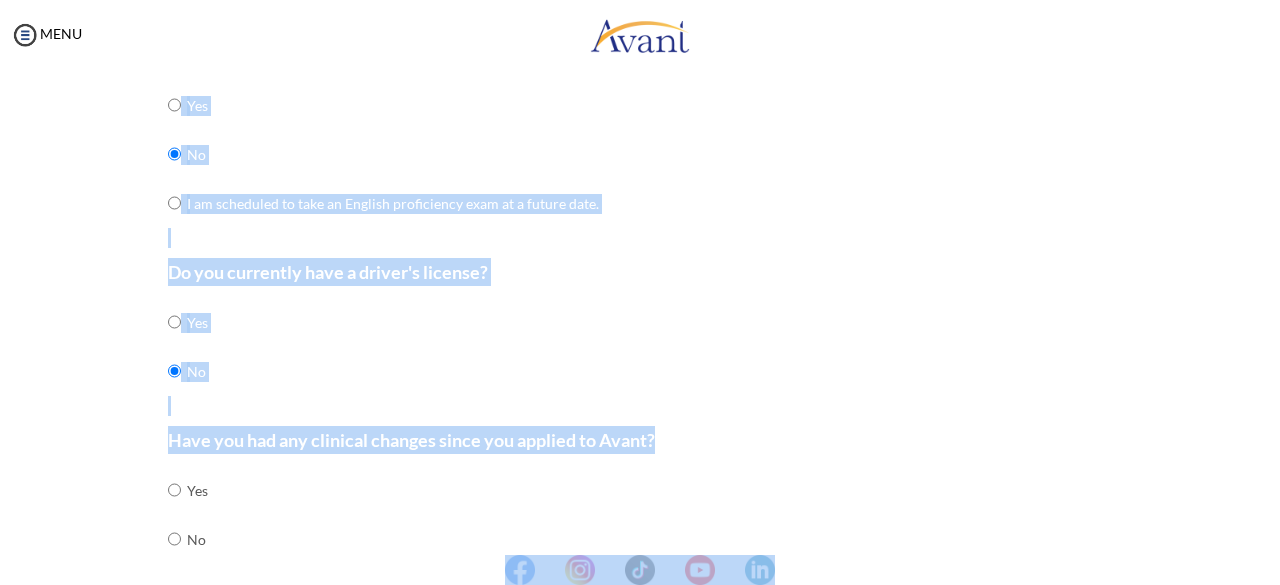 scroll, scrollTop: 686, scrollLeft: 0, axis: vertical 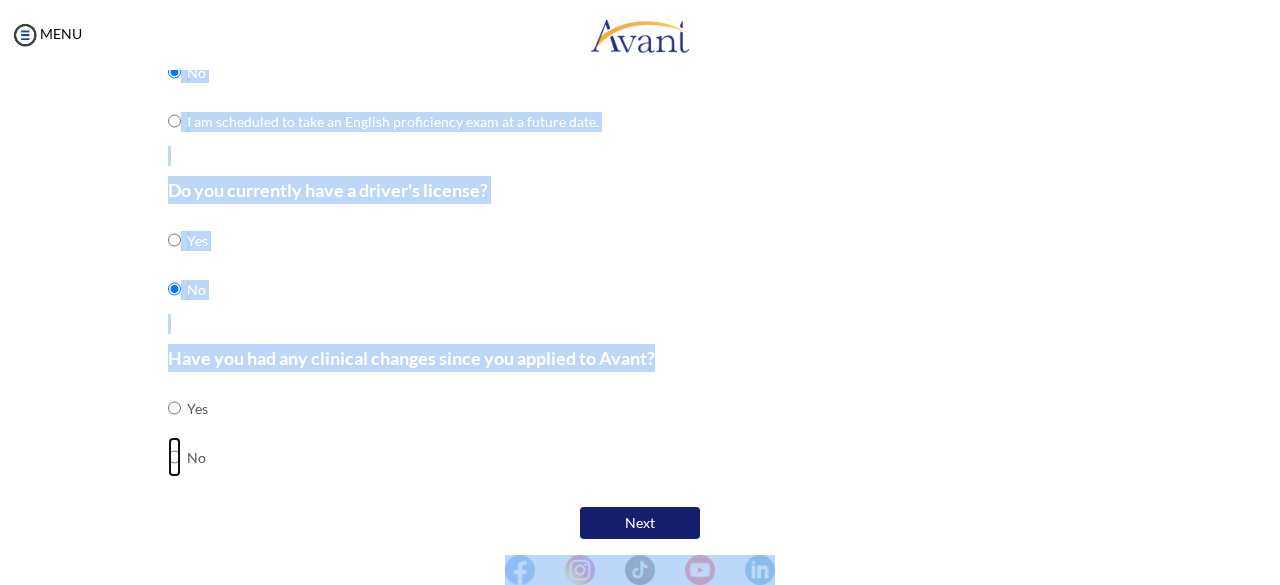 click at bounding box center [174, 408] 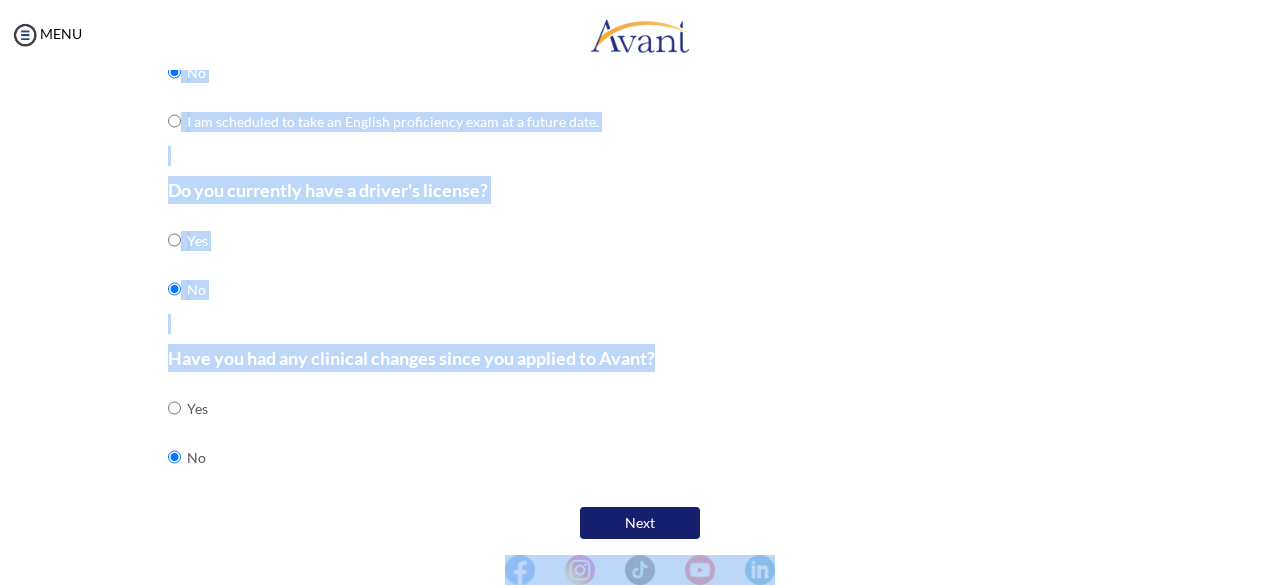 click on "Next" at bounding box center [640, 523] 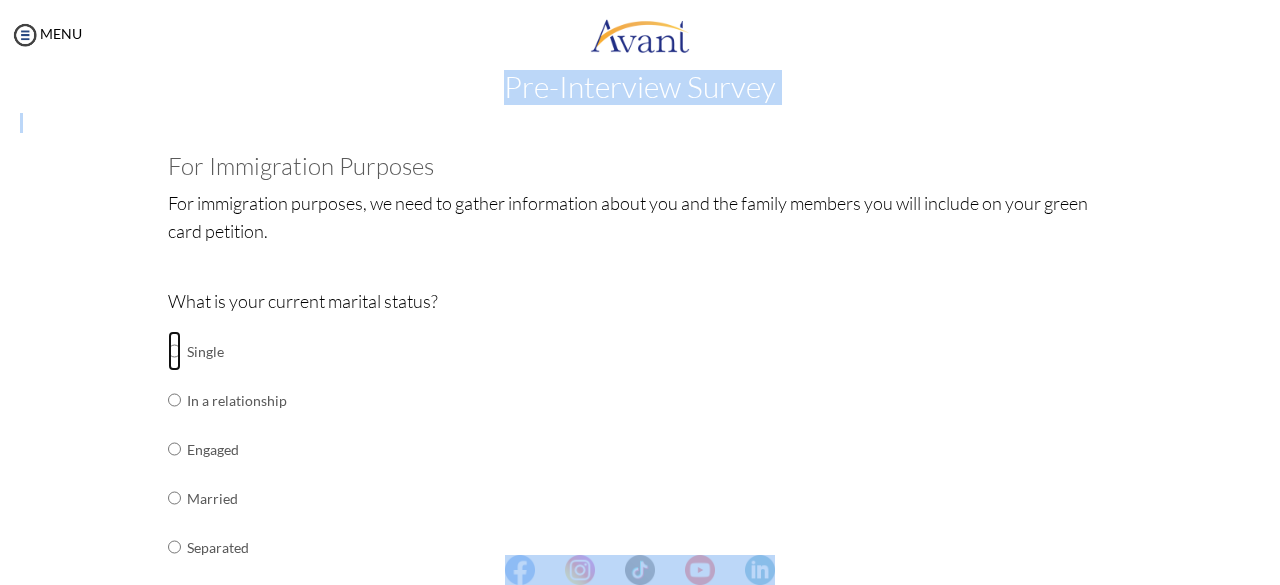 click at bounding box center [174, 351] 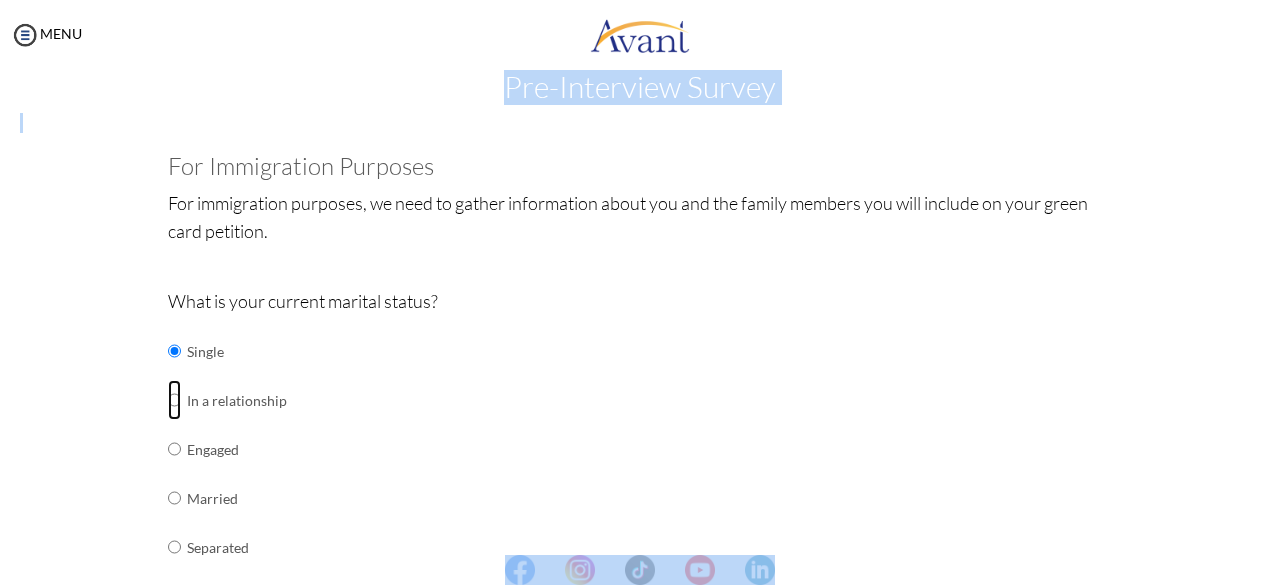 click at bounding box center (174, 351) 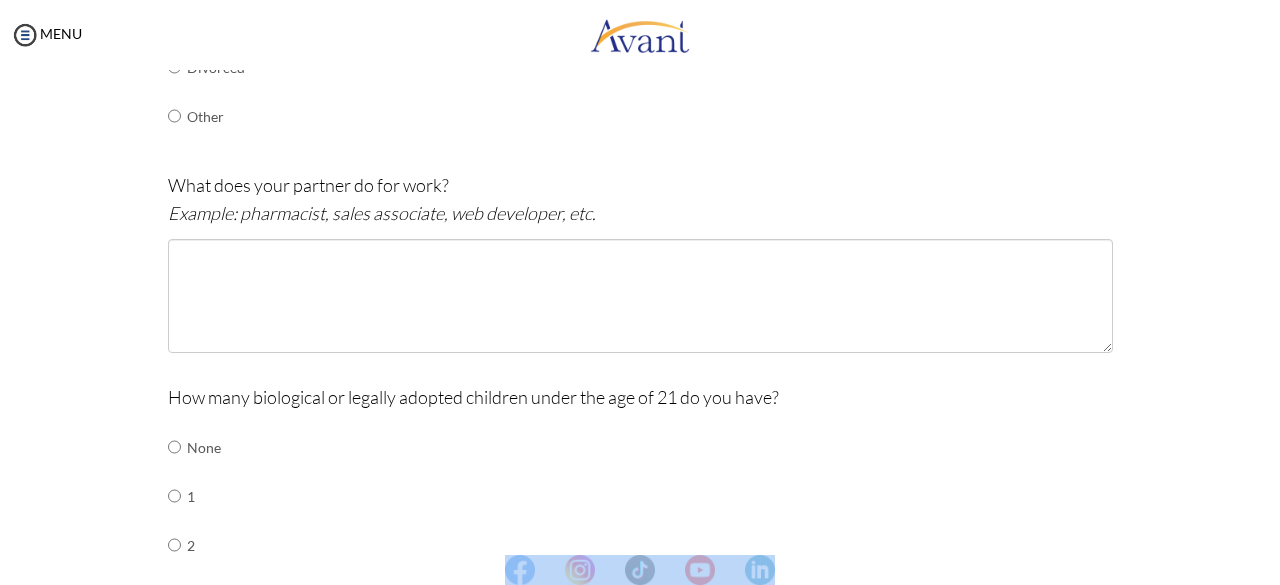 scroll, scrollTop: 573, scrollLeft: 0, axis: vertical 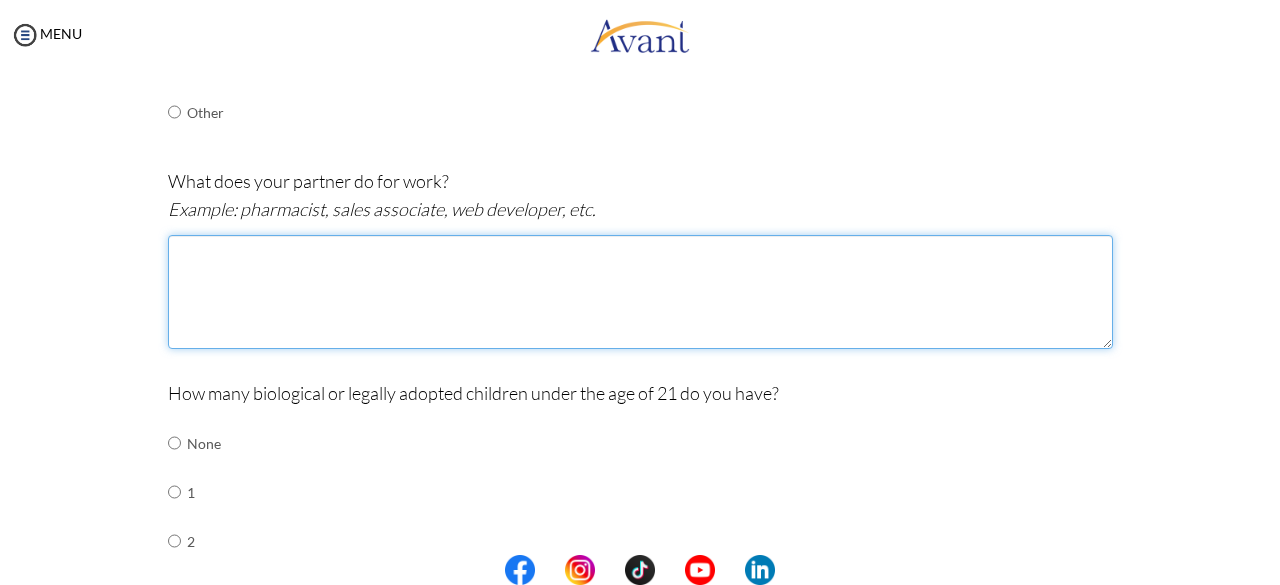 click at bounding box center [640, 292] 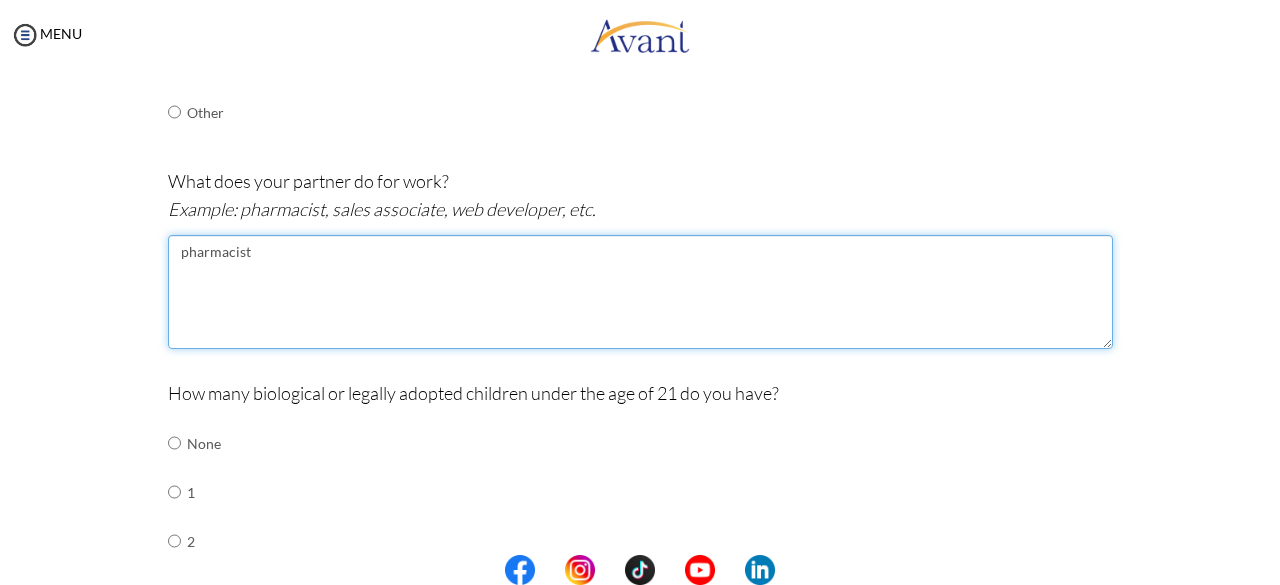type on "pharmacist" 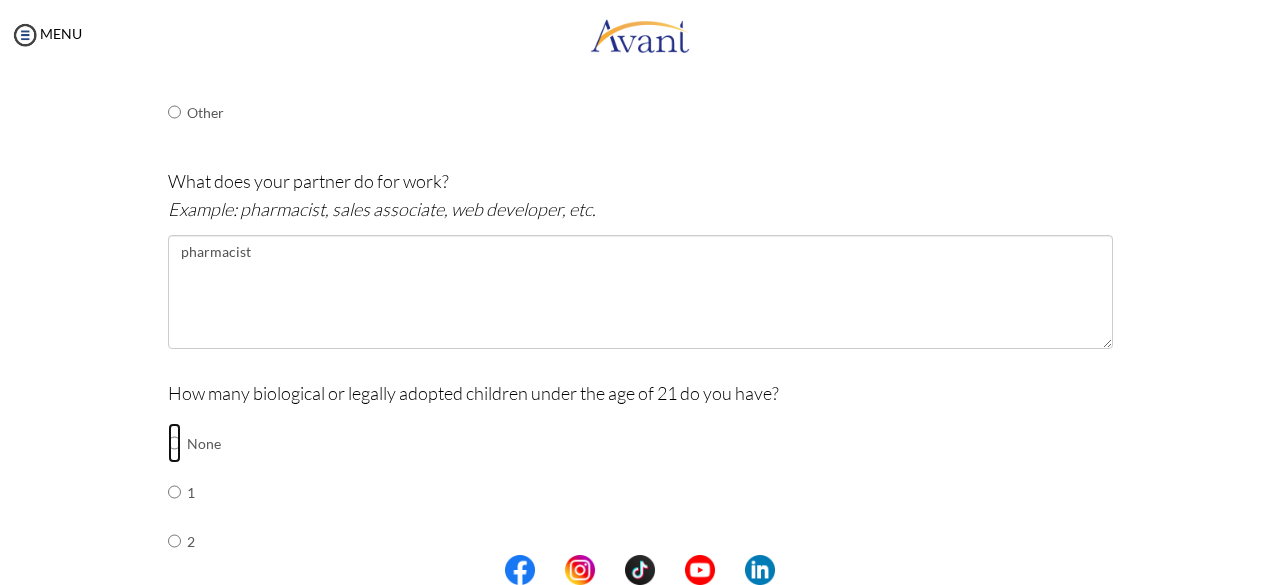 click at bounding box center [174, 443] 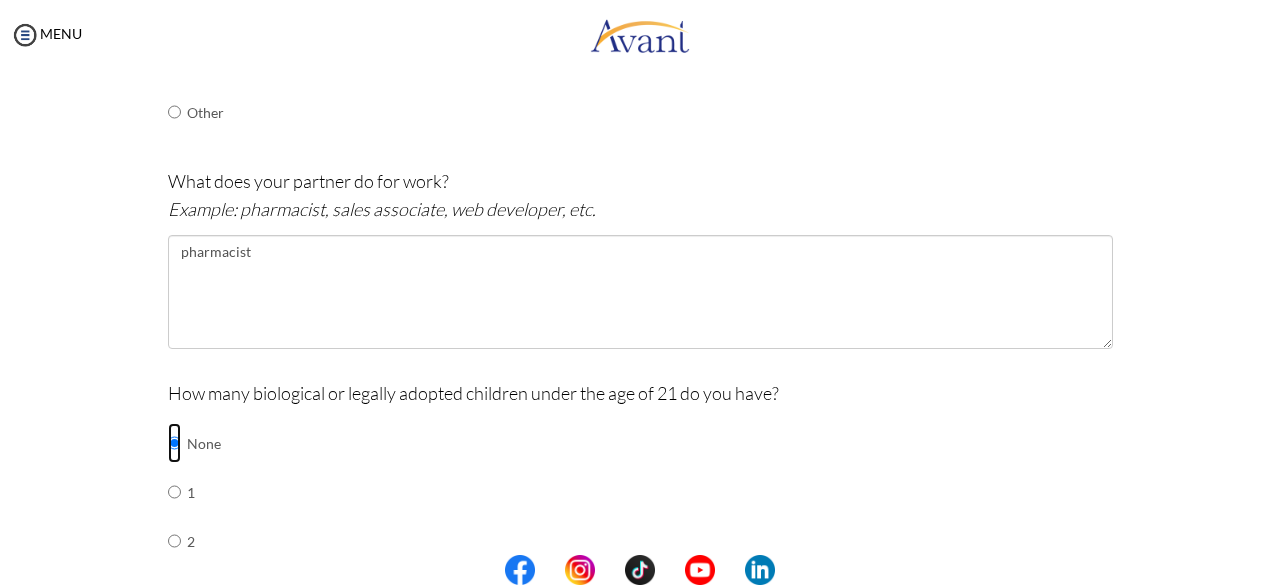 scroll, scrollTop: 975, scrollLeft: 0, axis: vertical 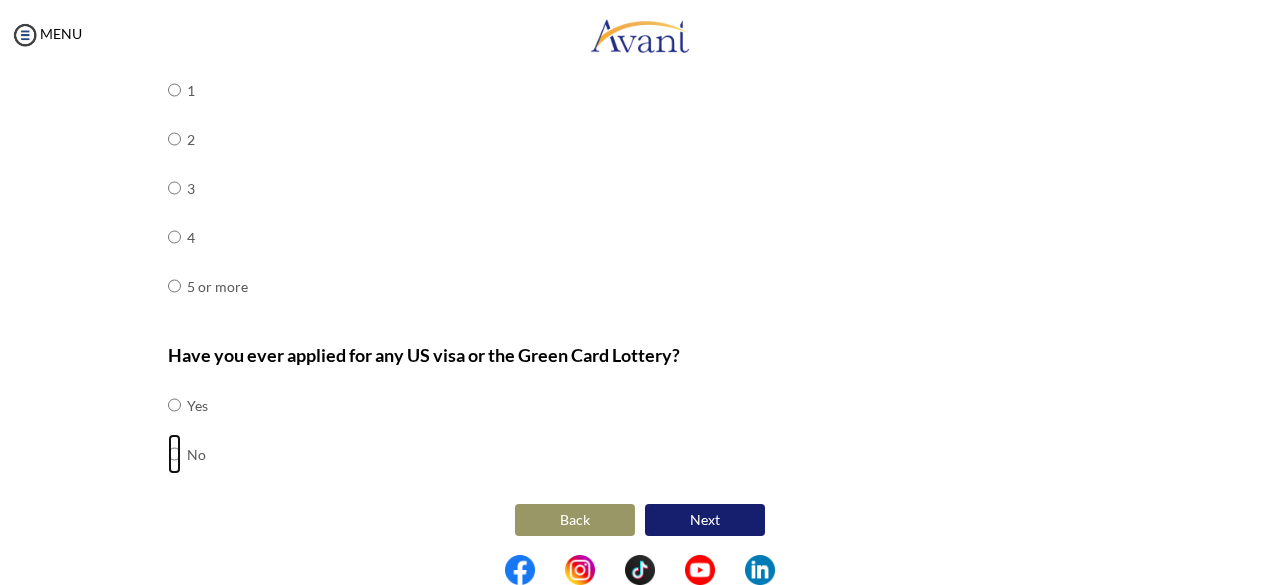 click at bounding box center (174, 405) 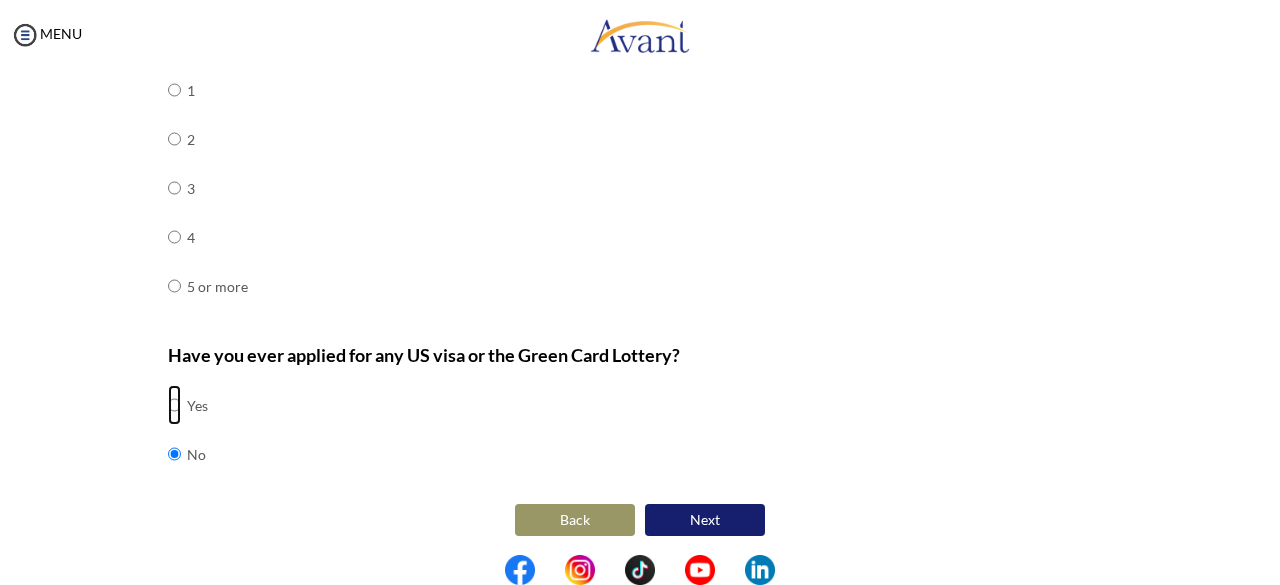 click at bounding box center (174, 405) 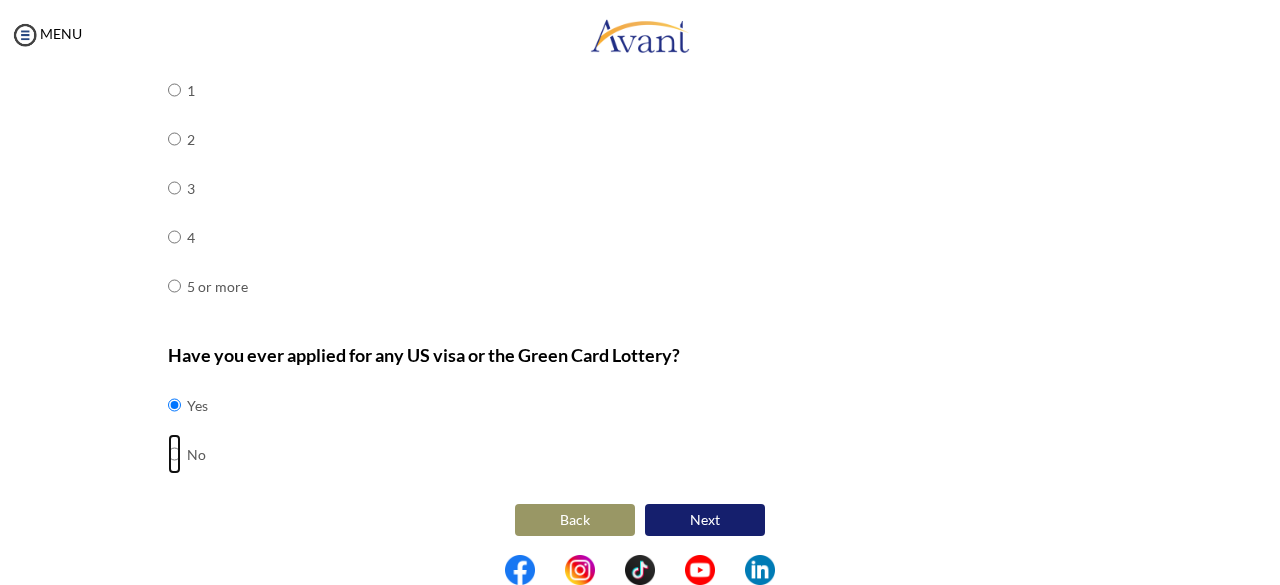 click at bounding box center (174, 405) 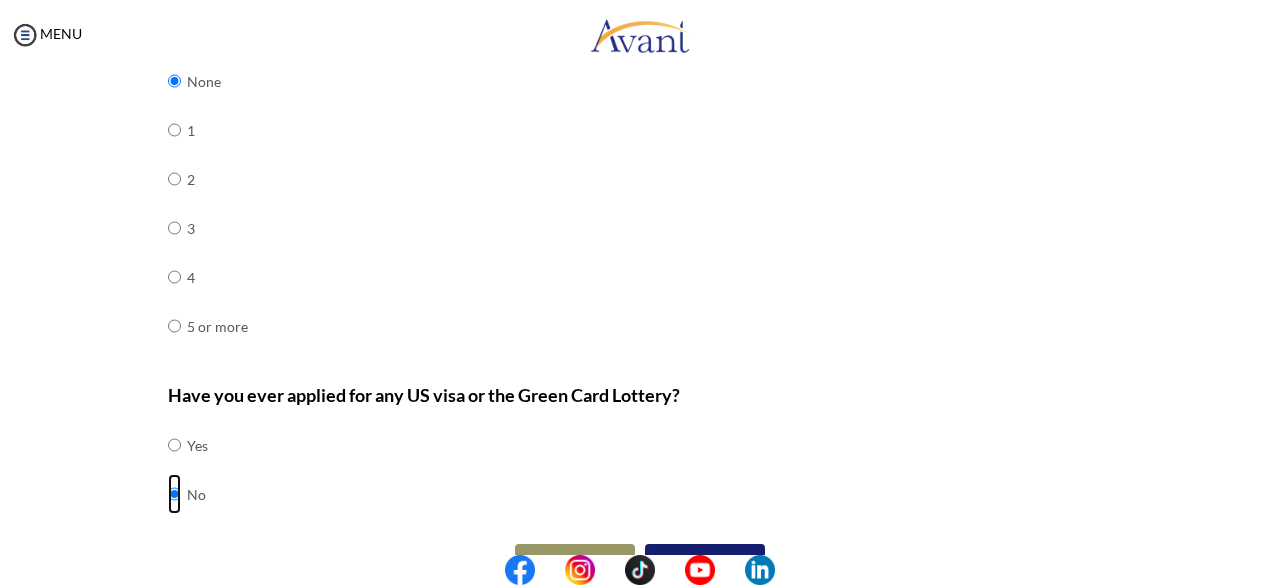 scroll, scrollTop: 895, scrollLeft: 0, axis: vertical 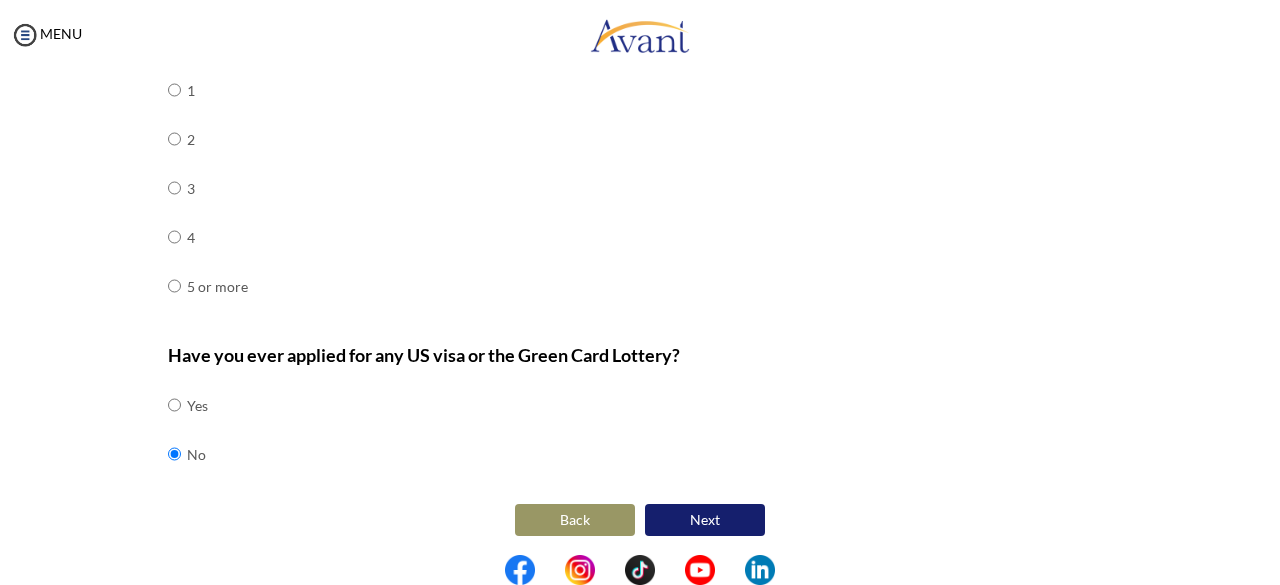 click on "Next" at bounding box center [705, 520] 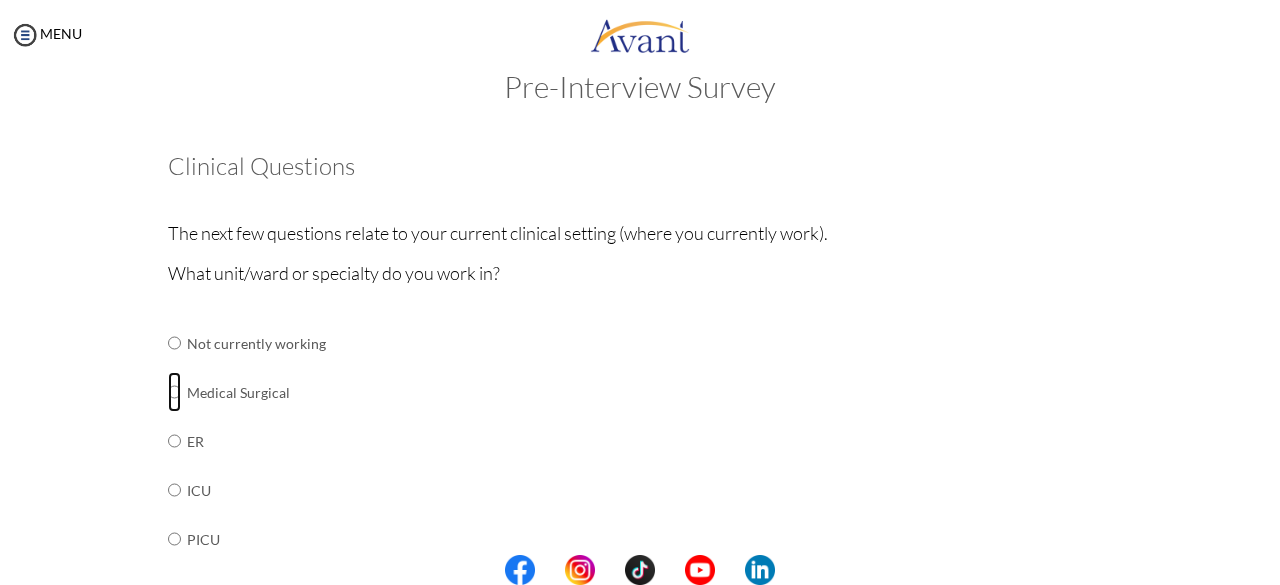 click at bounding box center (174, 343) 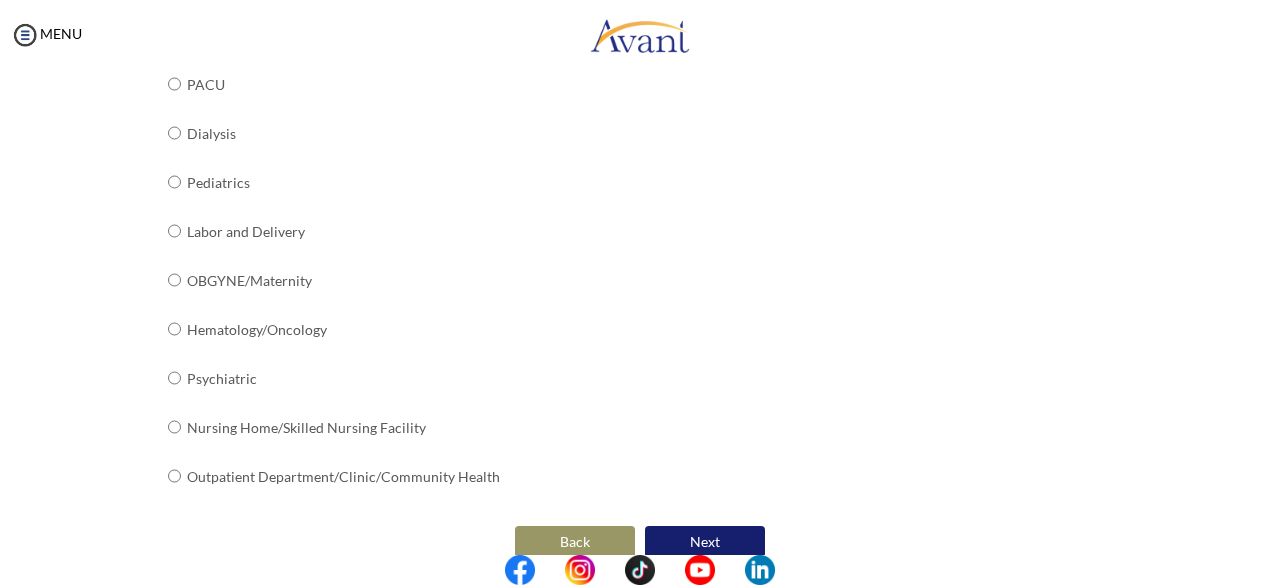 scroll, scrollTop: 859, scrollLeft: 0, axis: vertical 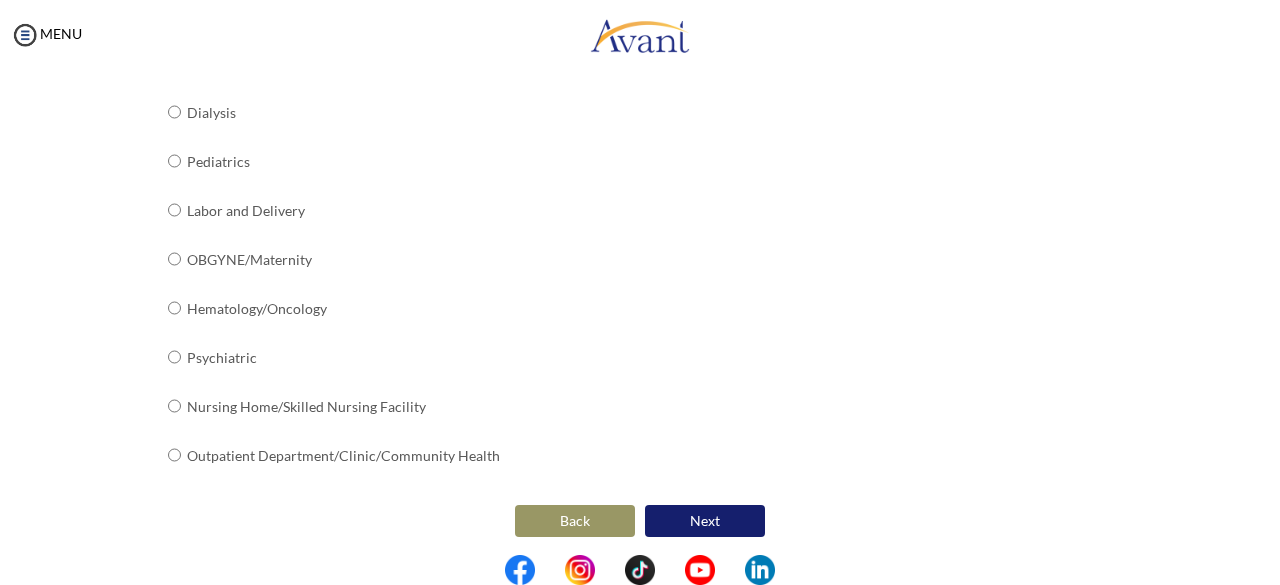 click on "Next" at bounding box center [705, 521] 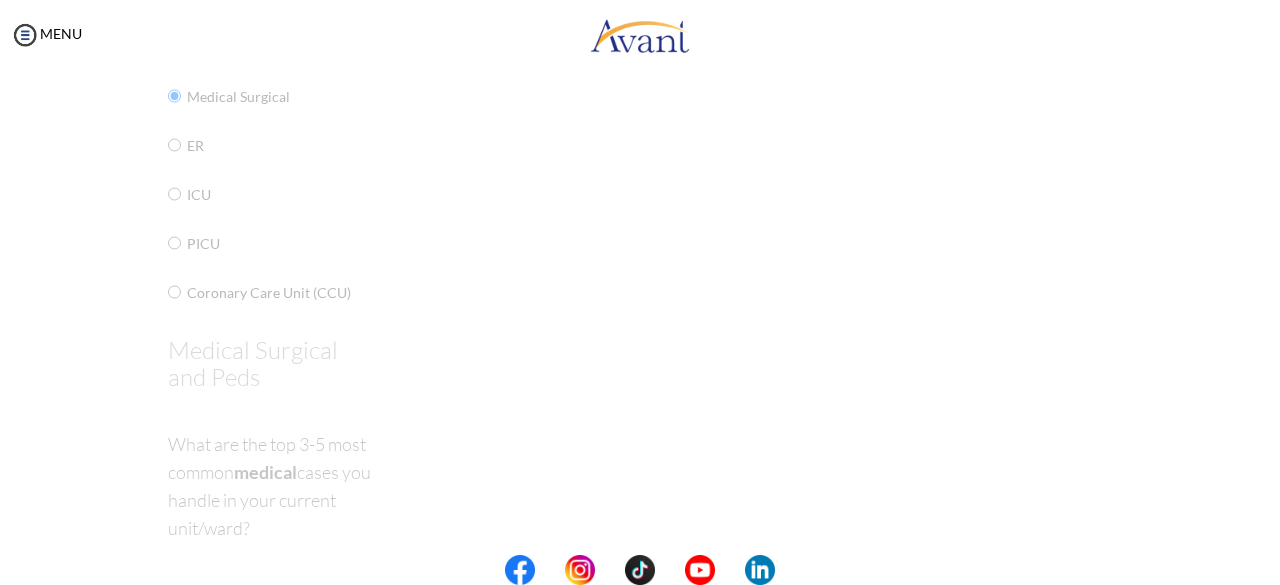 scroll, scrollTop: 40, scrollLeft: 0, axis: vertical 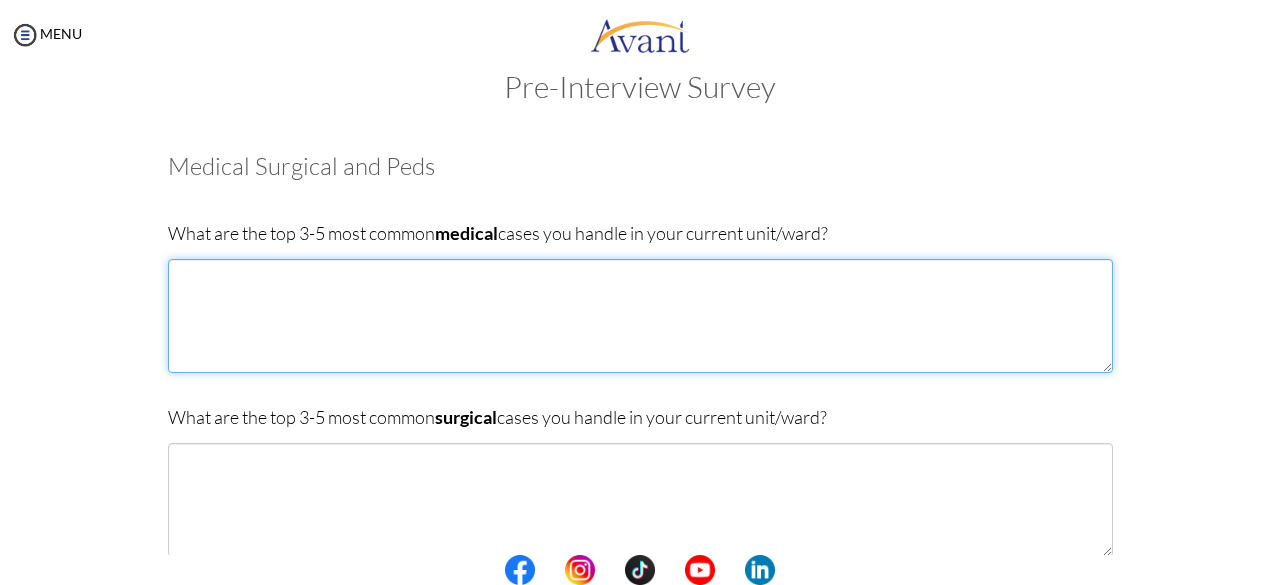 click at bounding box center [640, 316] 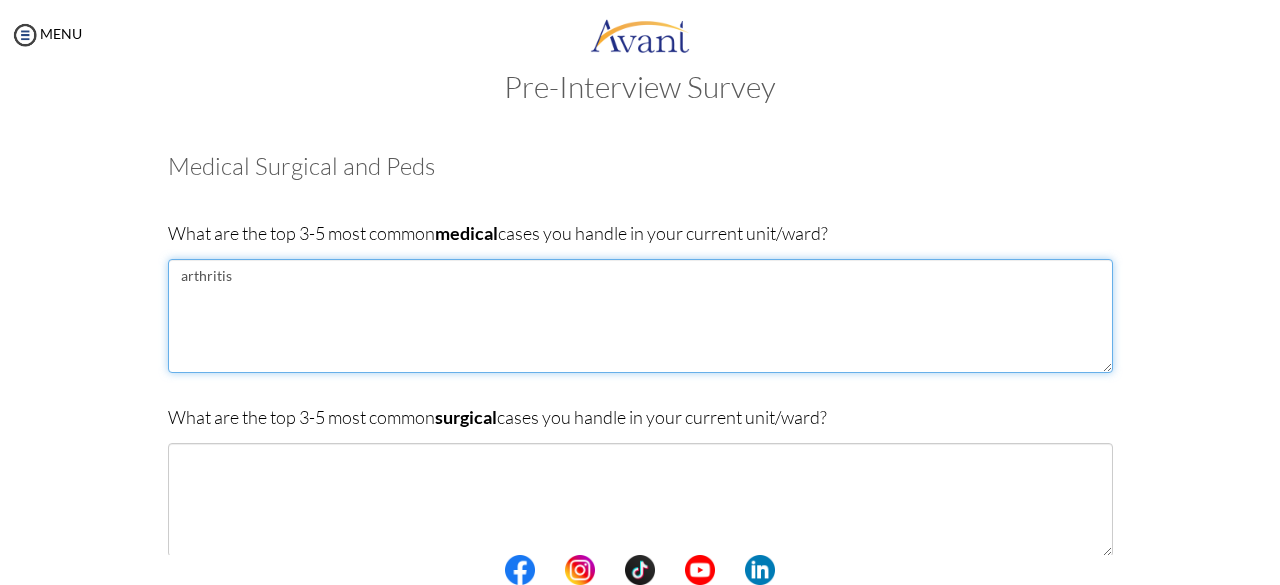 click on "arthritis" at bounding box center [640, 316] 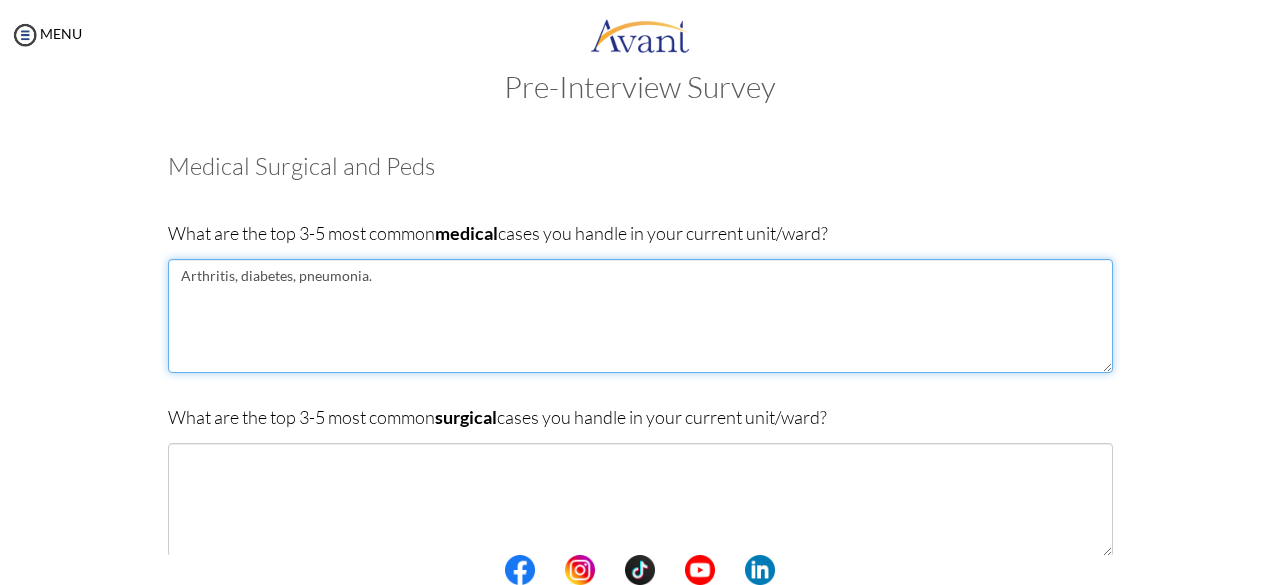 type on "Arthritis, diabetes, pneumonia." 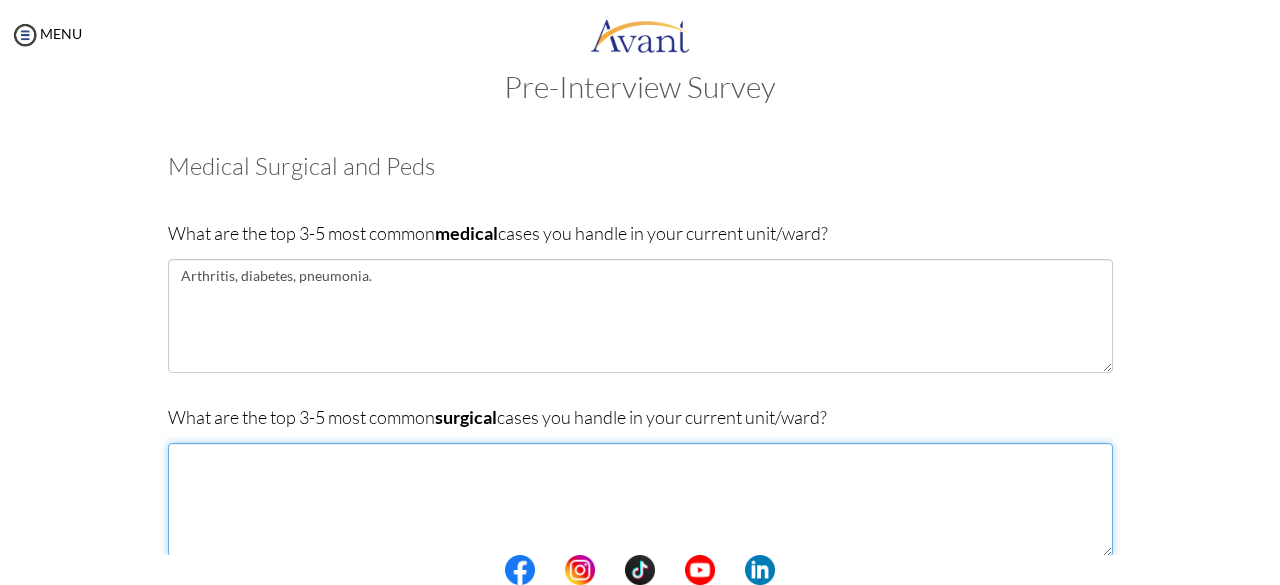 click at bounding box center [640, 500] 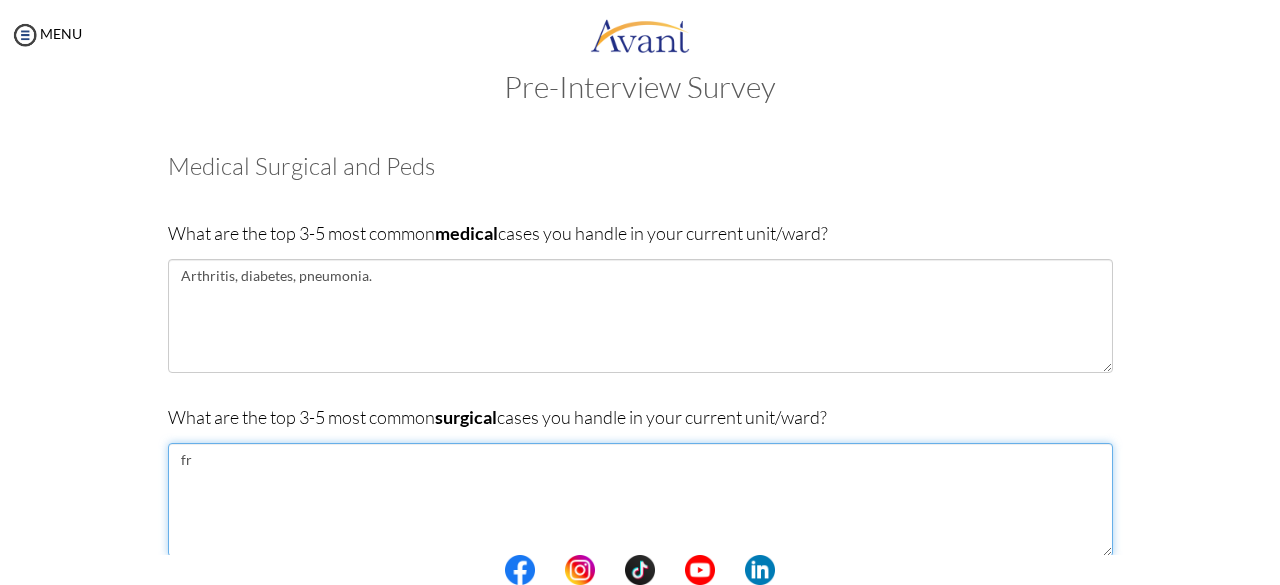 type on "f" 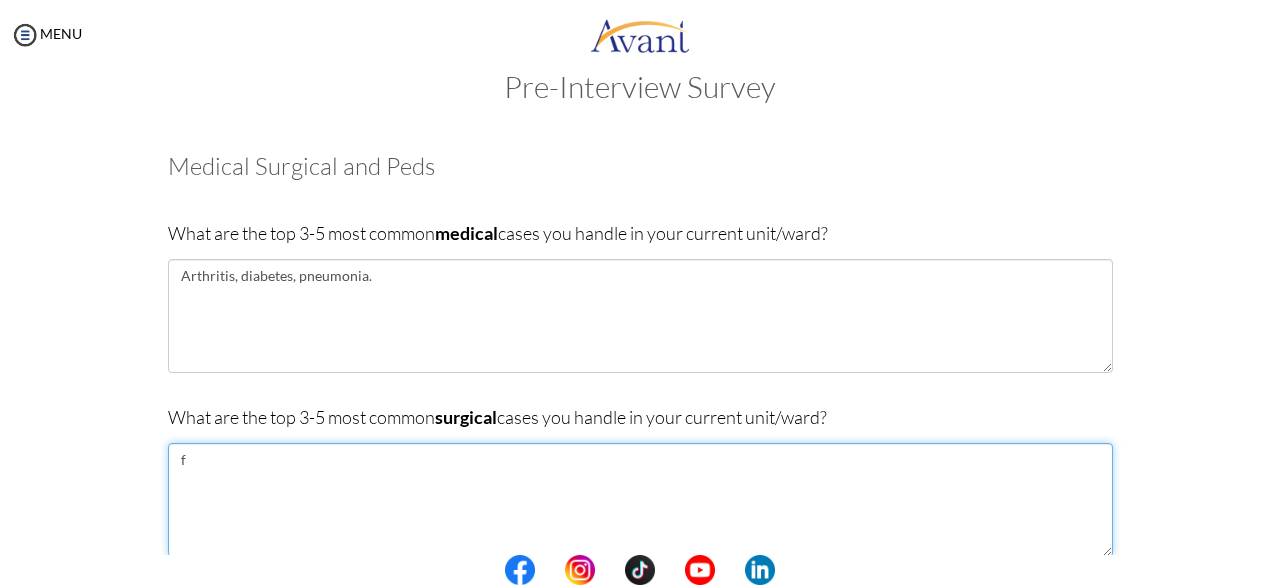 type 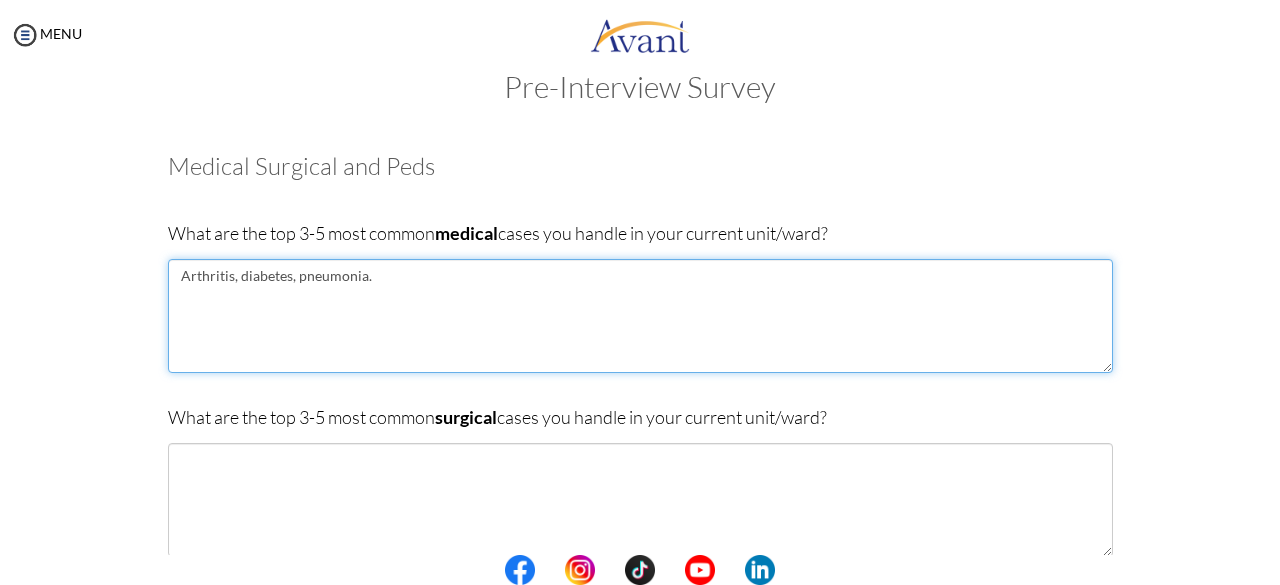 click on "Arthritis, diabetes, pneumonia." at bounding box center (640, 316) 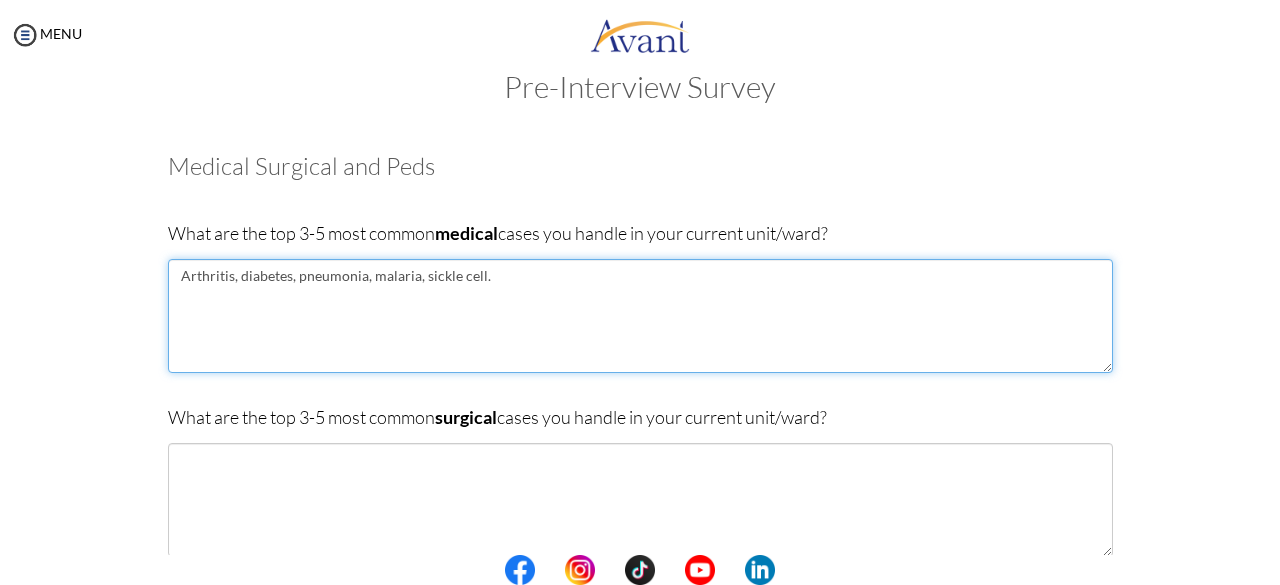 type on "Arthritis, diabetes, pneumonia, malaria, sickle cell." 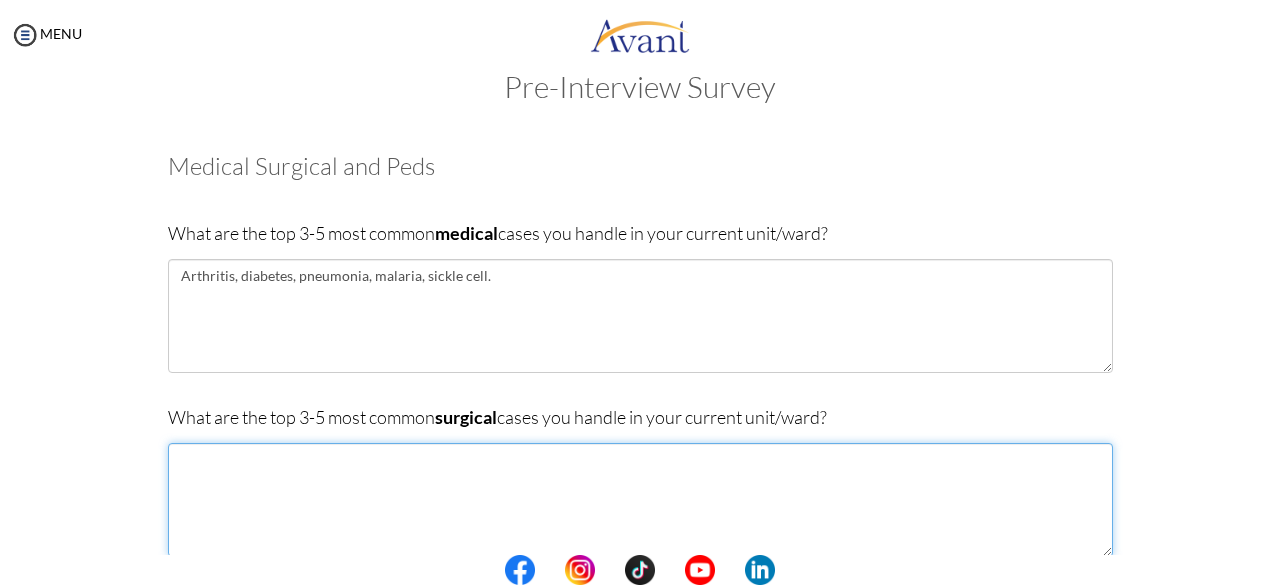 click at bounding box center (640, 500) 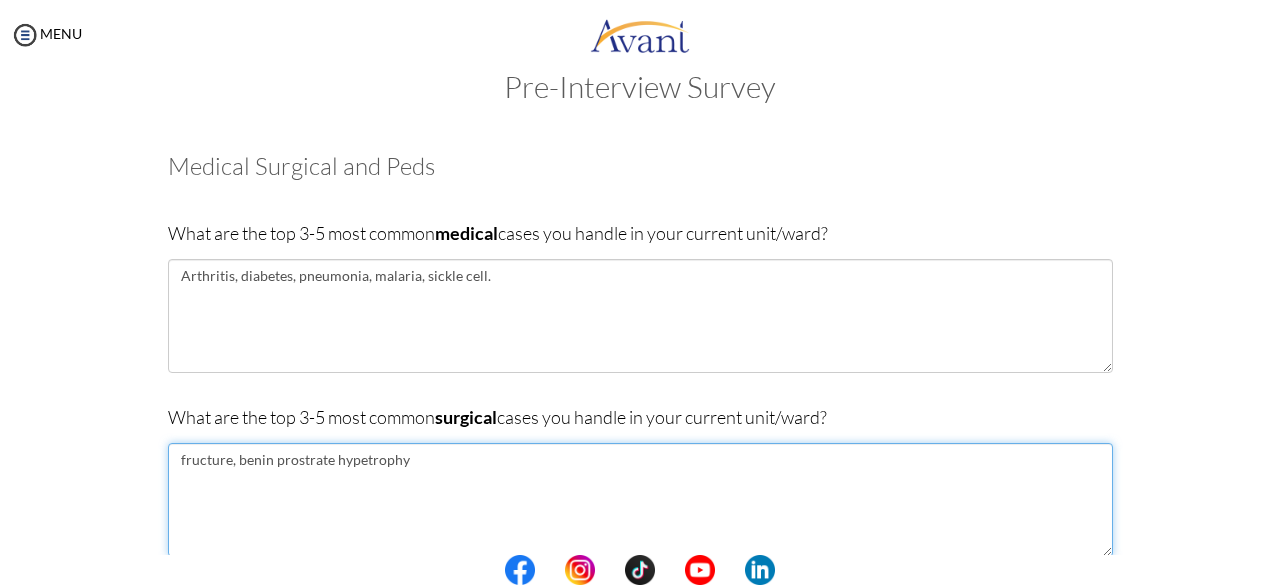 click on "fructure, benin prostrate hypetrophy" at bounding box center (640, 500) 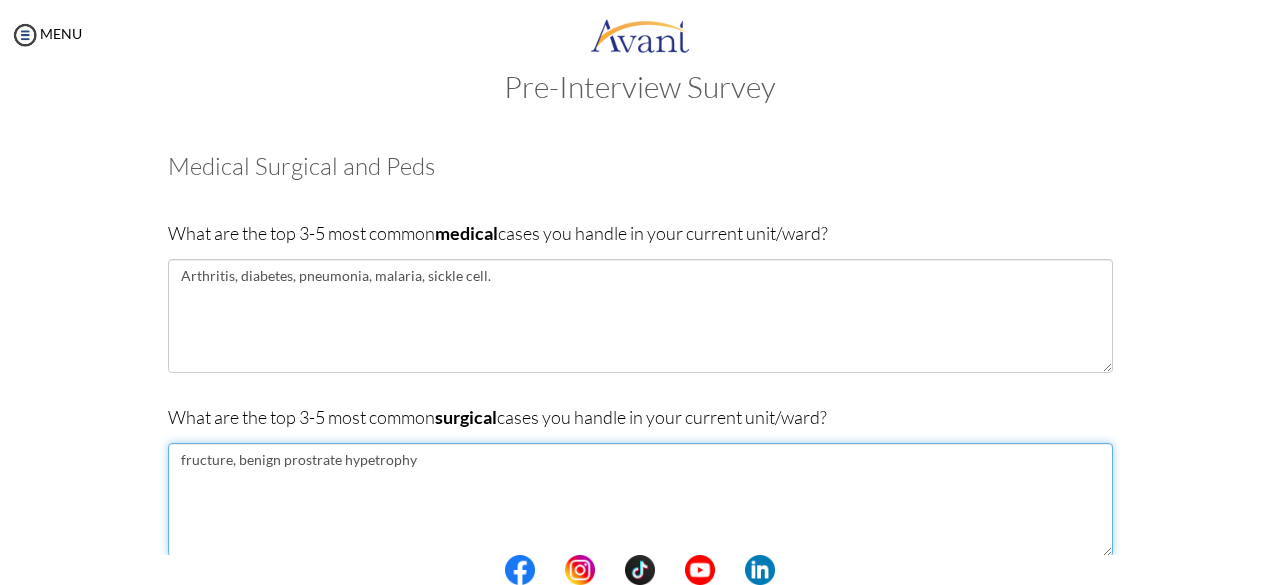 click on "fructure, benign prostrate hypetrophy" at bounding box center (640, 500) 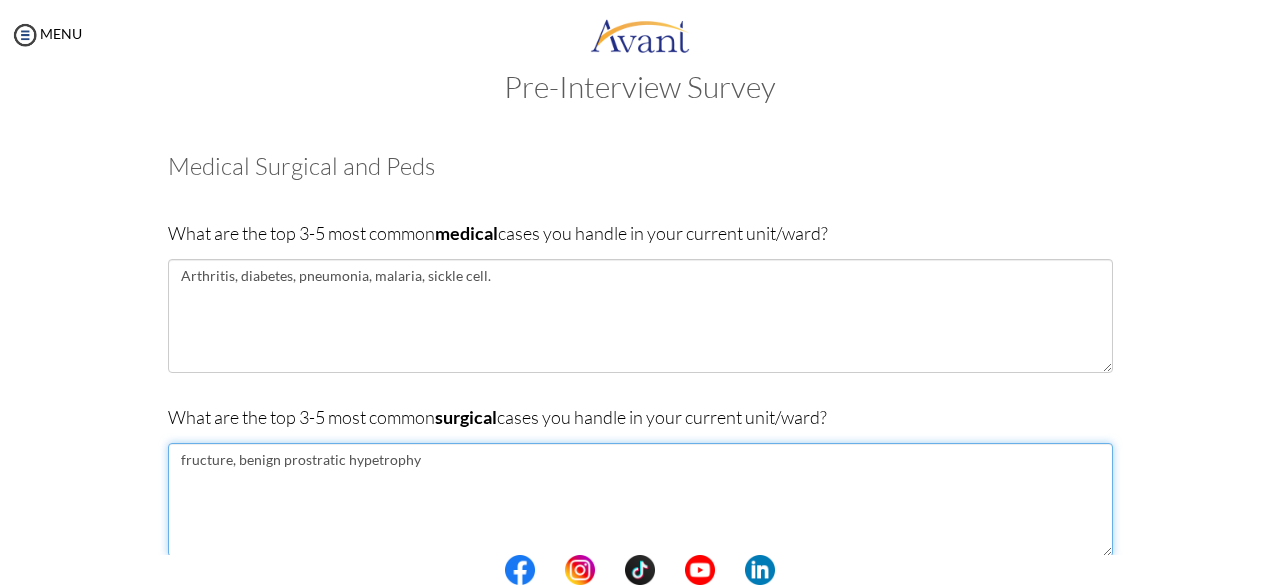 click on "fructure, benign prostratic hypetrophy" at bounding box center [640, 500] 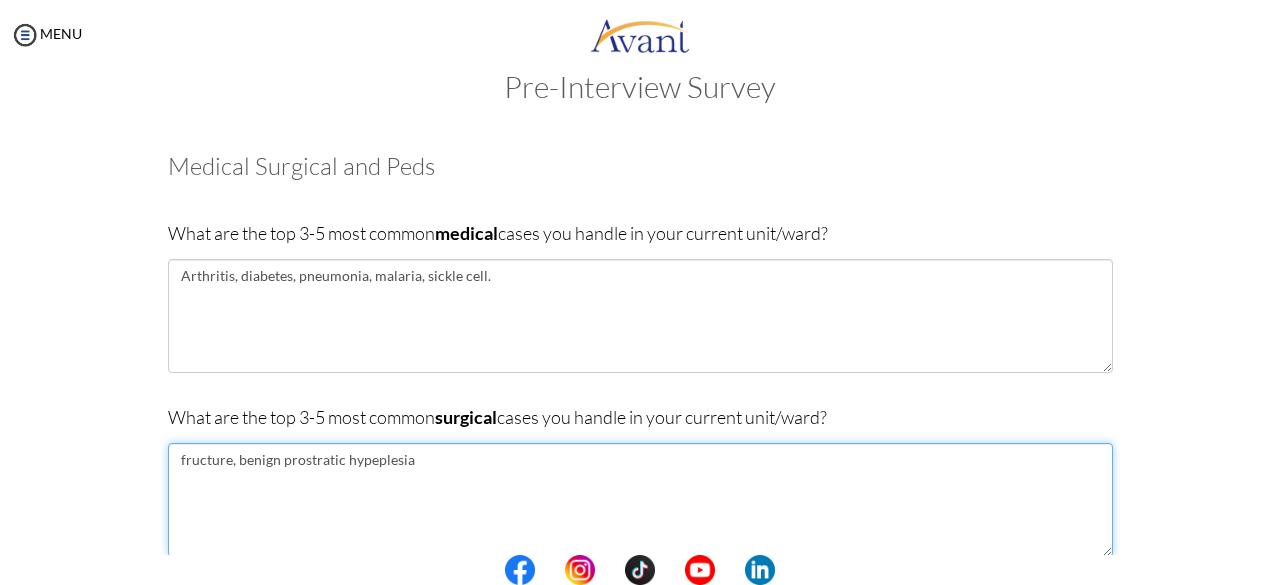 click on "fructure, benign prostratic hypeplesia" at bounding box center [640, 500] 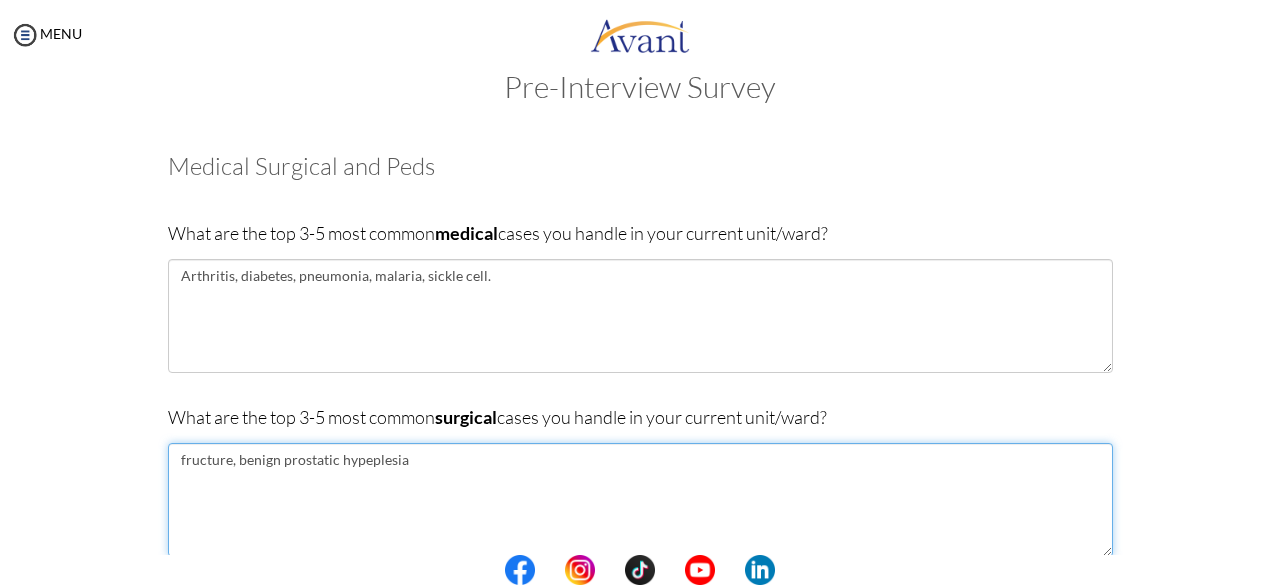 click on "fructure, benign prostatic hypeplesia" at bounding box center [640, 500] 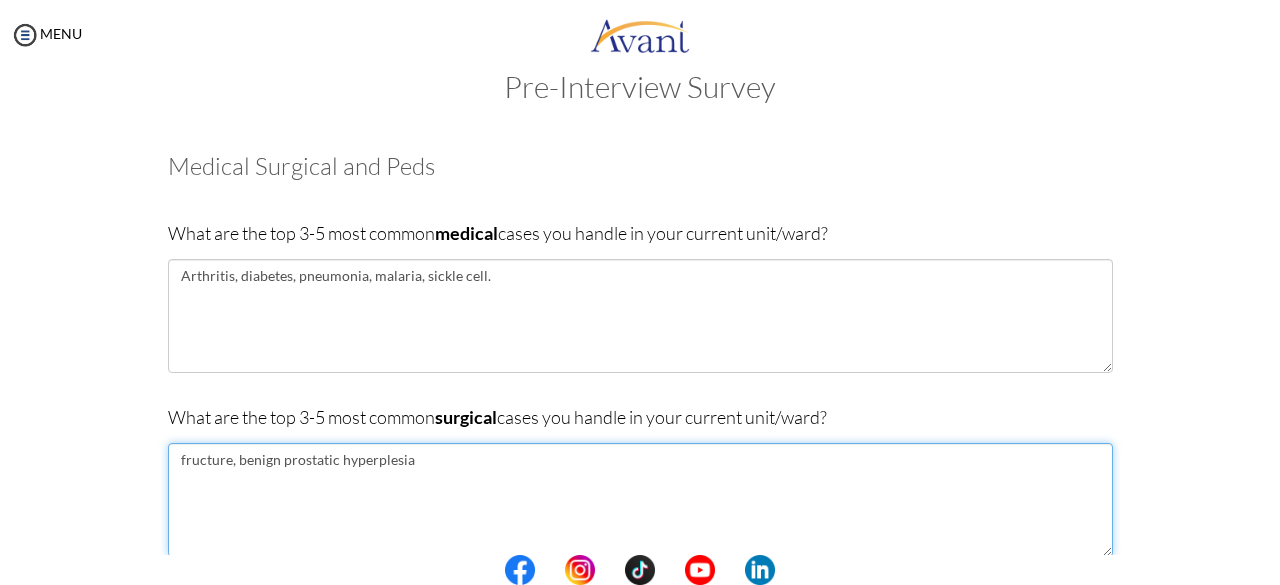 click on "fructure, benign prostatic hyperplesia" at bounding box center [640, 500] 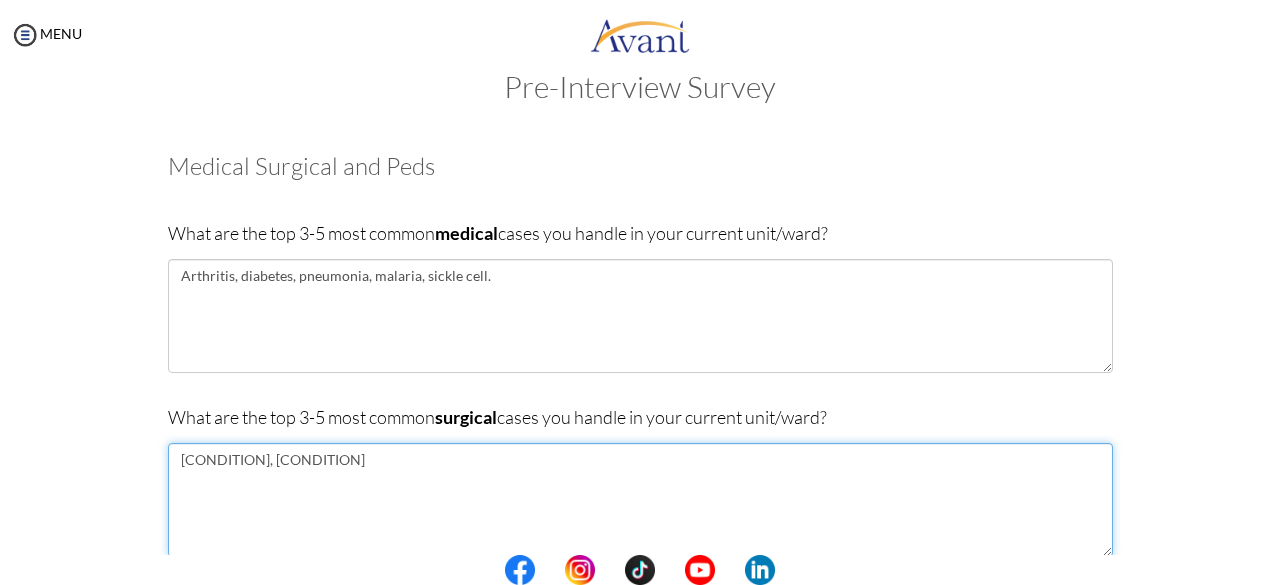 click on "fructure, benign prostatic hyperpsia" at bounding box center (640, 500) 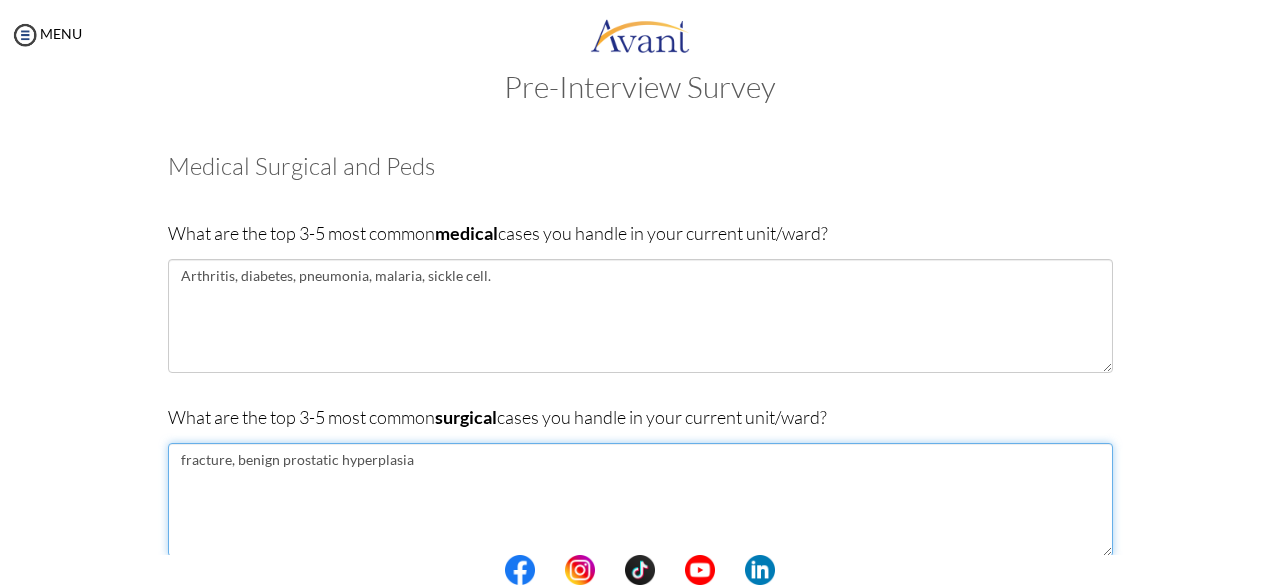 click on "fracture, benign prostatic hyperplasia" at bounding box center (640, 500) 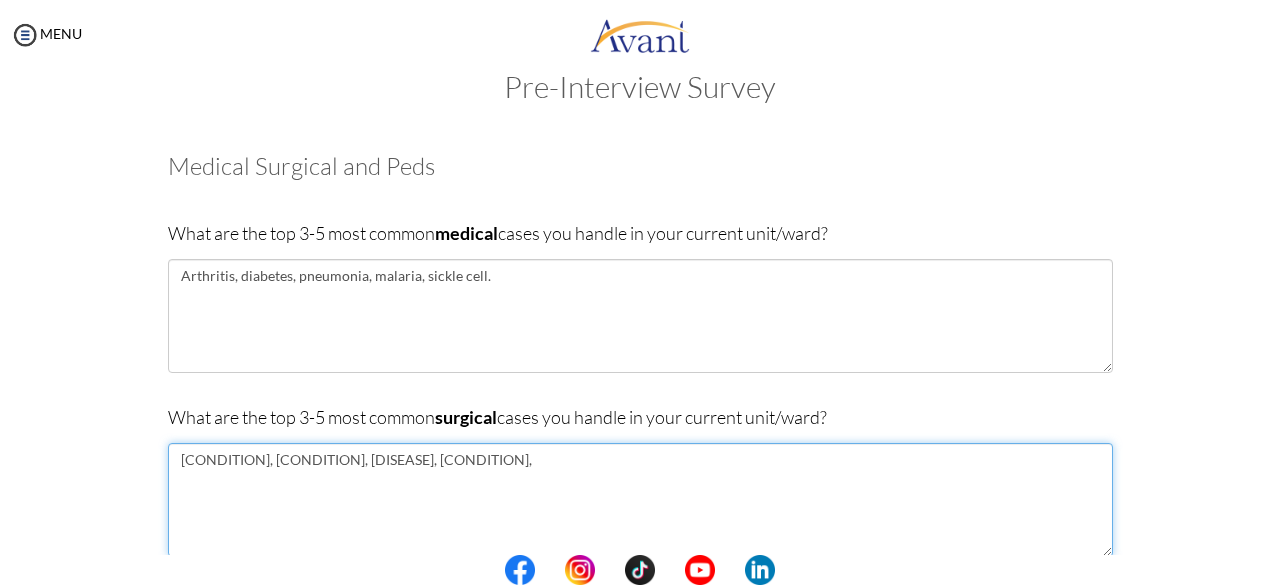 type on "fracture, benign prostatic hyperplasia,  gangrene foot in Diabetes," 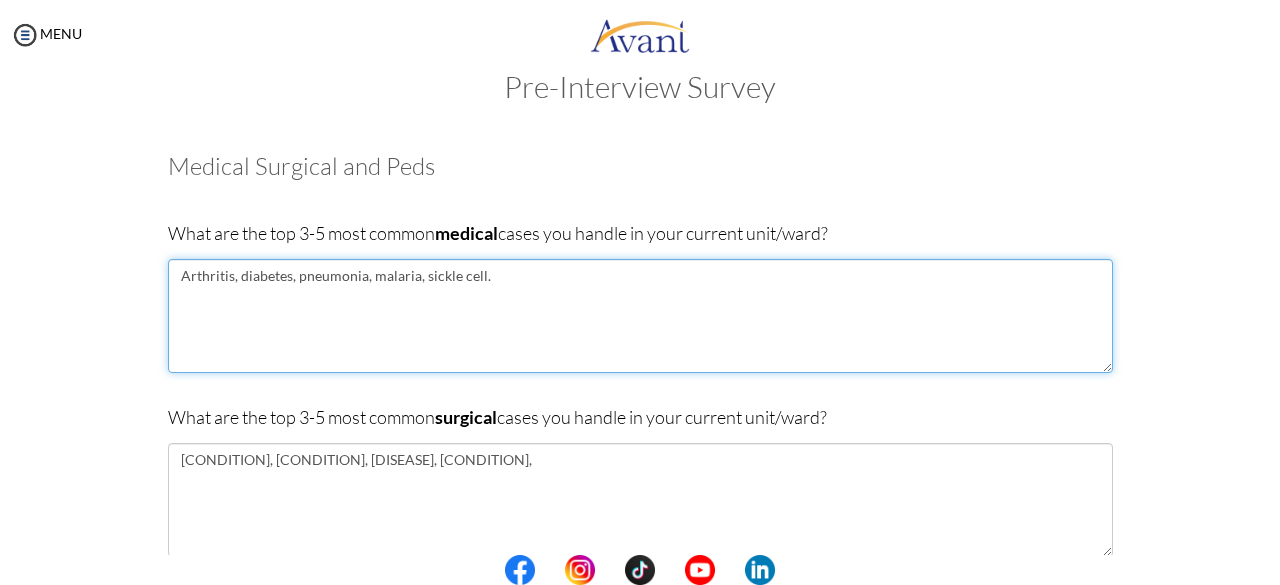 click on "Arthritis, diabetes, pneumonia, malaria, sickle cell." at bounding box center [640, 316] 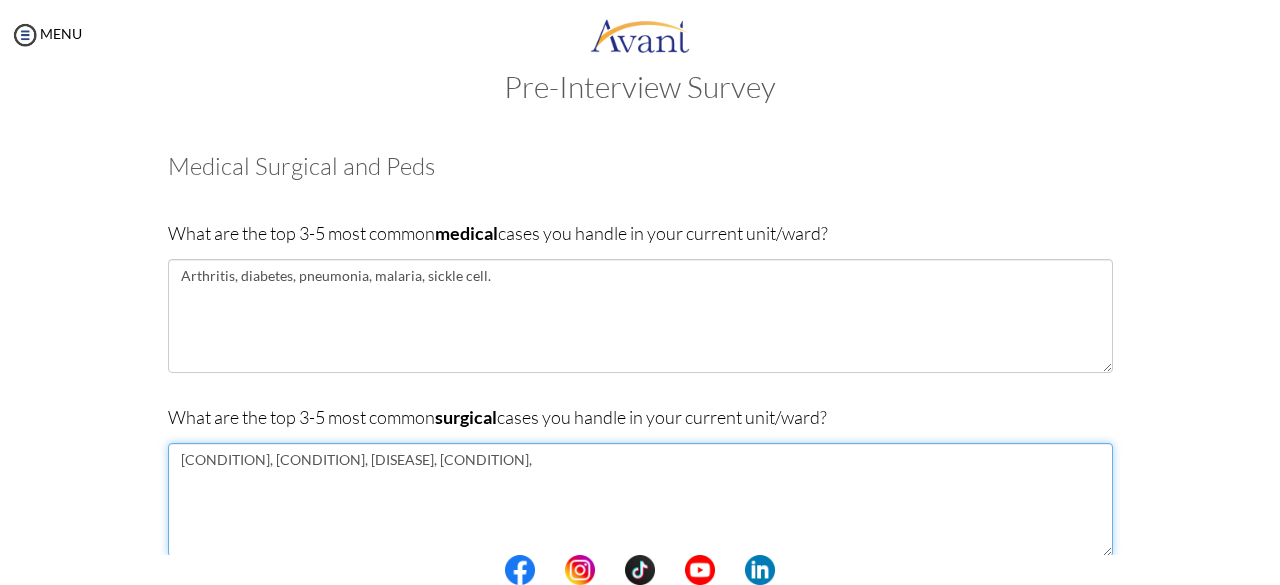 click on "fracture, benign prostatic hyperplasia,  gangrene foot in Diabetes," at bounding box center (640, 500) 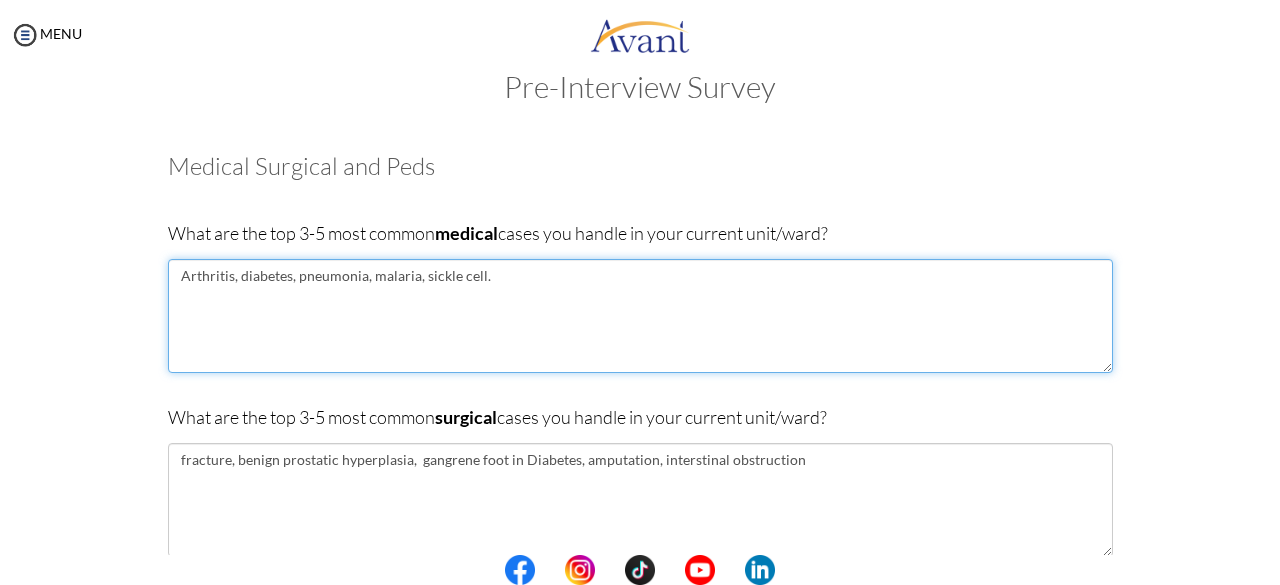 click on "Arthritis, diabetes, pneumonia, malaria, sickle cell." at bounding box center [640, 316] 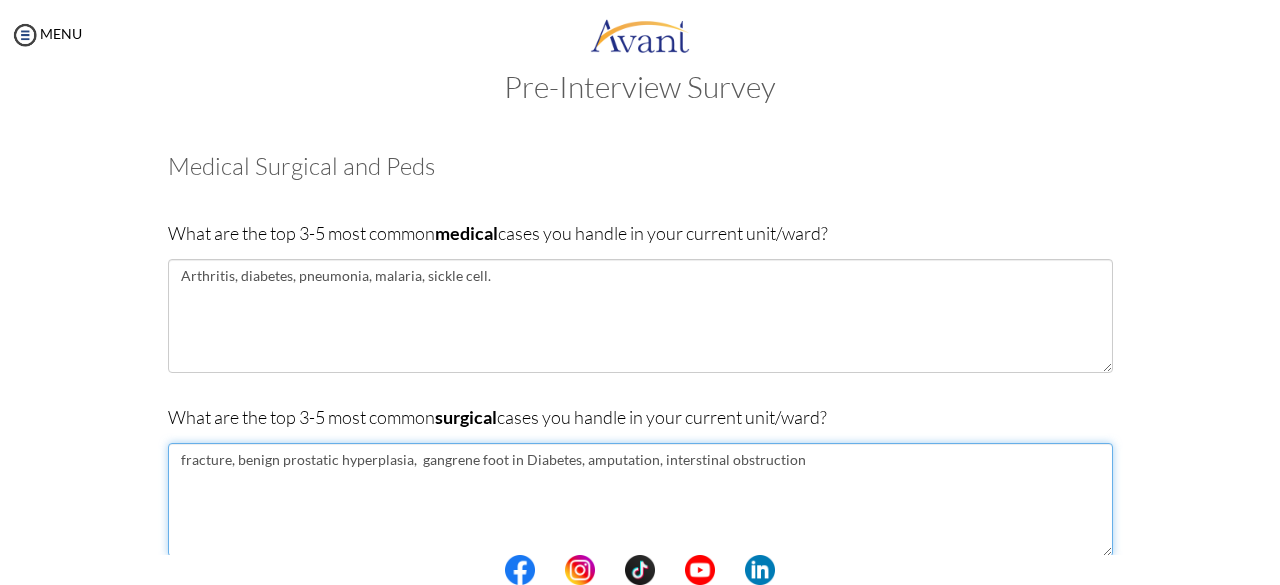 click on "fracture, benign prostatic hyperplasia,  gangrene foot in Diabetes, amputation, interstinal obstruction" at bounding box center [640, 500] 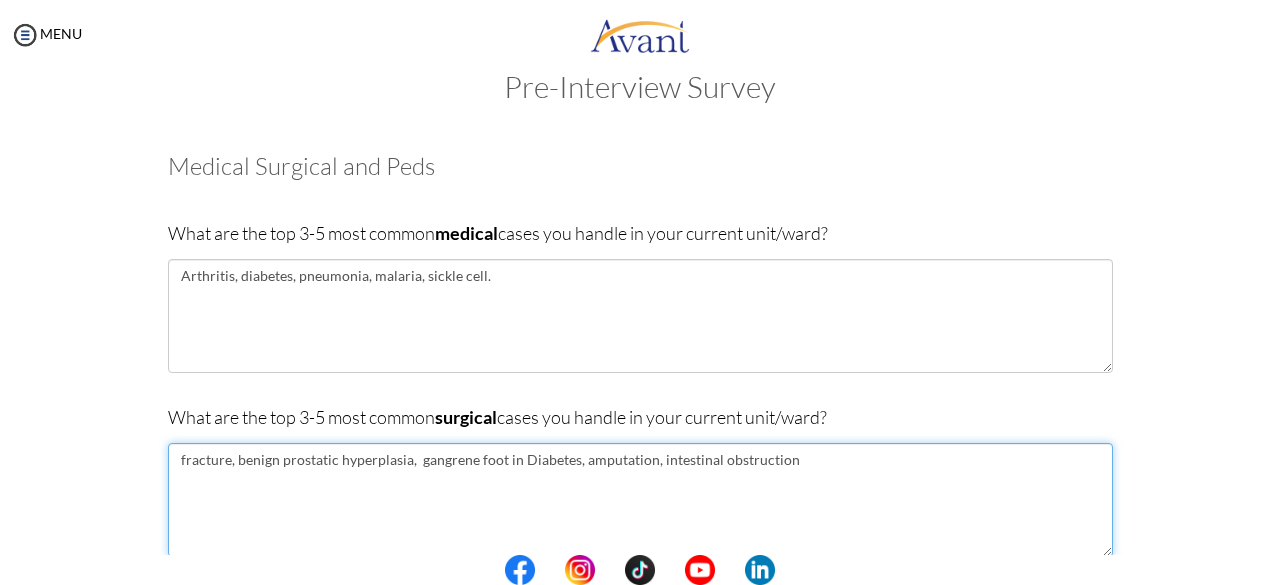 click on "fracture, benign prostatic hyperplasia,  gangrene foot in Diabetes, amputation, intestinal obstruction" at bounding box center (640, 500) 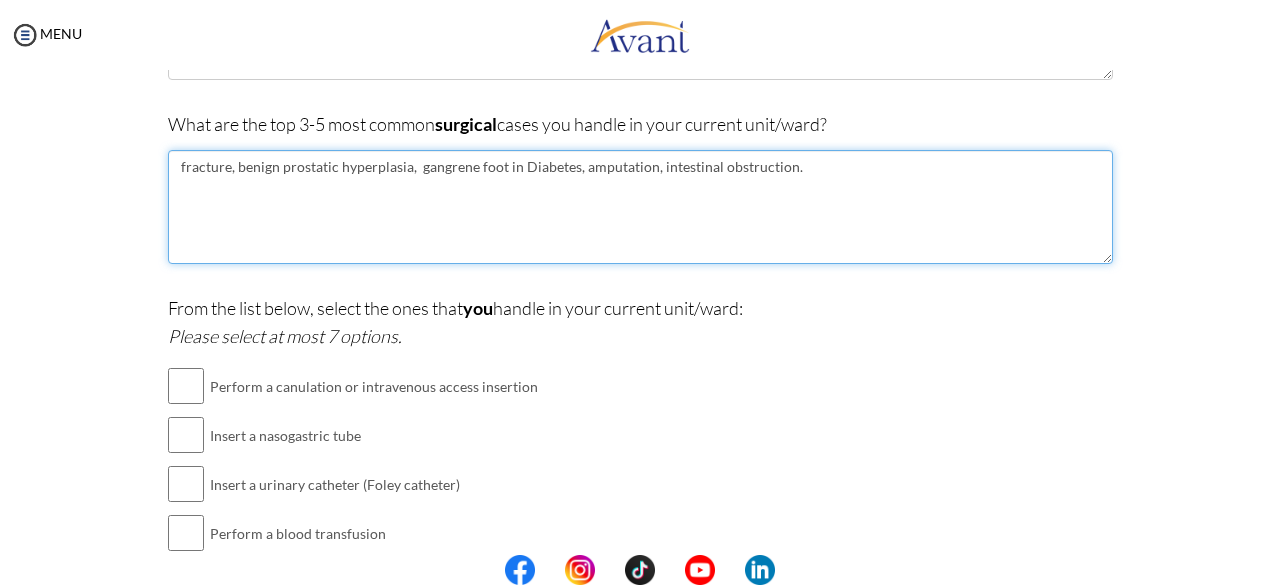 scroll, scrollTop: 342, scrollLeft: 0, axis: vertical 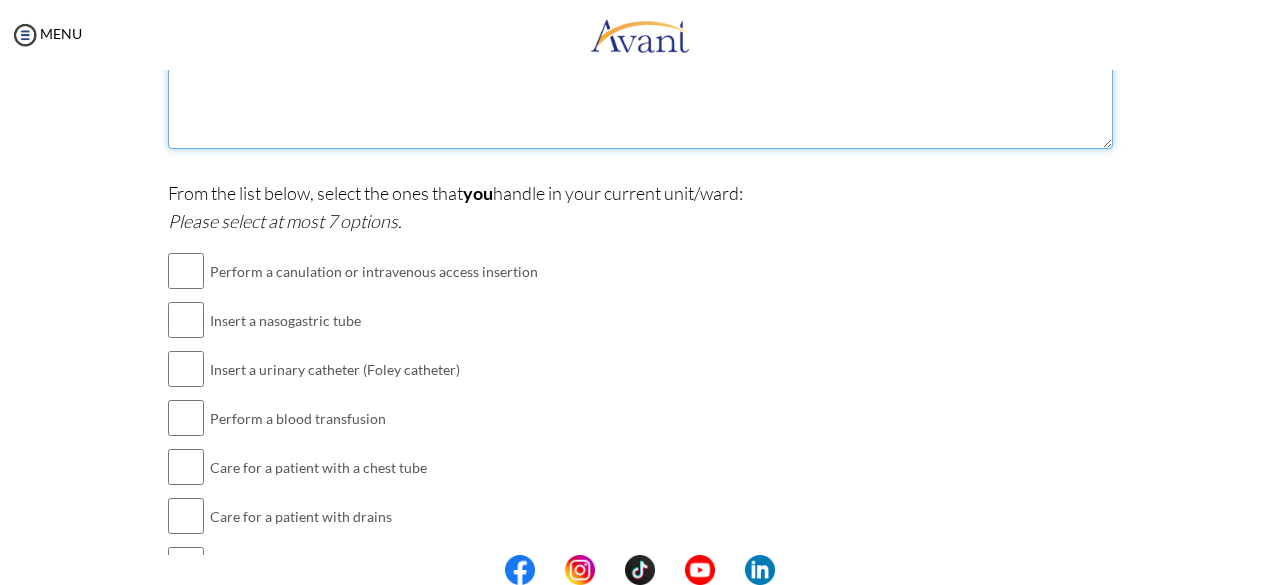 type on "fracture, benign prostatic hyperplasia,  gangrene foot in Diabetes, amputation, intestinal obstruction." 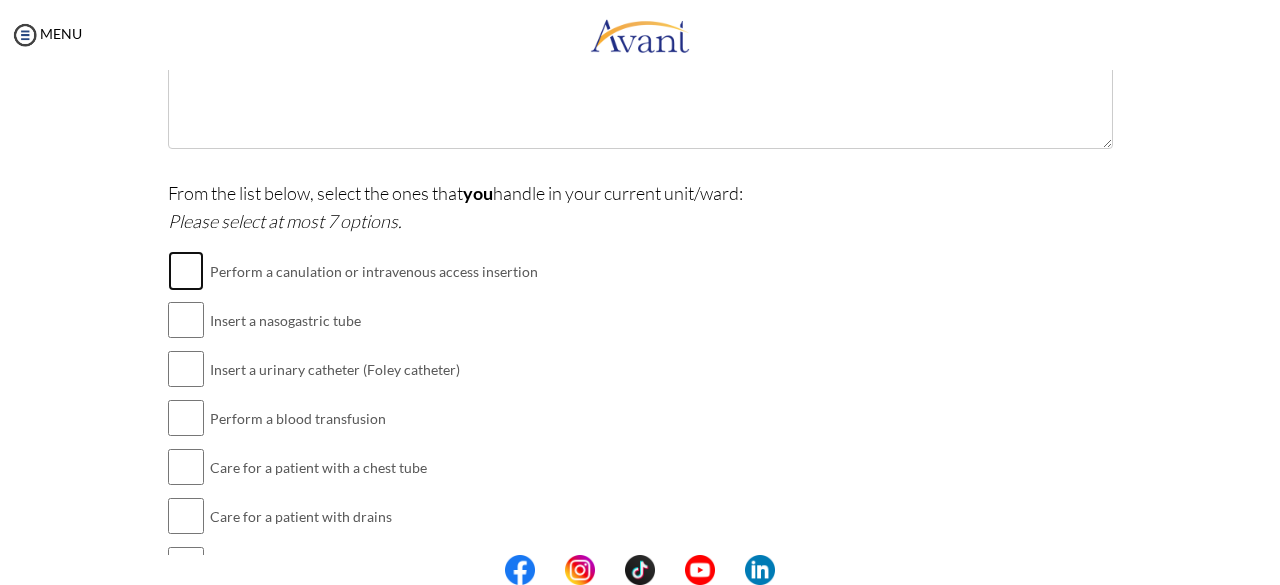 click at bounding box center [186, 271] 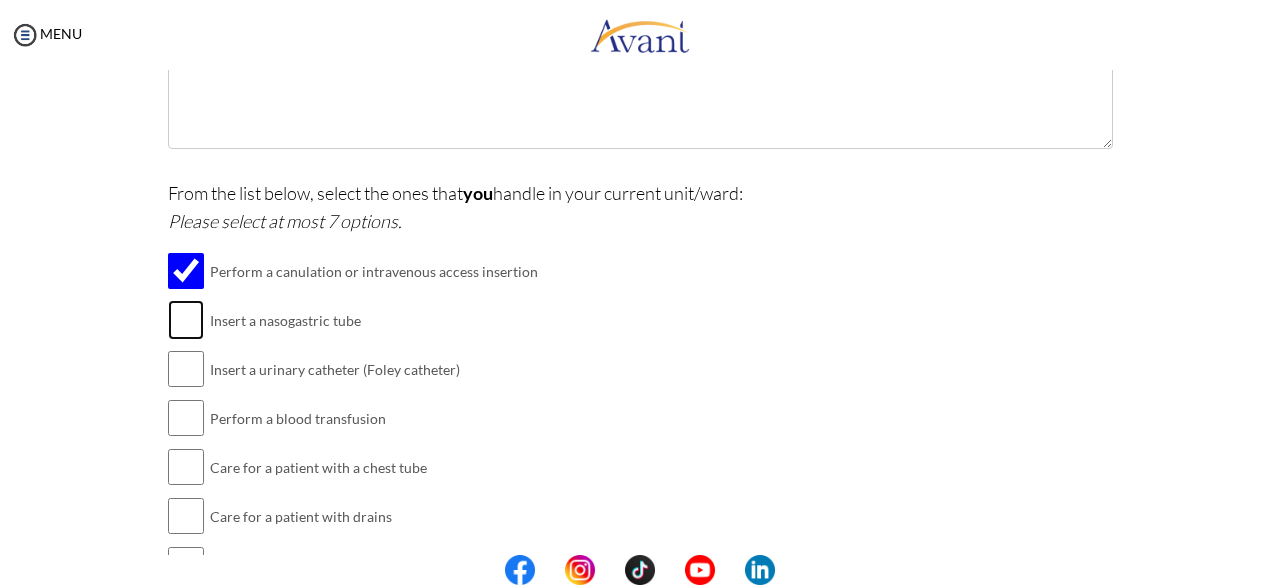 click at bounding box center [186, 320] 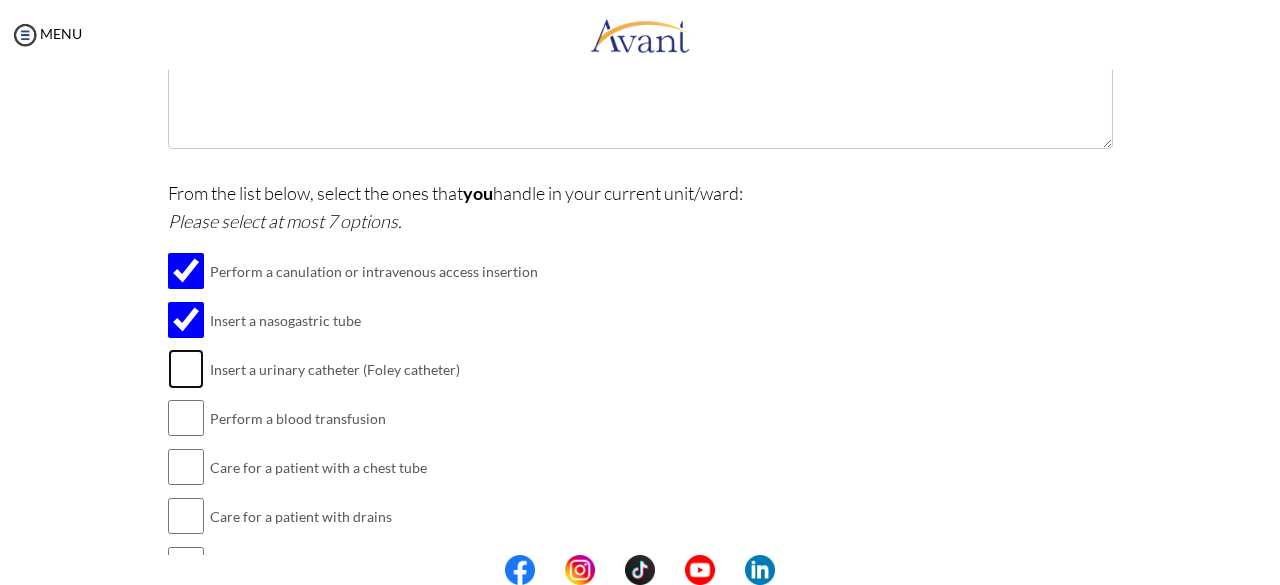click at bounding box center (186, 369) 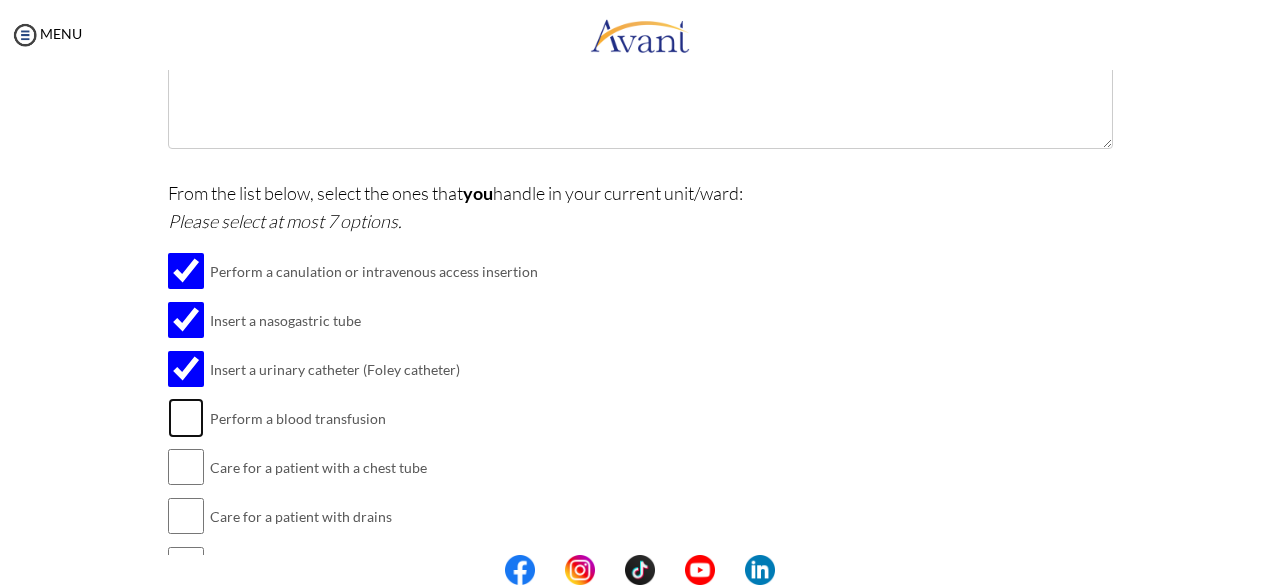 click at bounding box center (186, 418) 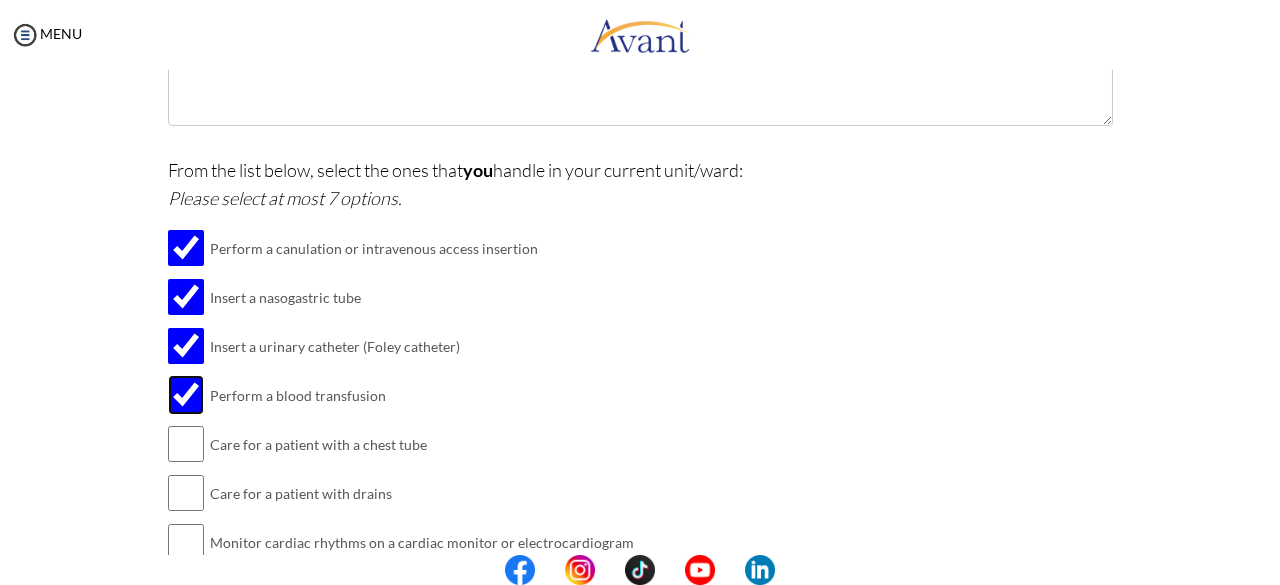 scroll, scrollTop: 472, scrollLeft: 0, axis: vertical 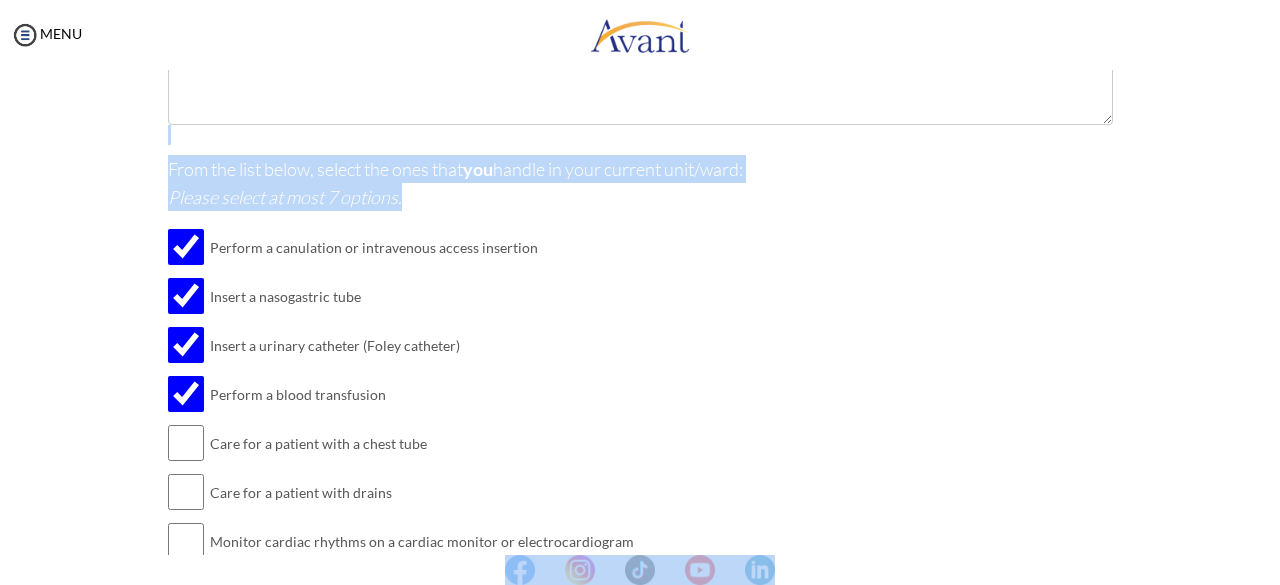 drag, startPoint x: 1271, startPoint y: 558, endPoint x: 1270, endPoint y: 546, distance: 12.0415945 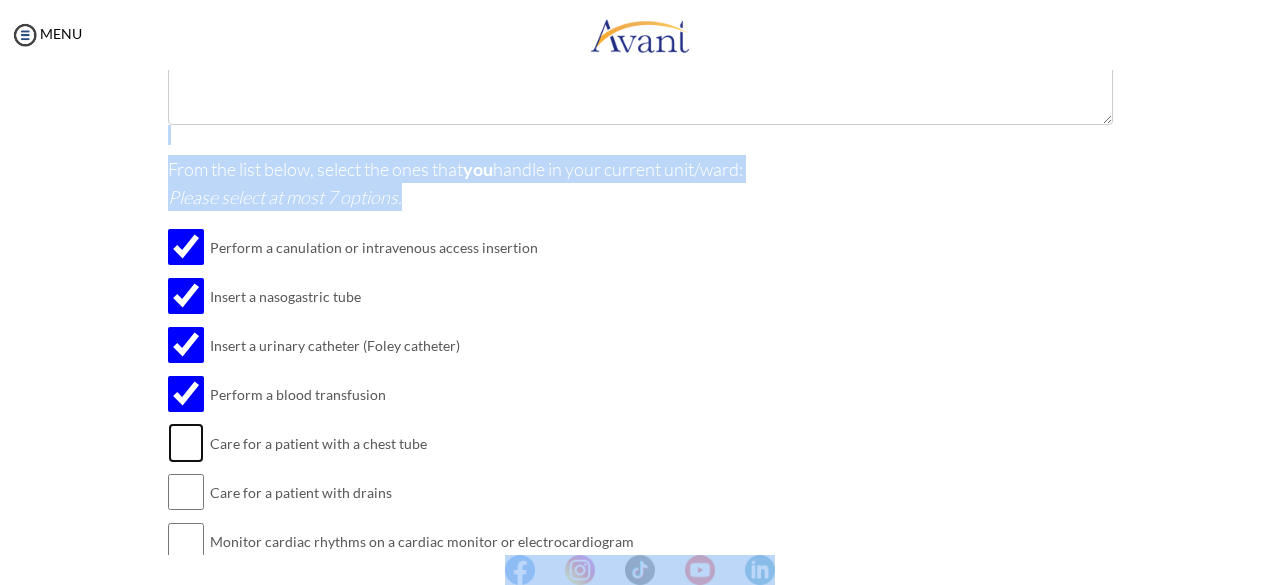 click at bounding box center [186, 443] 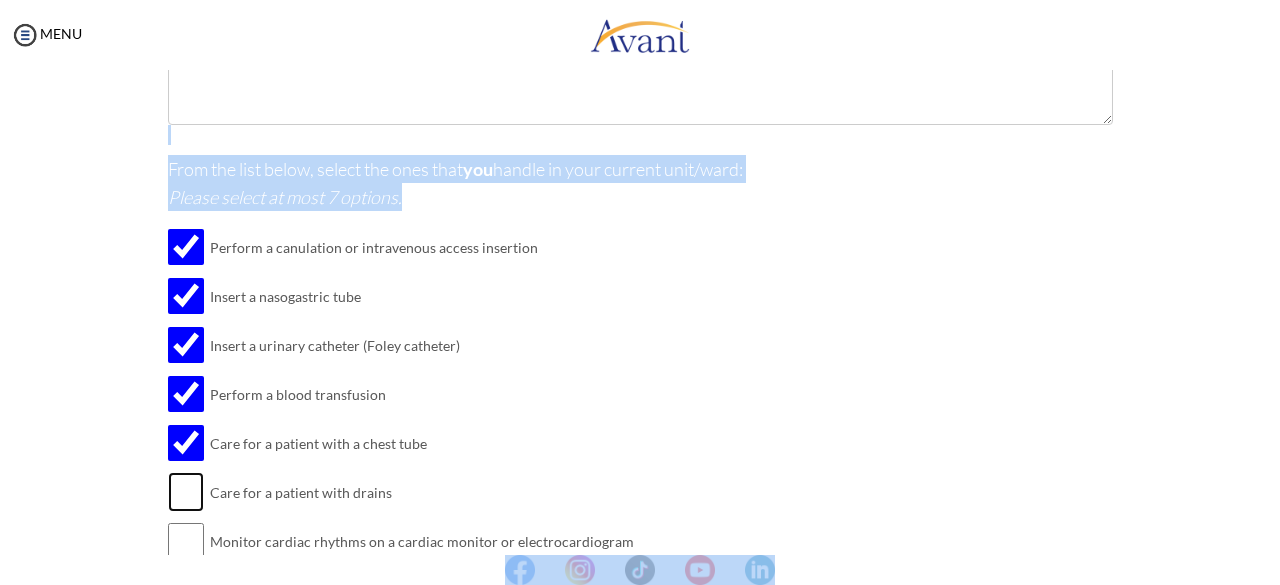 click at bounding box center (186, 492) 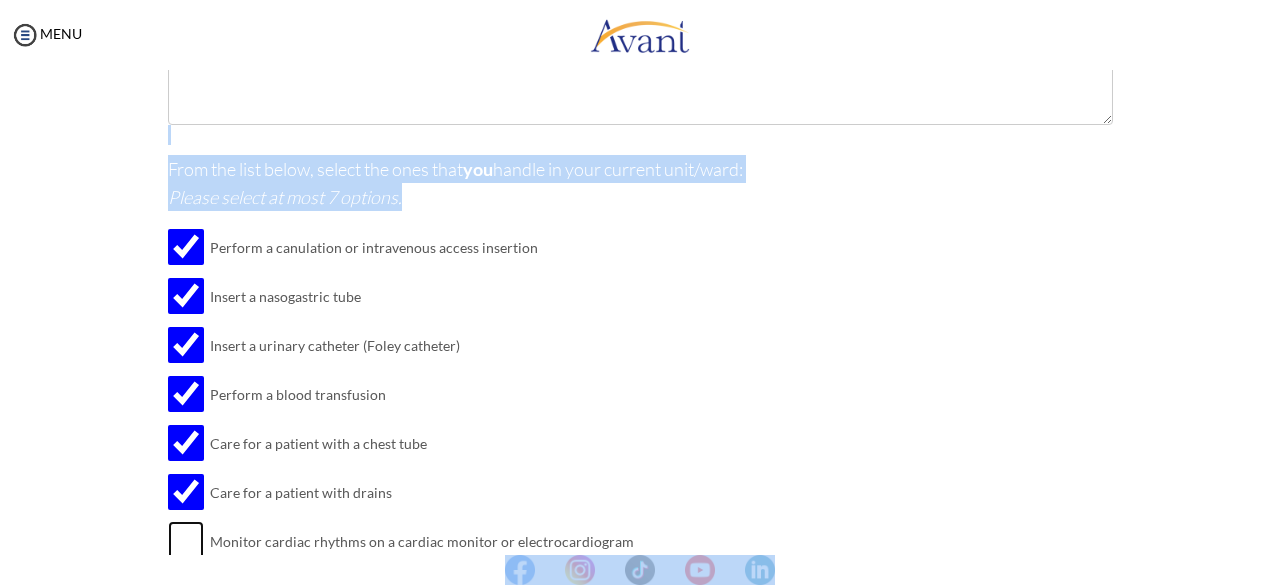 click at bounding box center [186, 541] 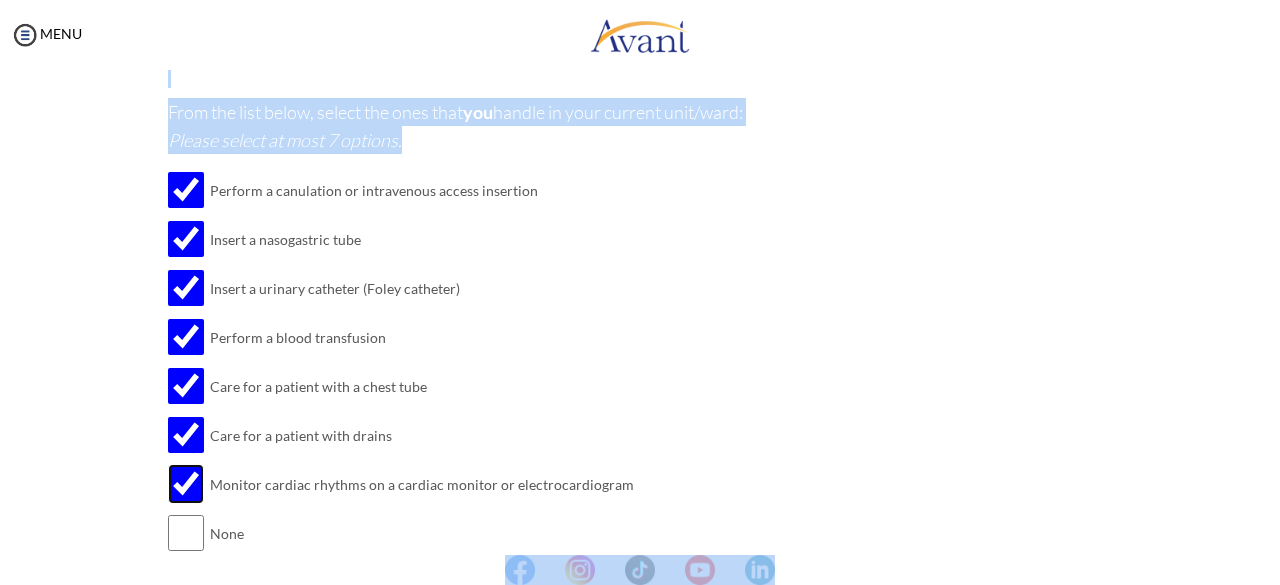 scroll, scrollTop: 600, scrollLeft: 0, axis: vertical 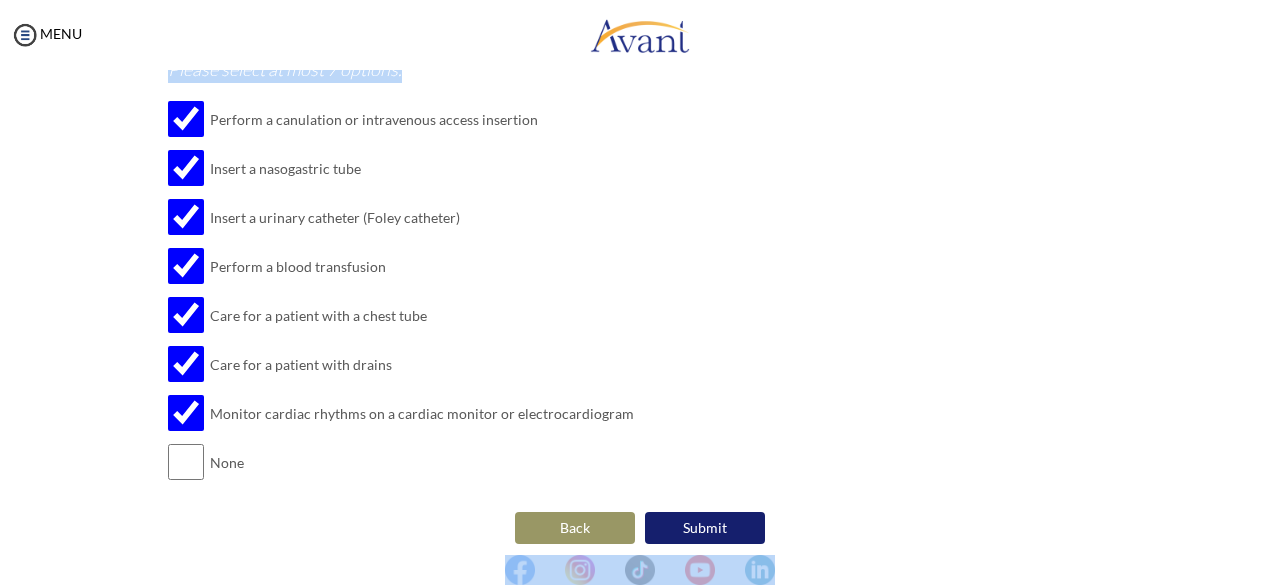 click on "Submit" at bounding box center (705, 528) 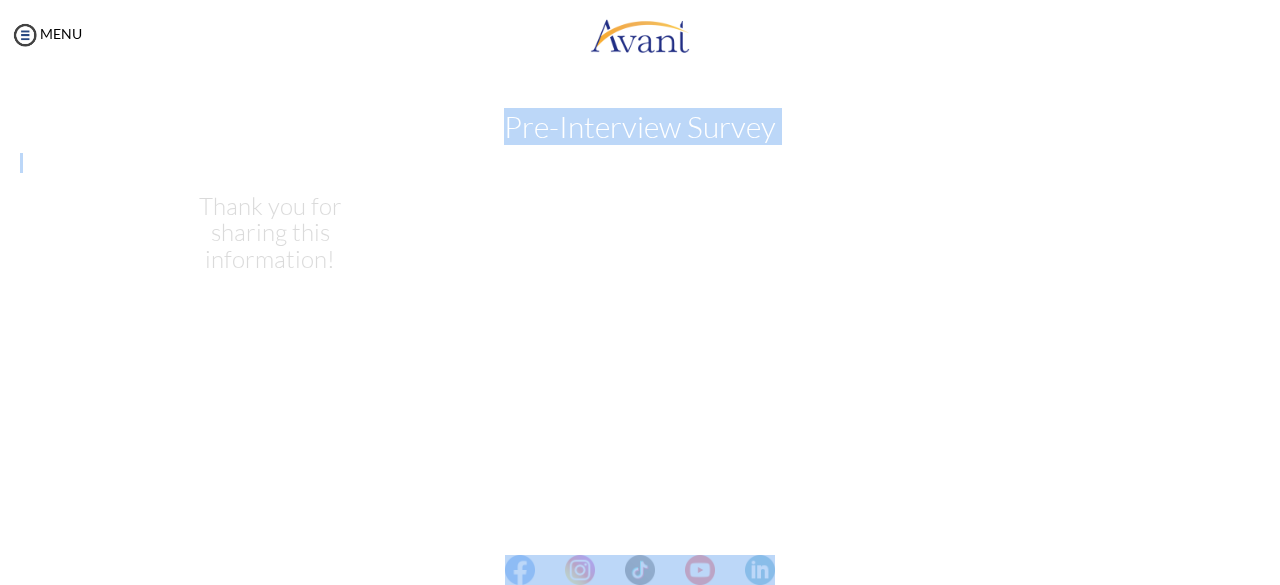 scroll, scrollTop: 0, scrollLeft: 0, axis: both 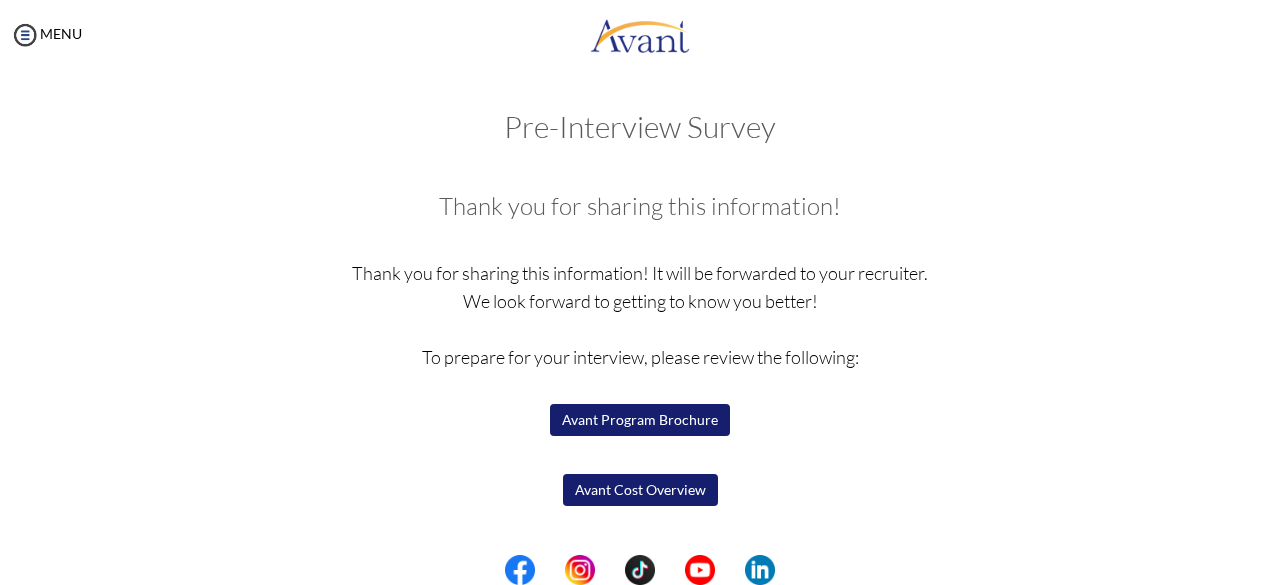 click on "Thank you for sharing this information! It will be forwarded to your recruiter.
We look forward to getting to know you better!
To prepare for your interview, please review the following:
Avant Program Brochure
Avant Cost Overview" at bounding box center (640, 399) 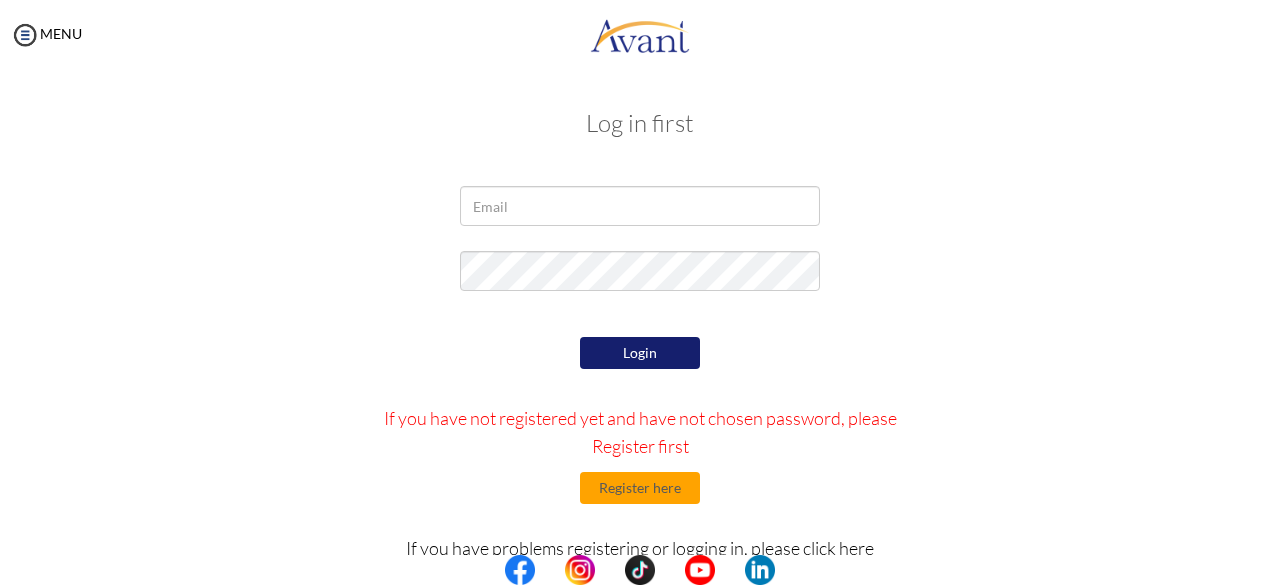 scroll, scrollTop: 0, scrollLeft: 0, axis: both 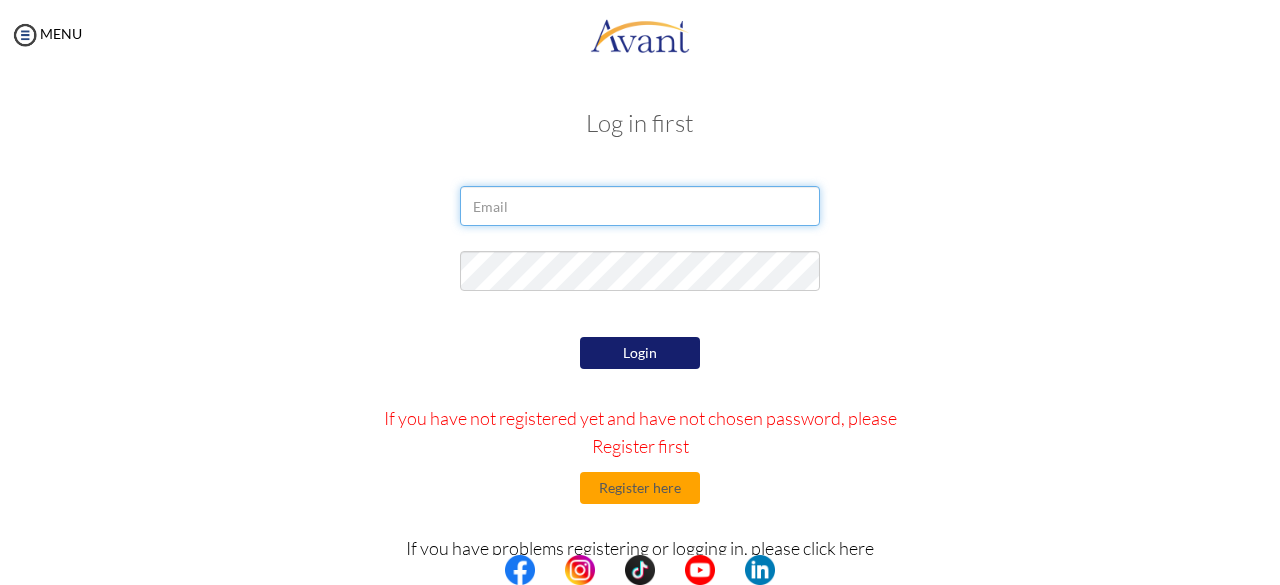 click at bounding box center [640, 206] 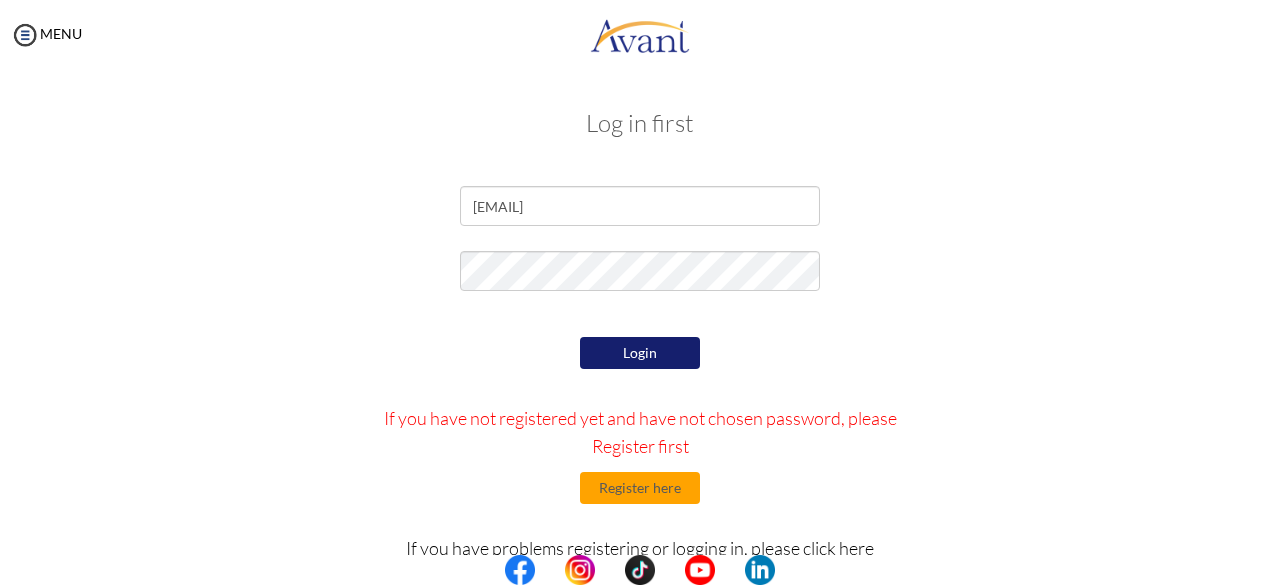click on "[EMAIL]
Login
If you have not registered yet and have not chosen password, please Register first
Register here
If you have problems registering or logging in, please click here
Troubleshooting page
If you have forgotten password, please click here
Forgotten password" at bounding box center (640, 447) 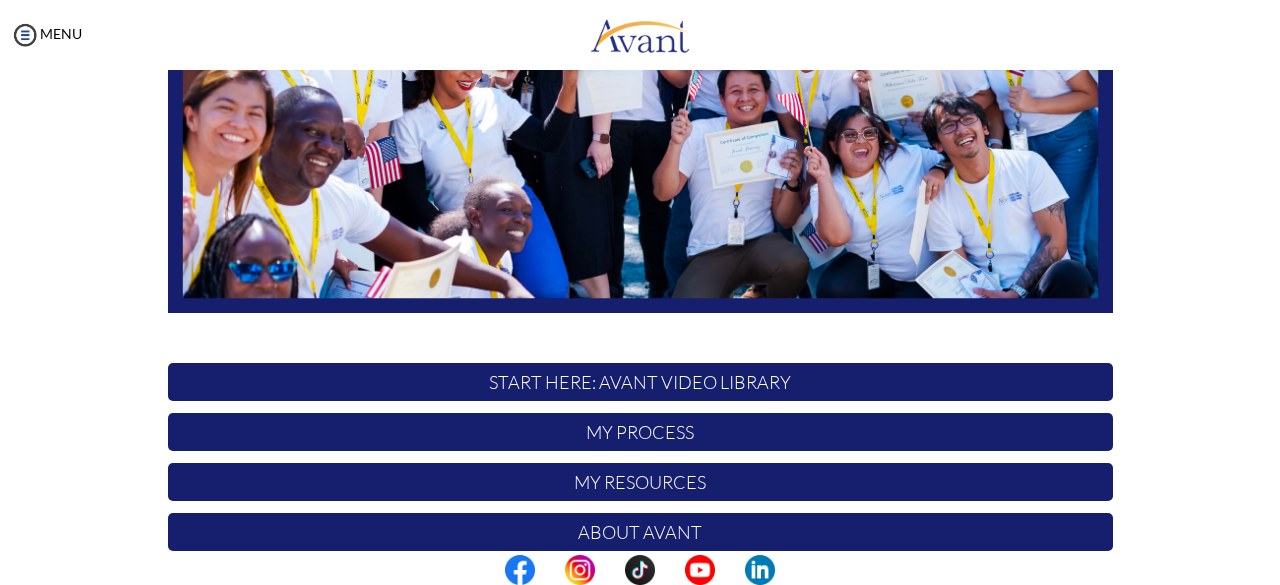 scroll, scrollTop: 524, scrollLeft: 0, axis: vertical 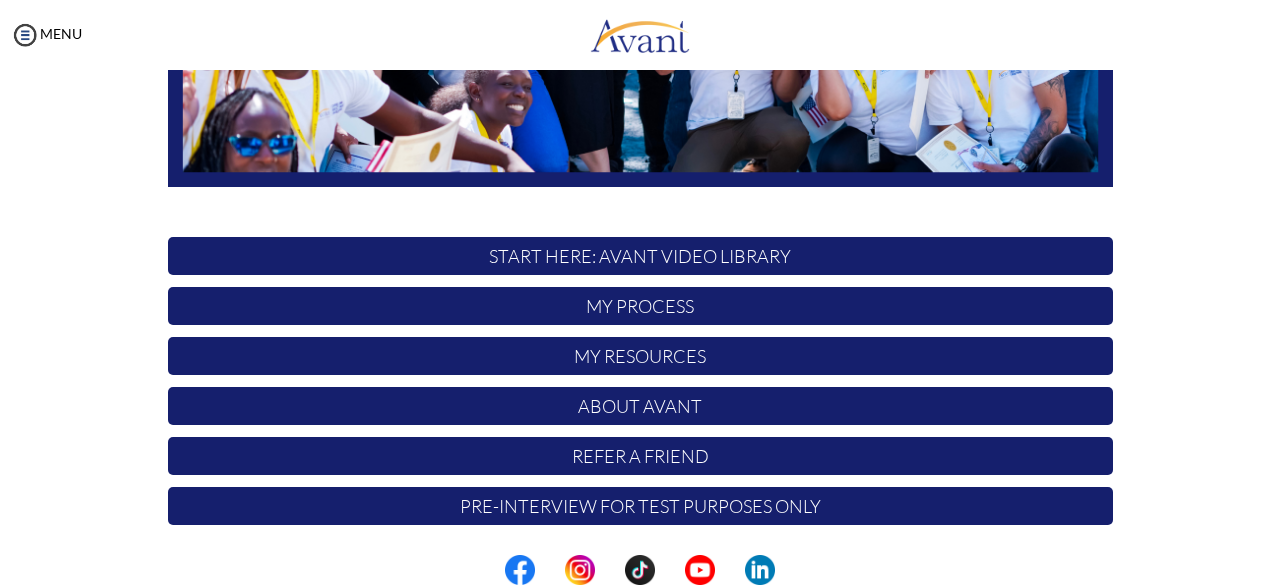 click on "My Process" at bounding box center (640, 306) 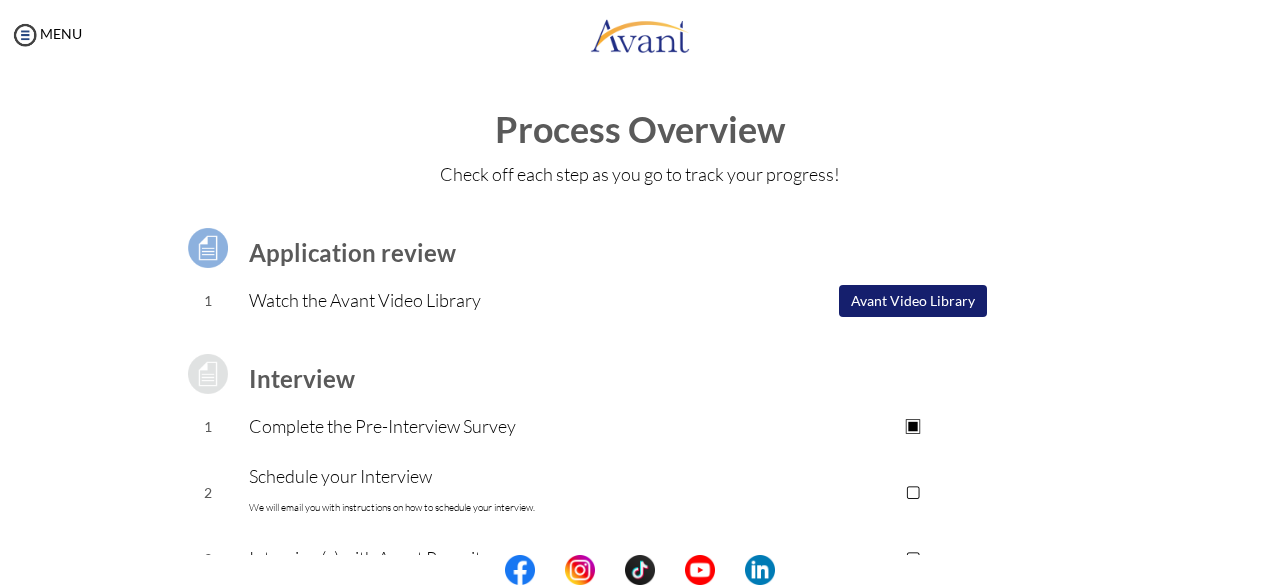 scroll, scrollTop: 324, scrollLeft: 0, axis: vertical 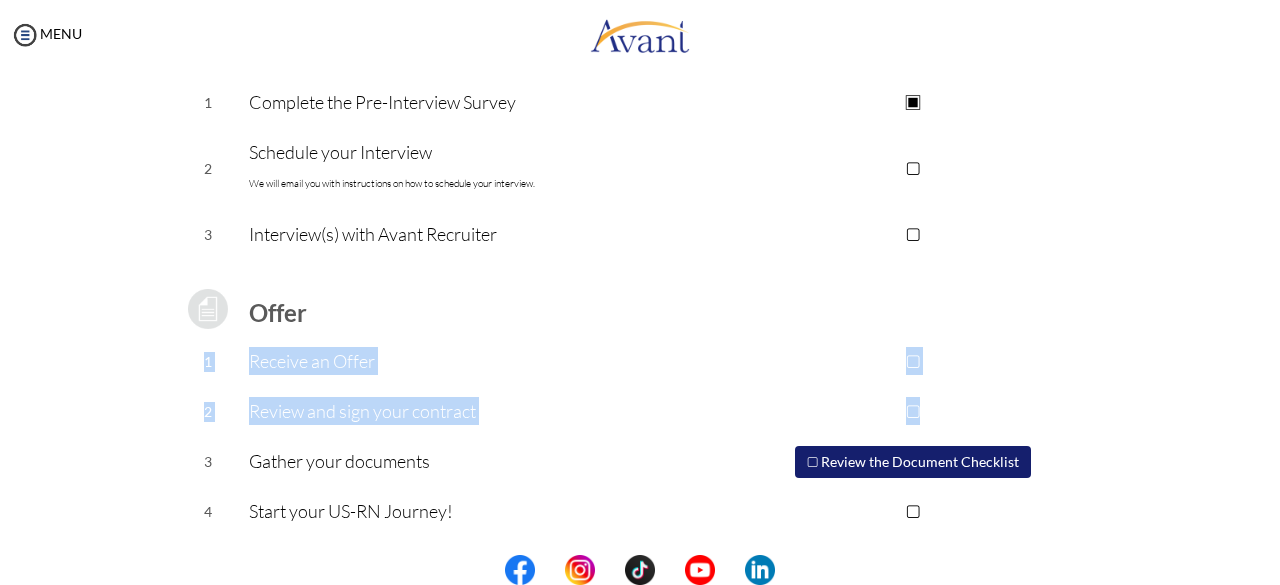 drag, startPoint x: 1066, startPoint y: 413, endPoint x: 1070, endPoint y: 285, distance: 128.06248 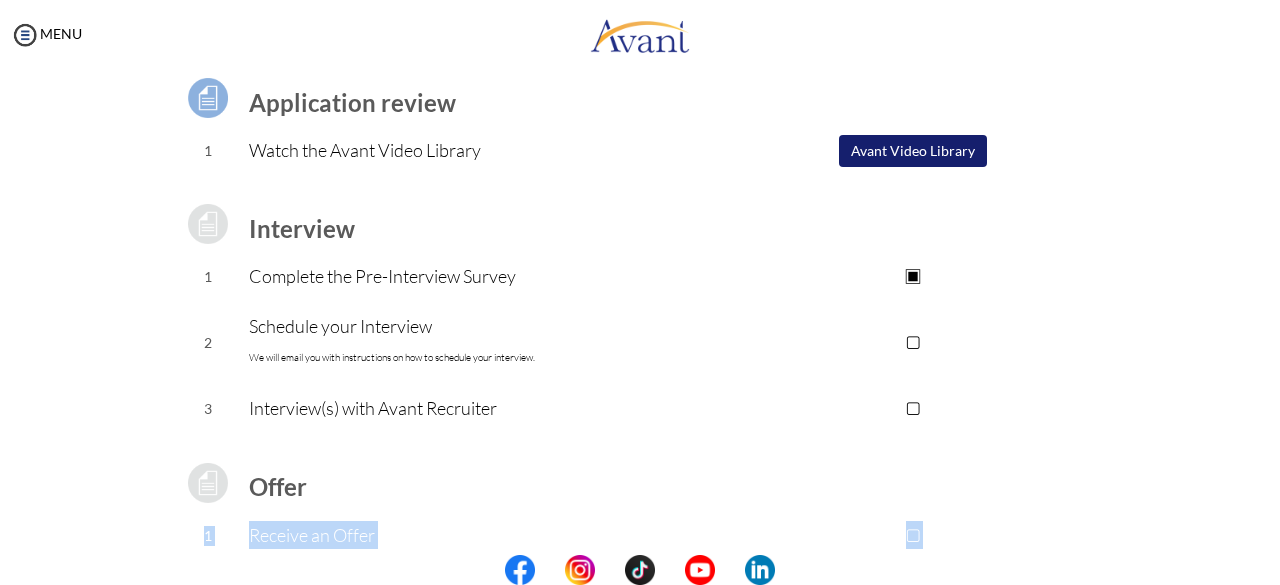 scroll, scrollTop: 110, scrollLeft: 0, axis: vertical 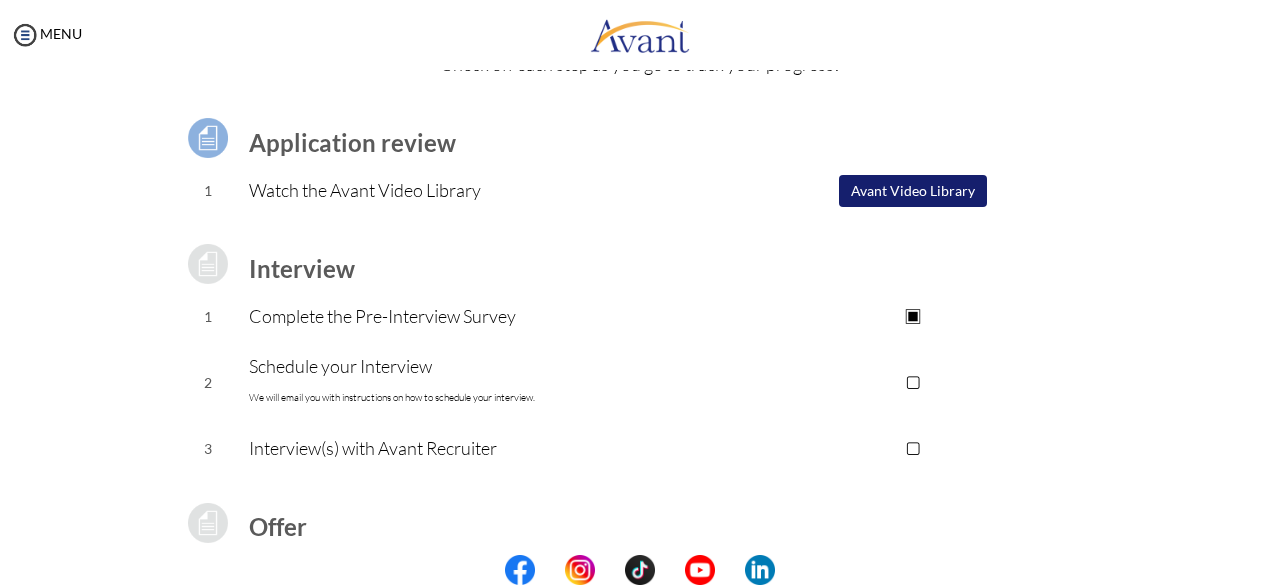 click on "Avant Video Library" at bounding box center [913, 191] 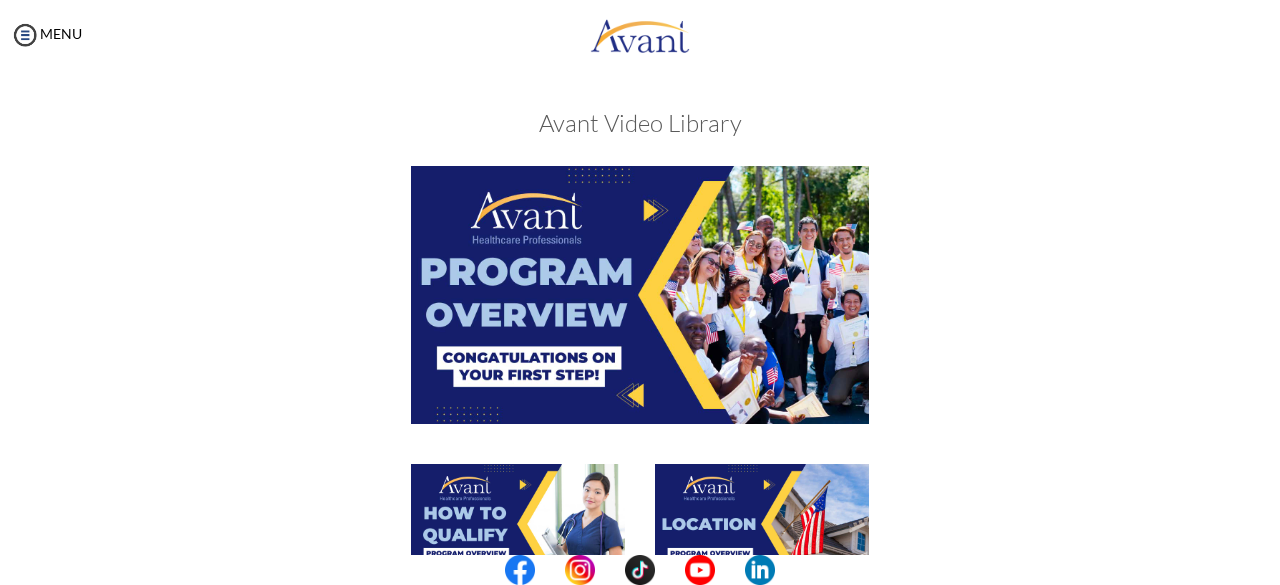 click at bounding box center (640, 294) 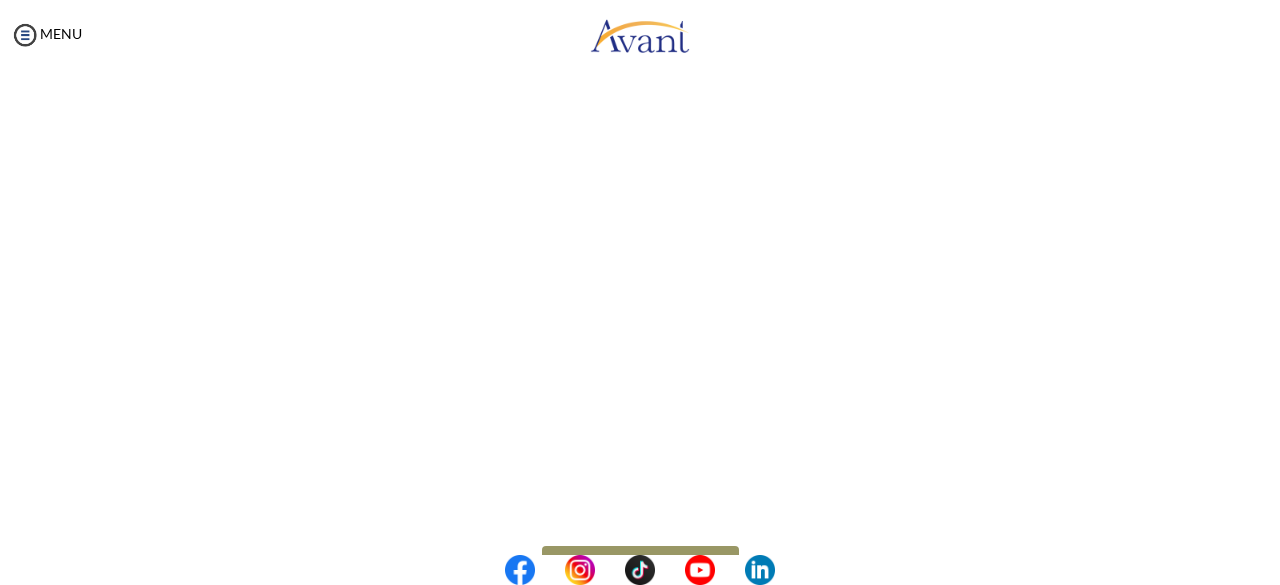 scroll, scrollTop: 340, scrollLeft: 0, axis: vertical 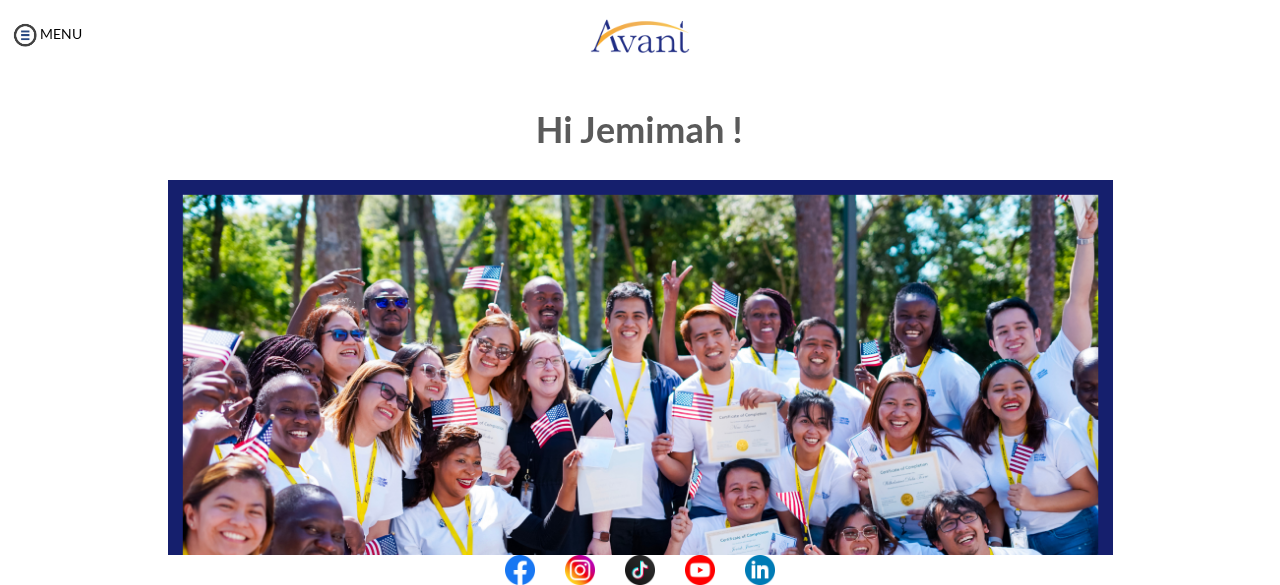click at bounding box center (640, 446) 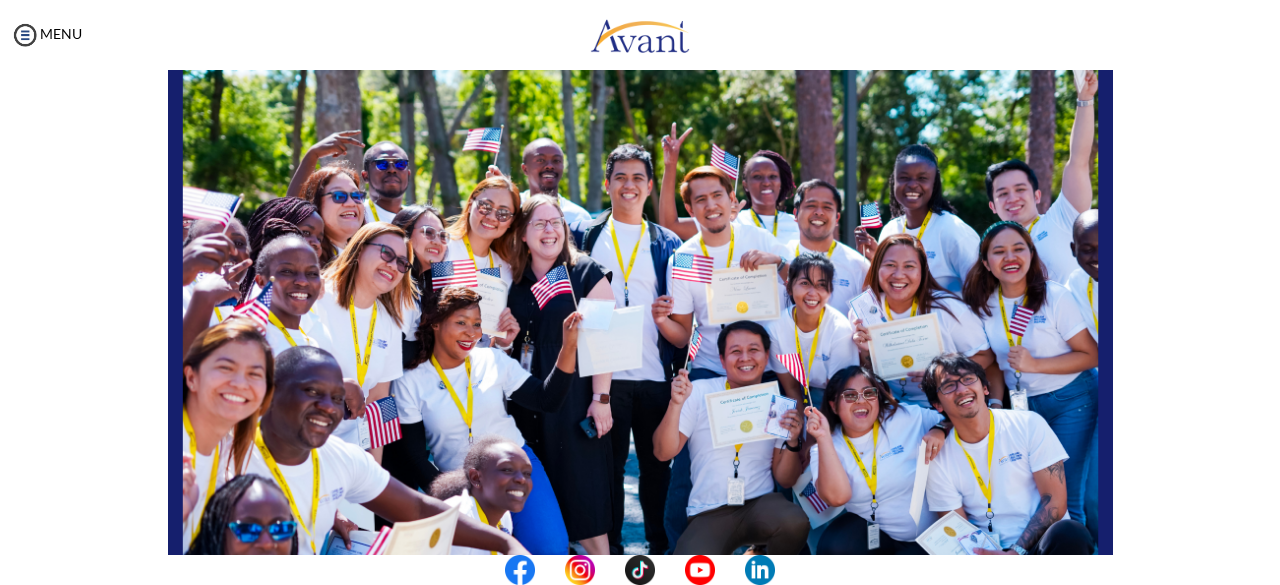 scroll, scrollTop: 0, scrollLeft: 0, axis: both 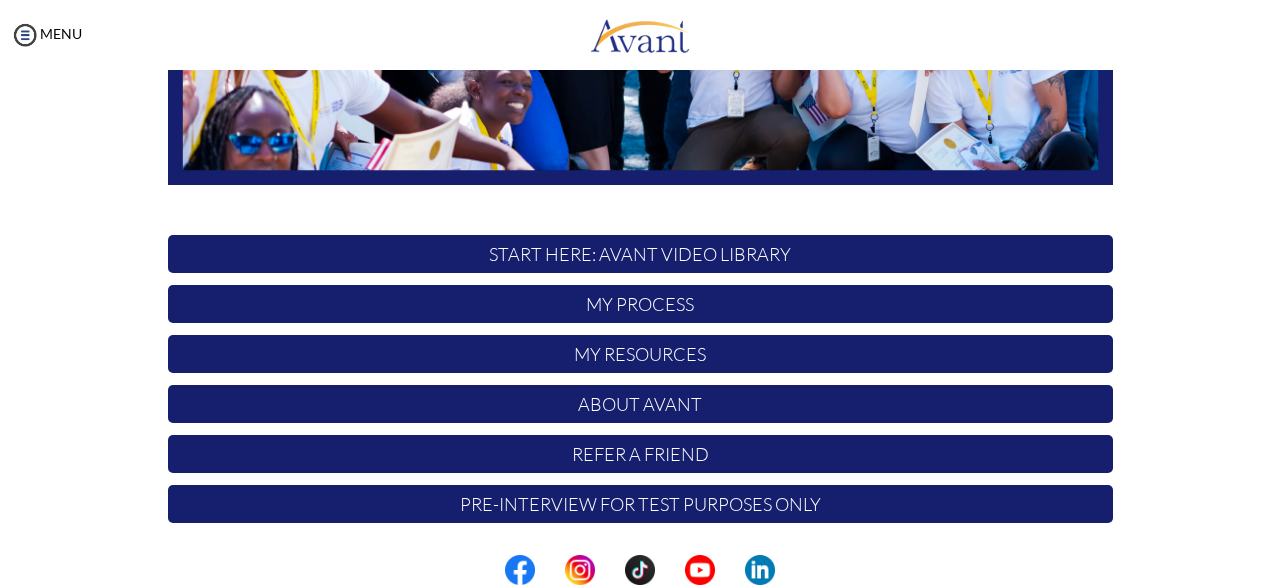 click on "Pre-Interview for test purposes only" at bounding box center (640, 504) 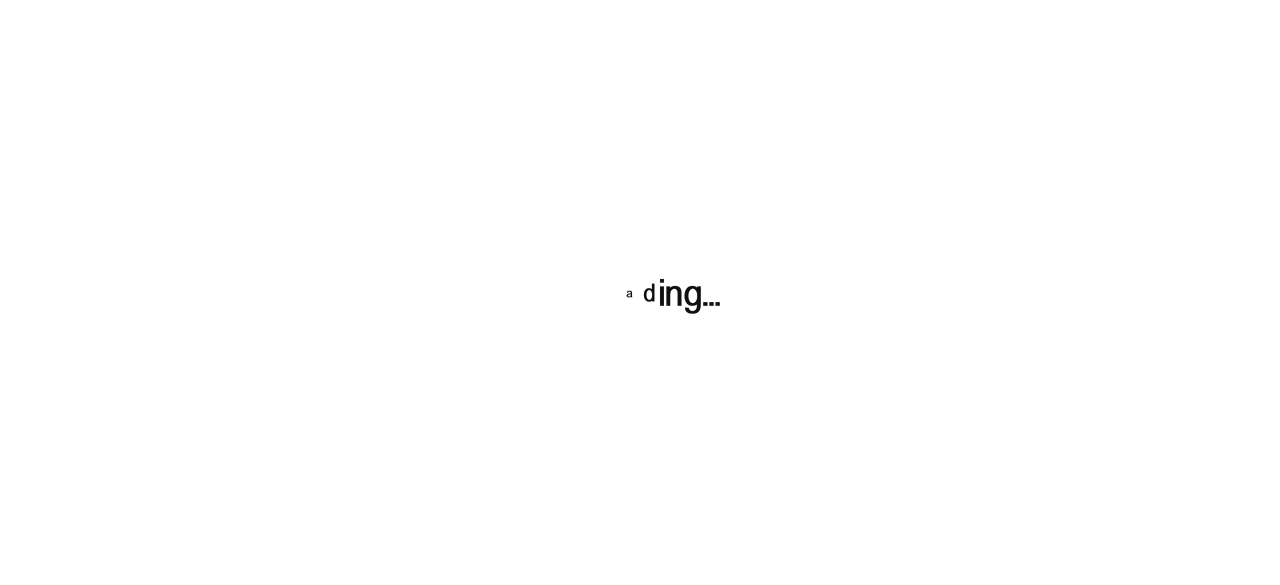 scroll, scrollTop: 0, scrollLeft: 0, axis: both 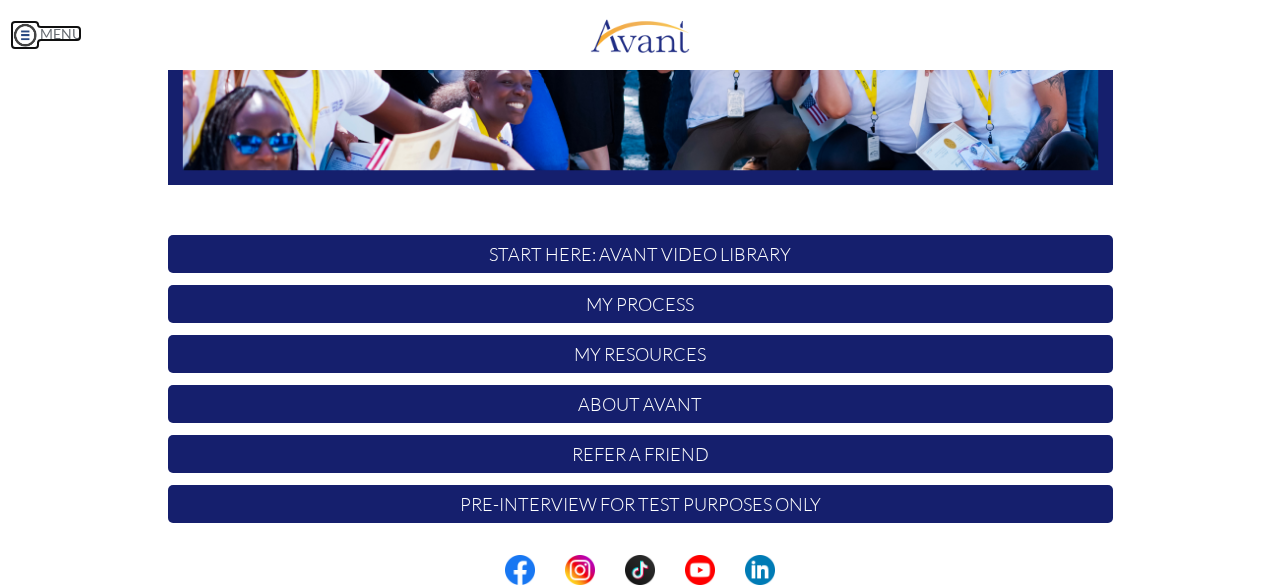 click at bounding box center (25, 35) 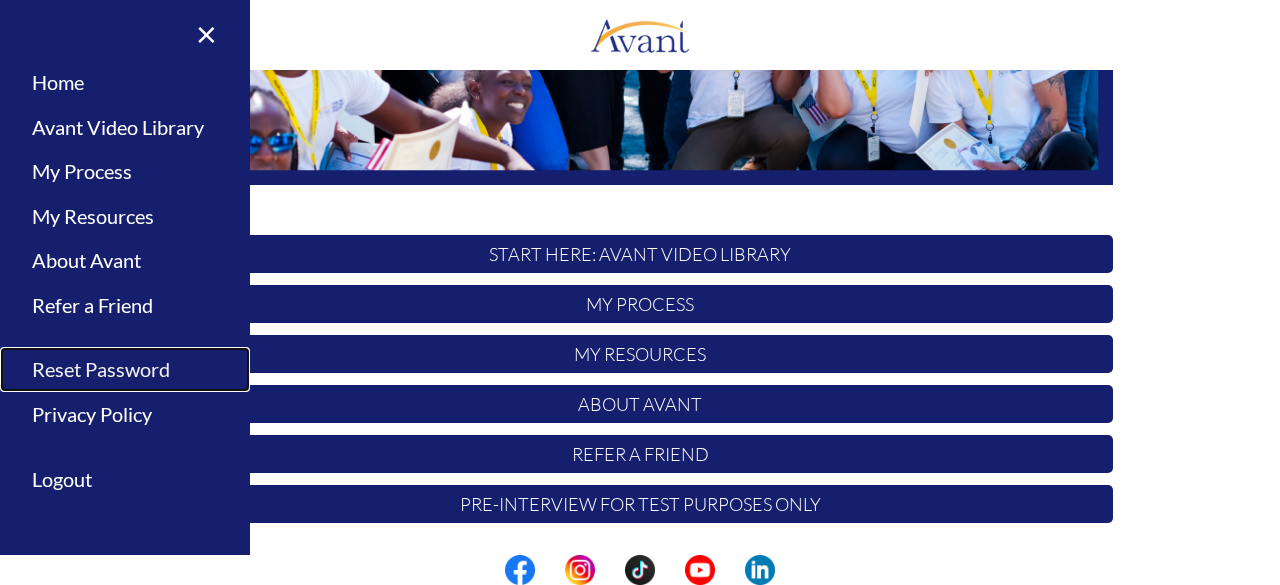 click on "Reset Password" at bounding box center [125, 369] 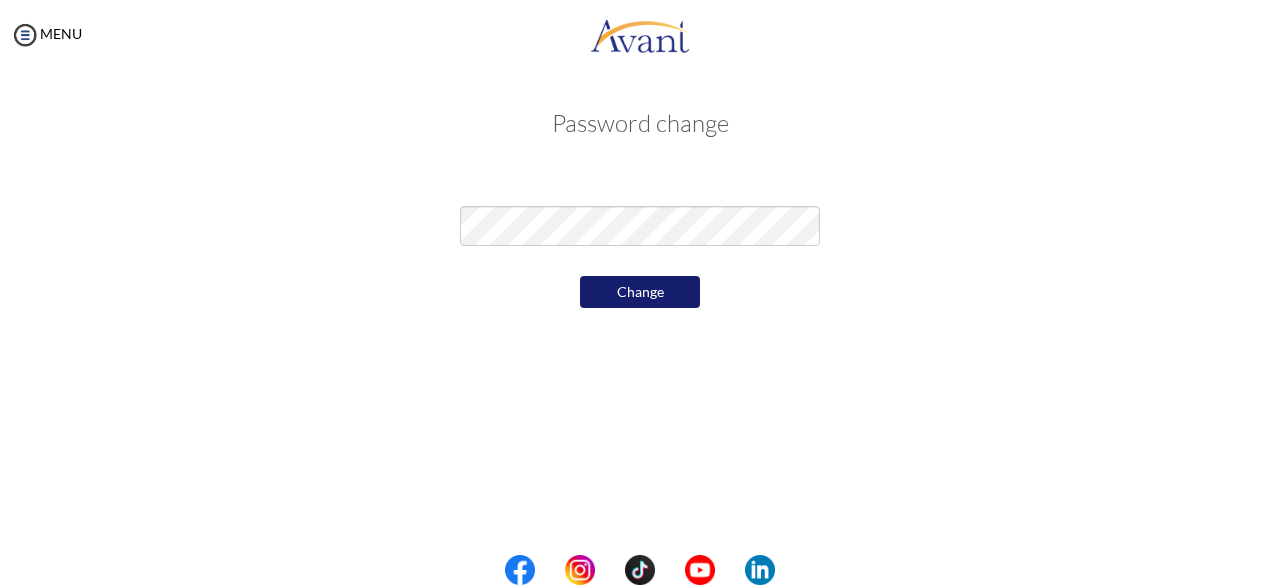 click on "Change" at bounding box center [640, 292] 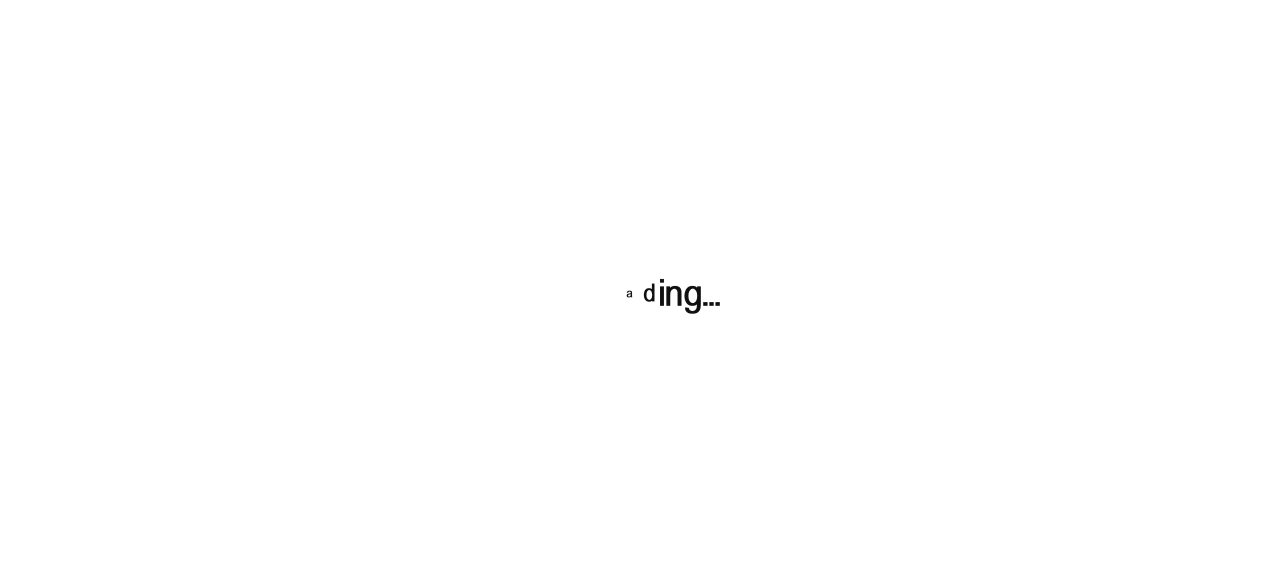 scroll, scrollTop: 0, scrollLeft: 0, axis: both 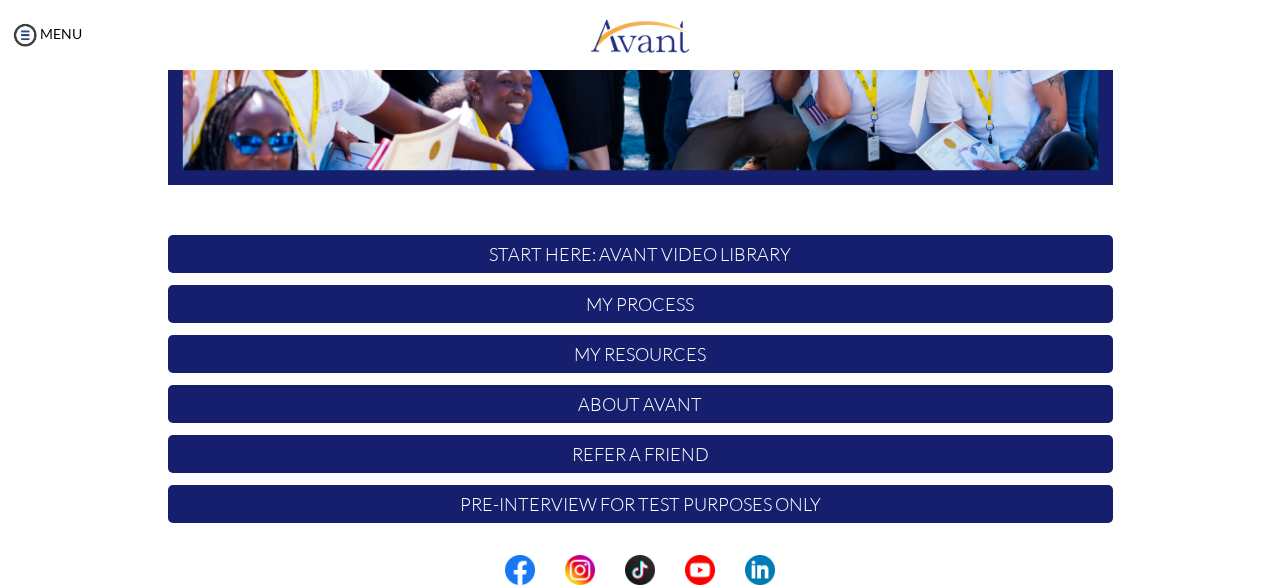 click on "My Resources" at bounding box center [640, 354] 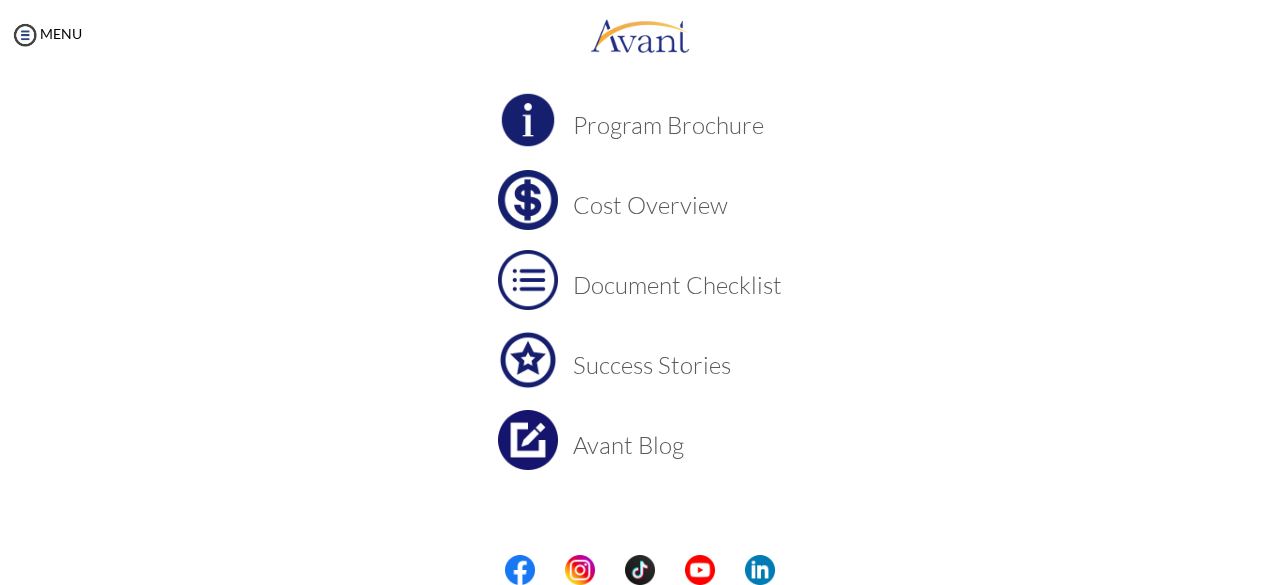 scroll, scrollTop: 223, scrollLeft: 0, axis: vertical 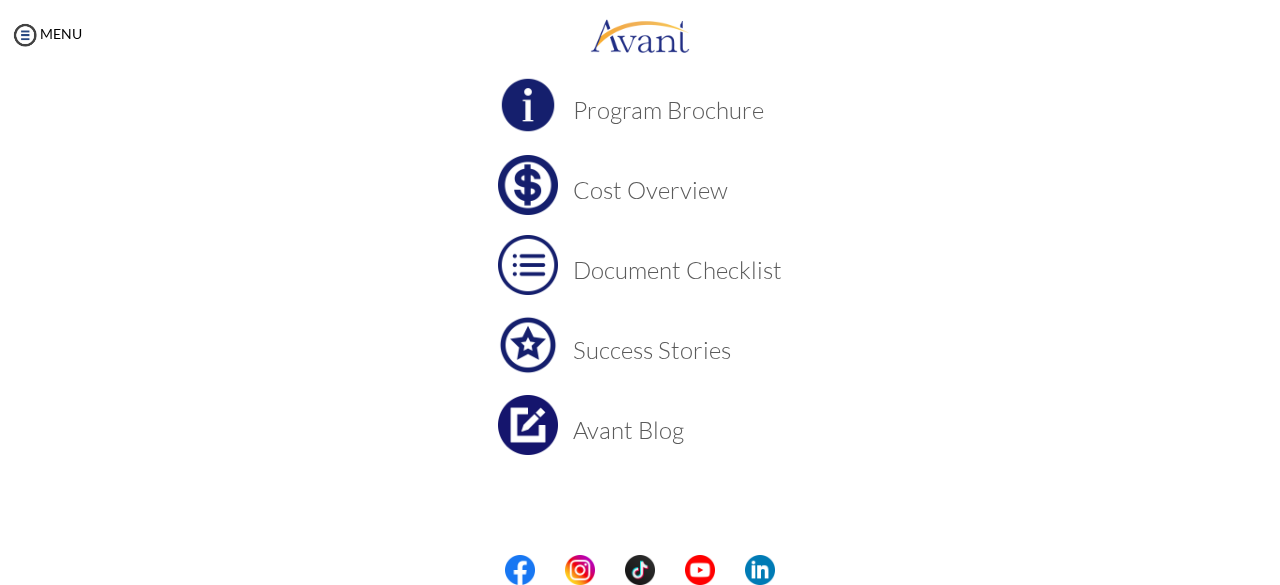 click on "Cost Overview" at bounding box center [677, 190] 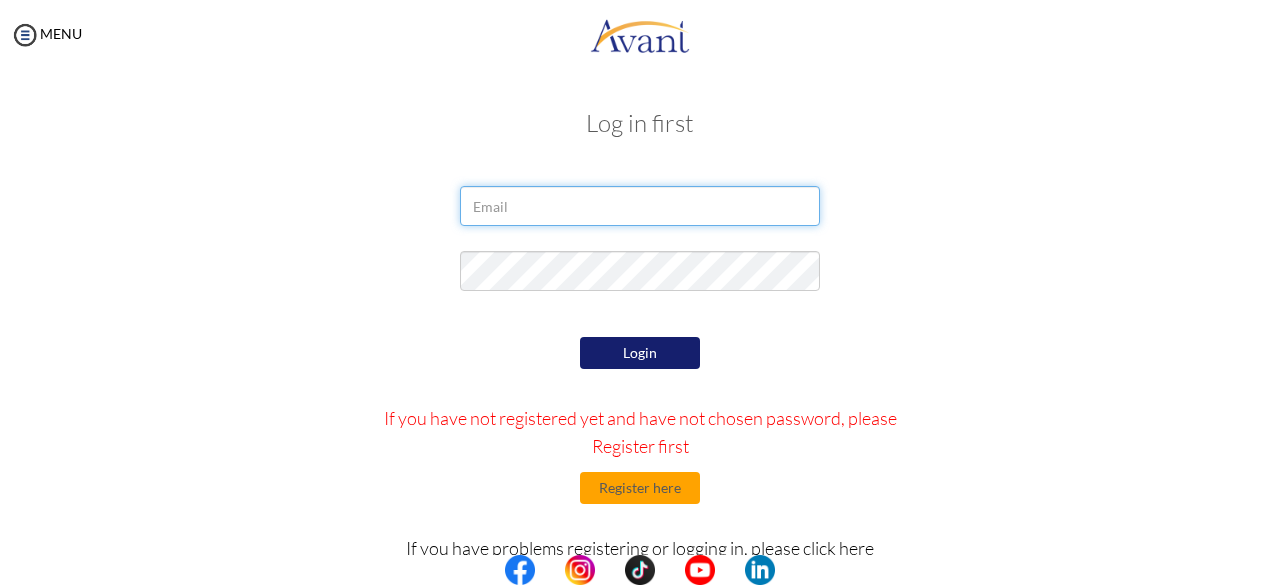 click at bounding box center (640, 206) 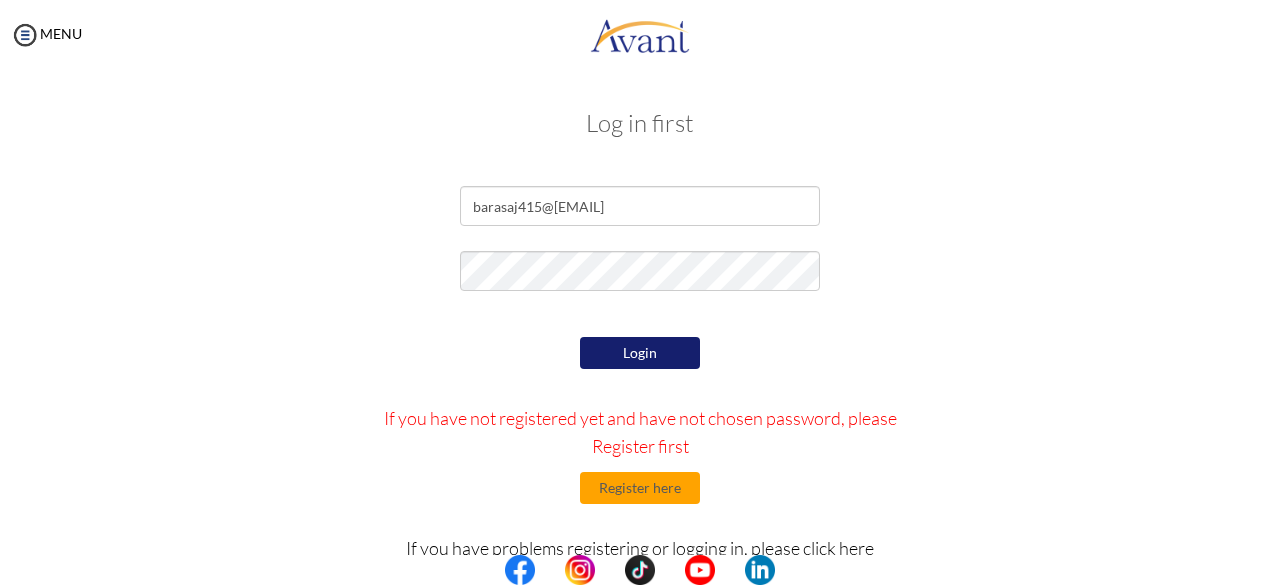 click on "Login" at bounding box center [640, 353] 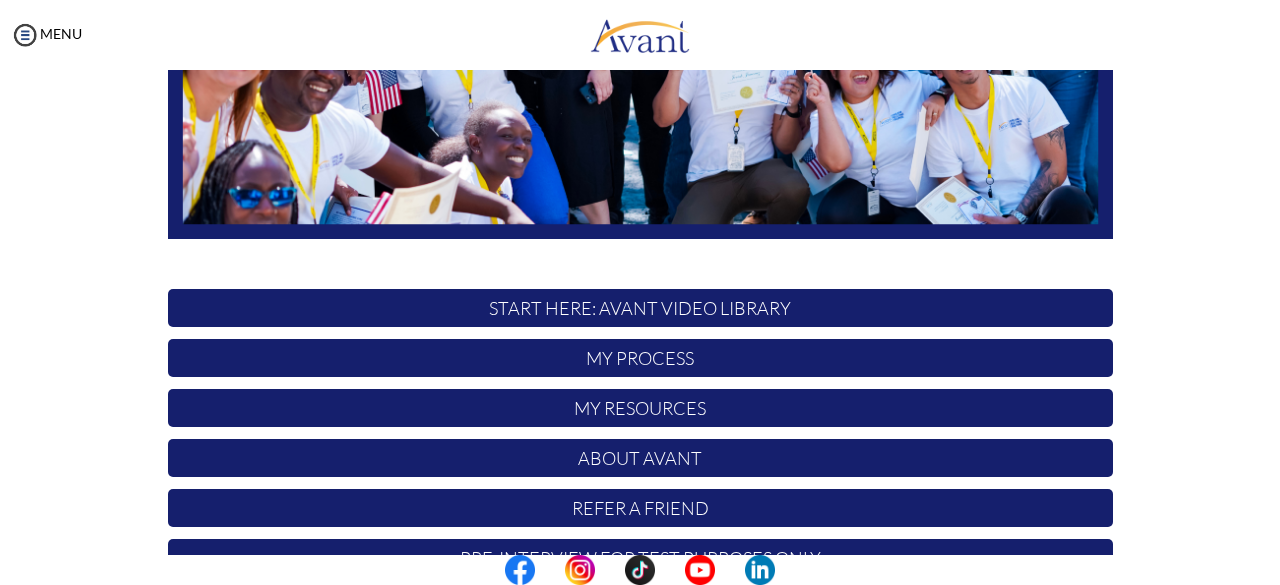 scroll, scrollTop: 526, scrollLeft: 0, axis: vertical 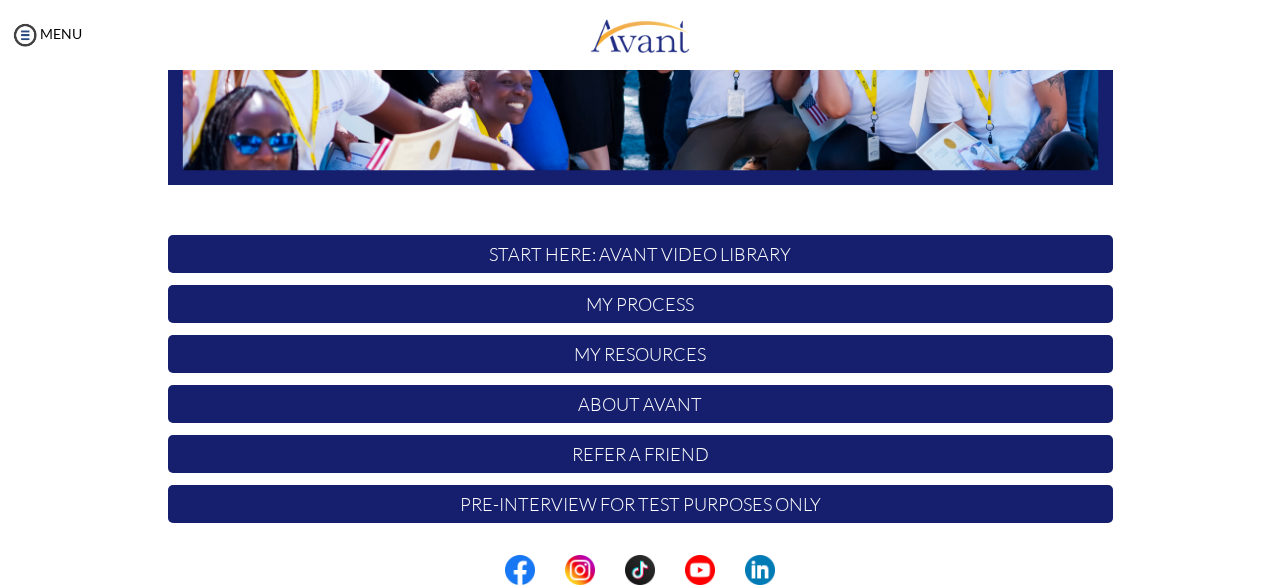click on "My Resources" at bounding box center [640, 354] 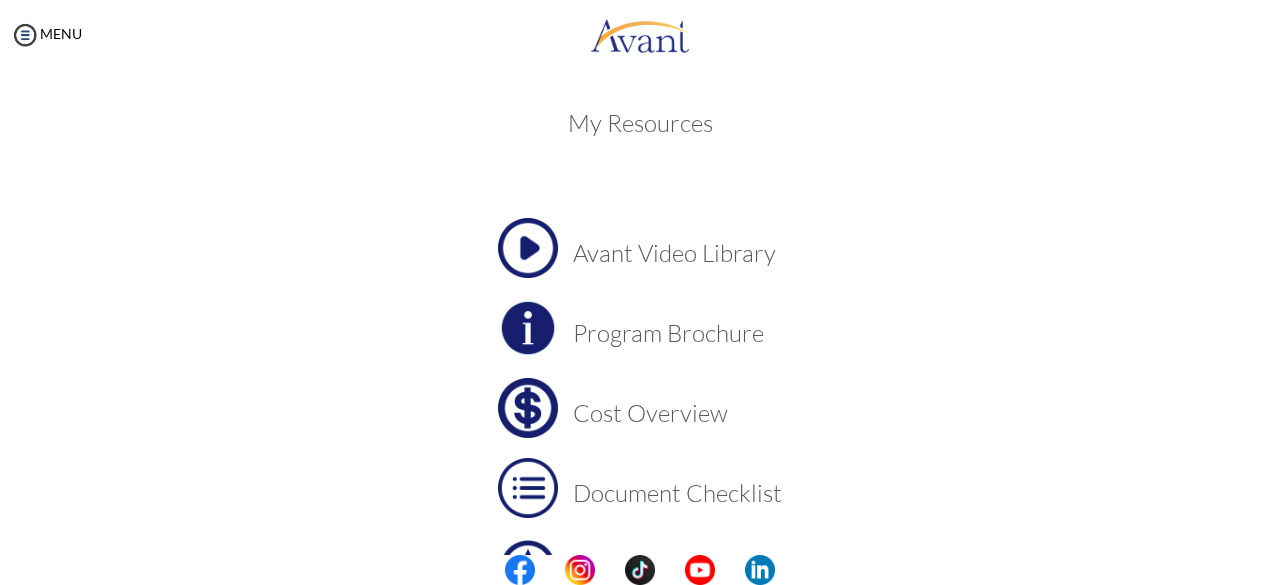 click on "Cost Overview" at bounding box center [677, 413] 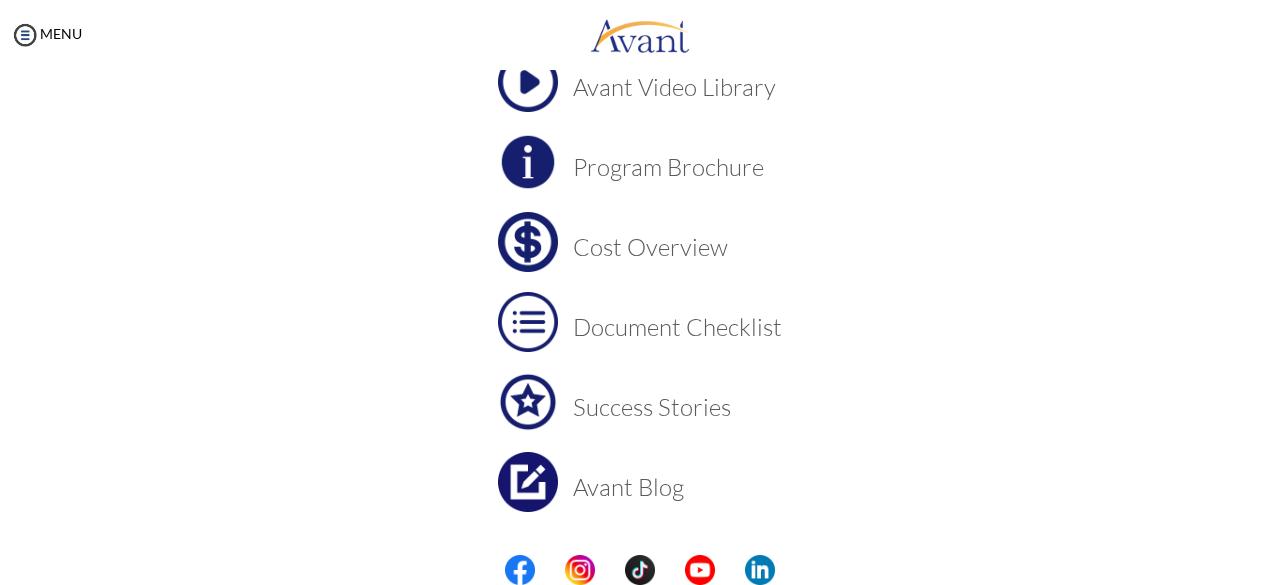 scroll, scrollTop: 167, scrollLeft: 0, axis: vertical 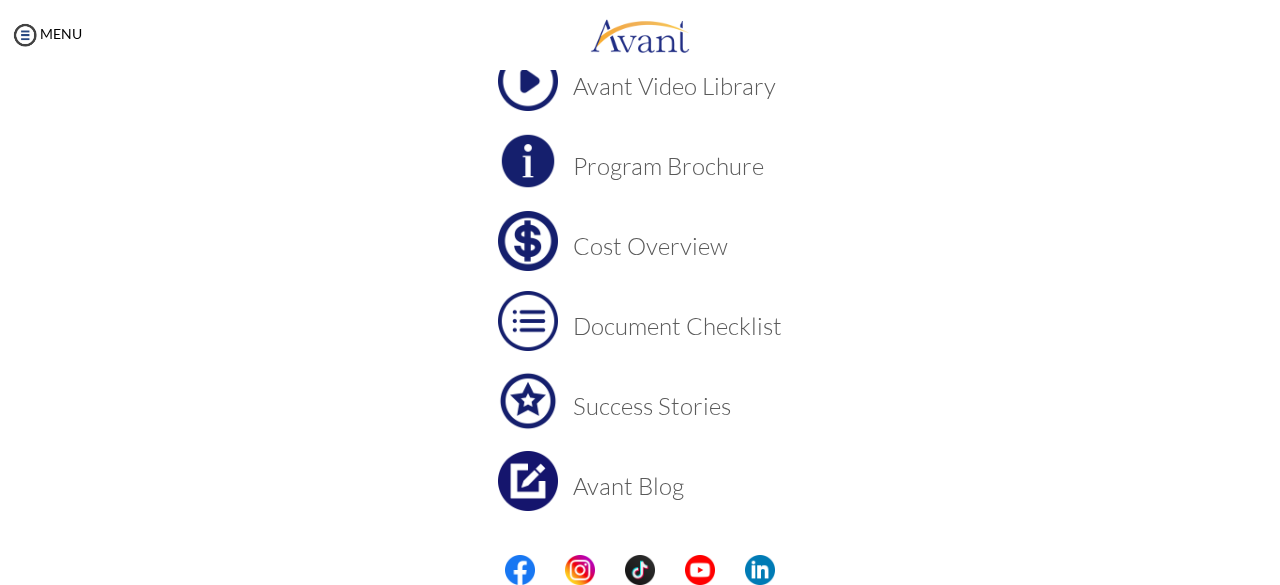 click on "Document Checklist" at bounding box center (677, 326) 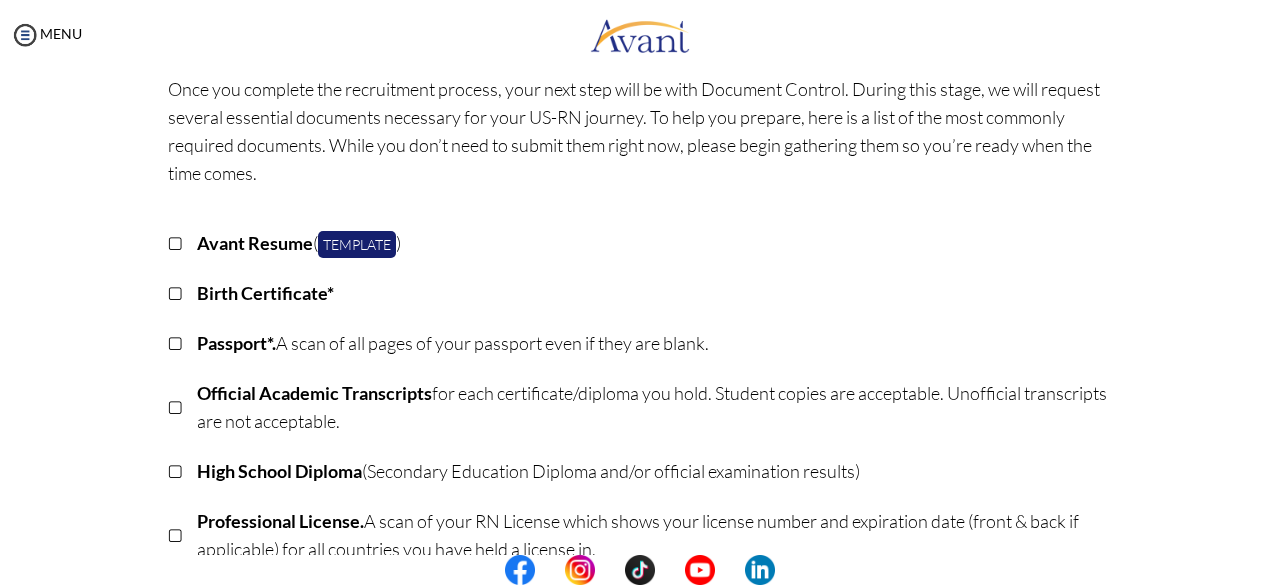 scroll, scrollTop: 0, scrollLeft: 0, axis: both 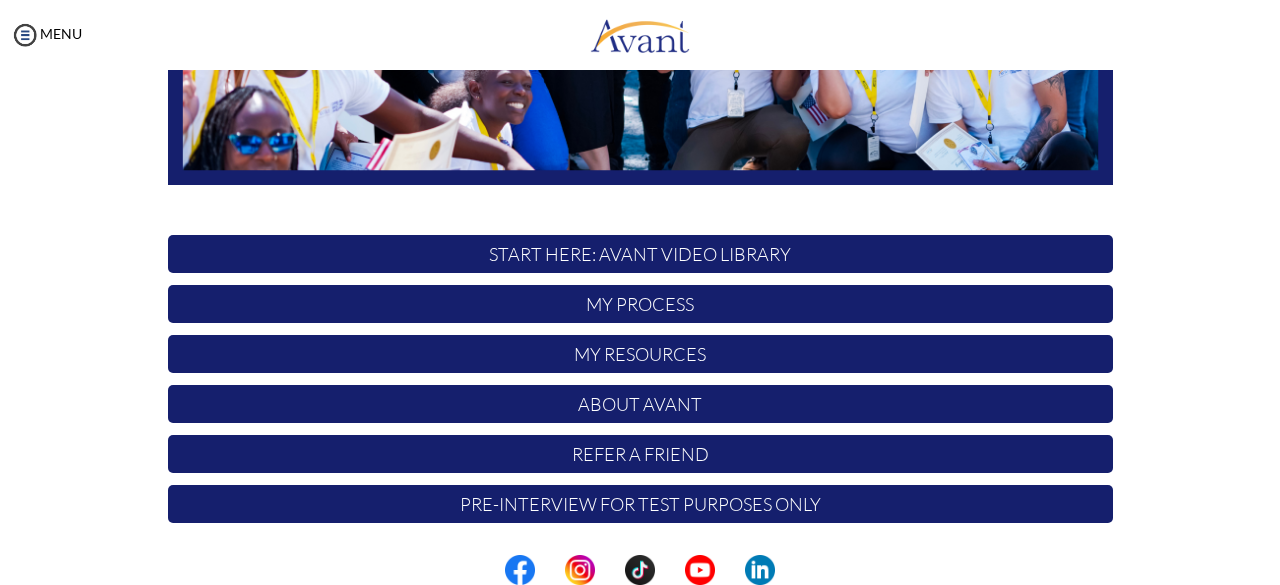 click on "My Resources" at bounding box center (640, 354) 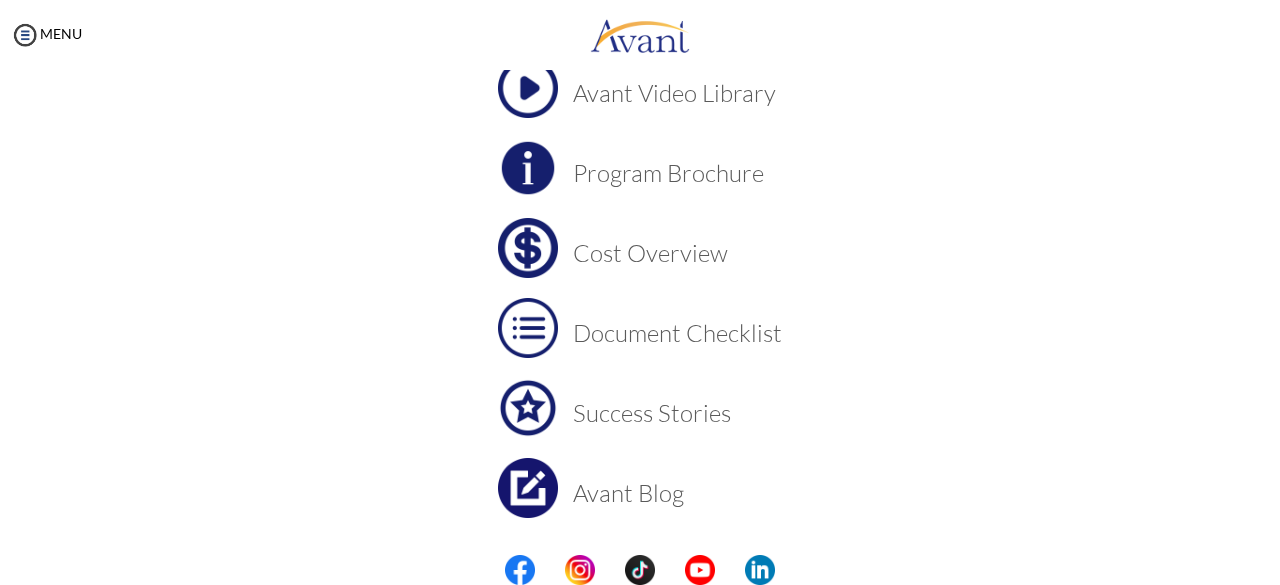scroll, scrollTop: 223, scrollLeft: 0, axis: vertical 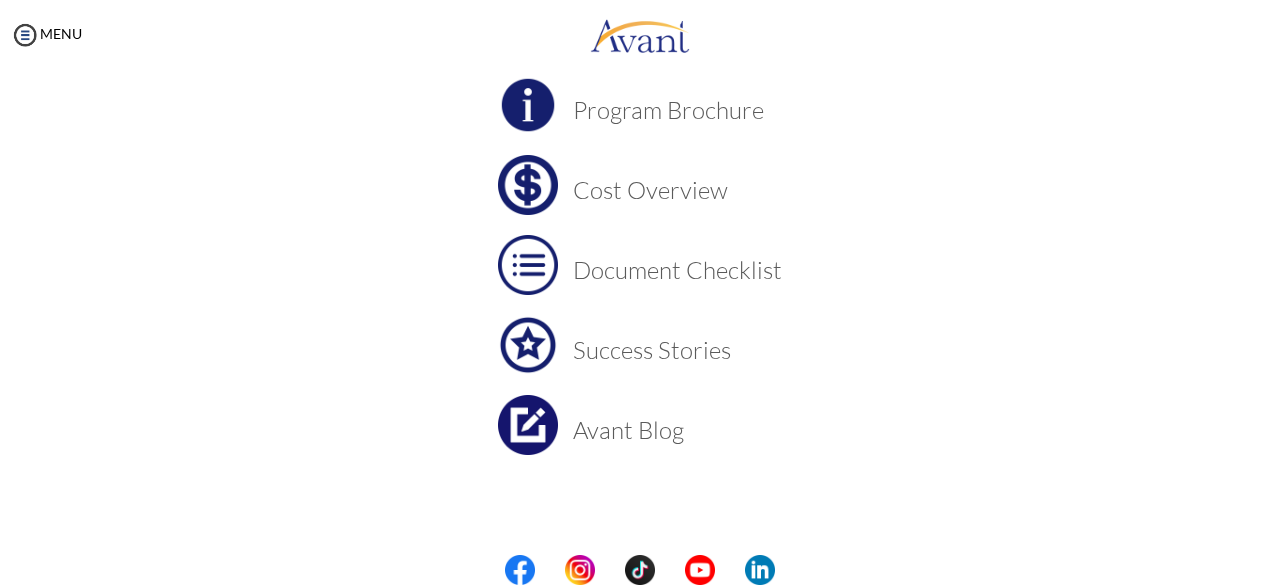 click on "Success Stories" at bounding box center [677, 345] 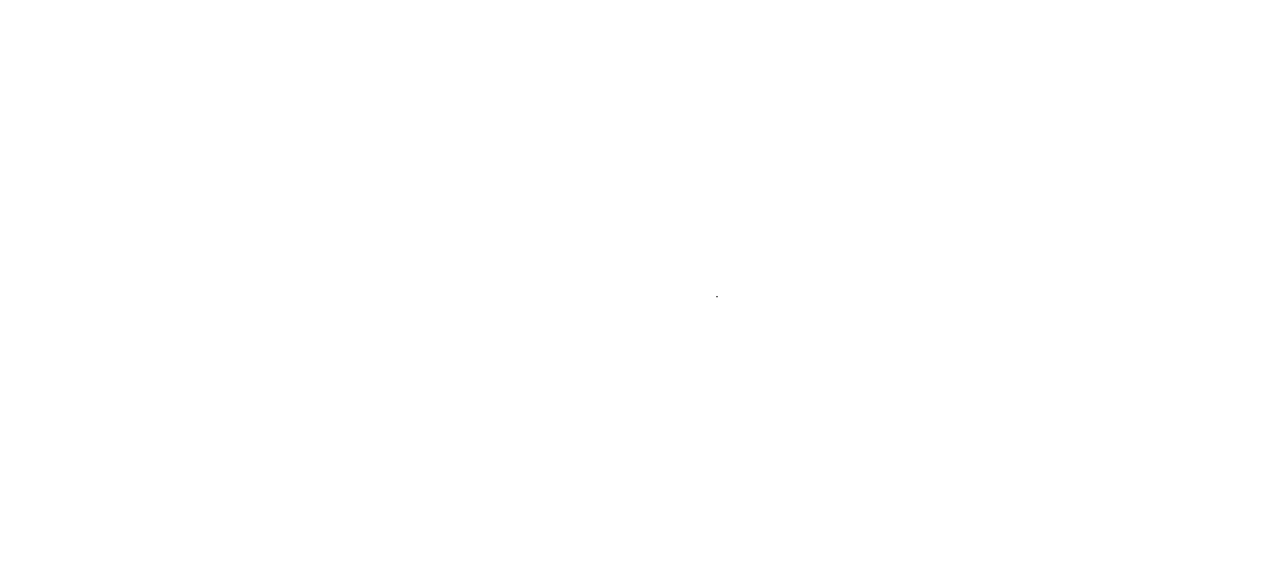 scroll, scrollTop: 0, scrollLeft: 0, axis: both 